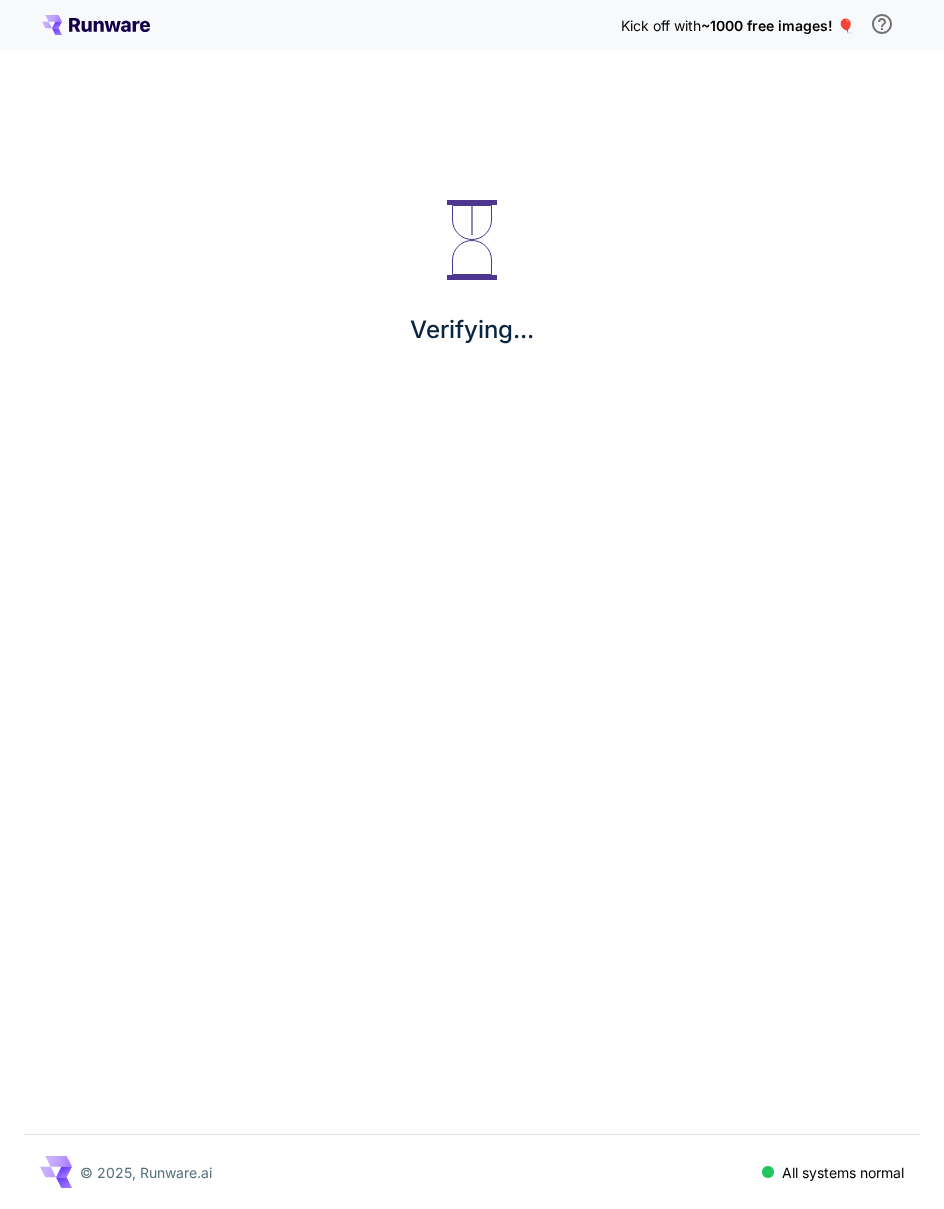 scroll, scrollTop: 0, scrollLeft: 0, axis: both 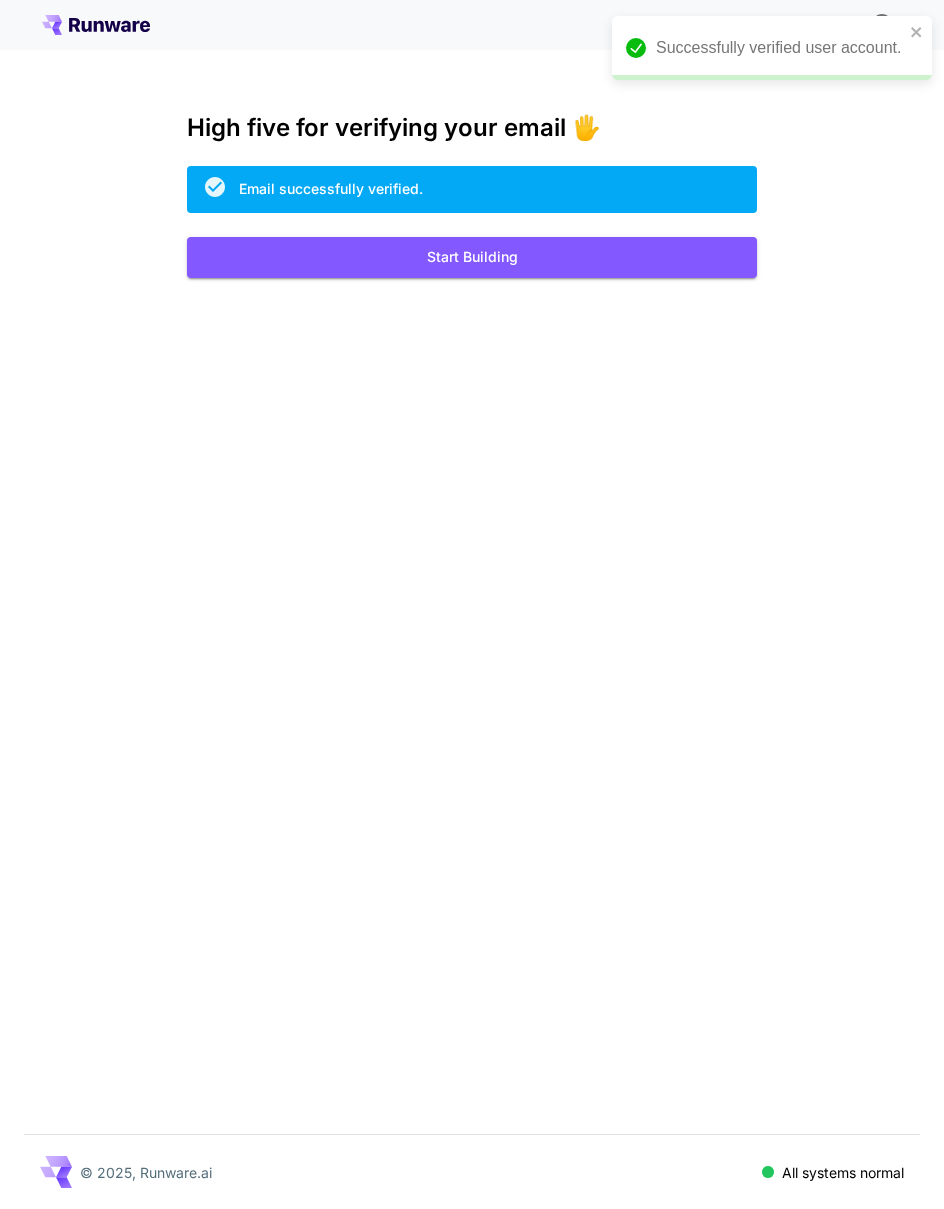 click on "Start Building" at bounding box center [472, 257] 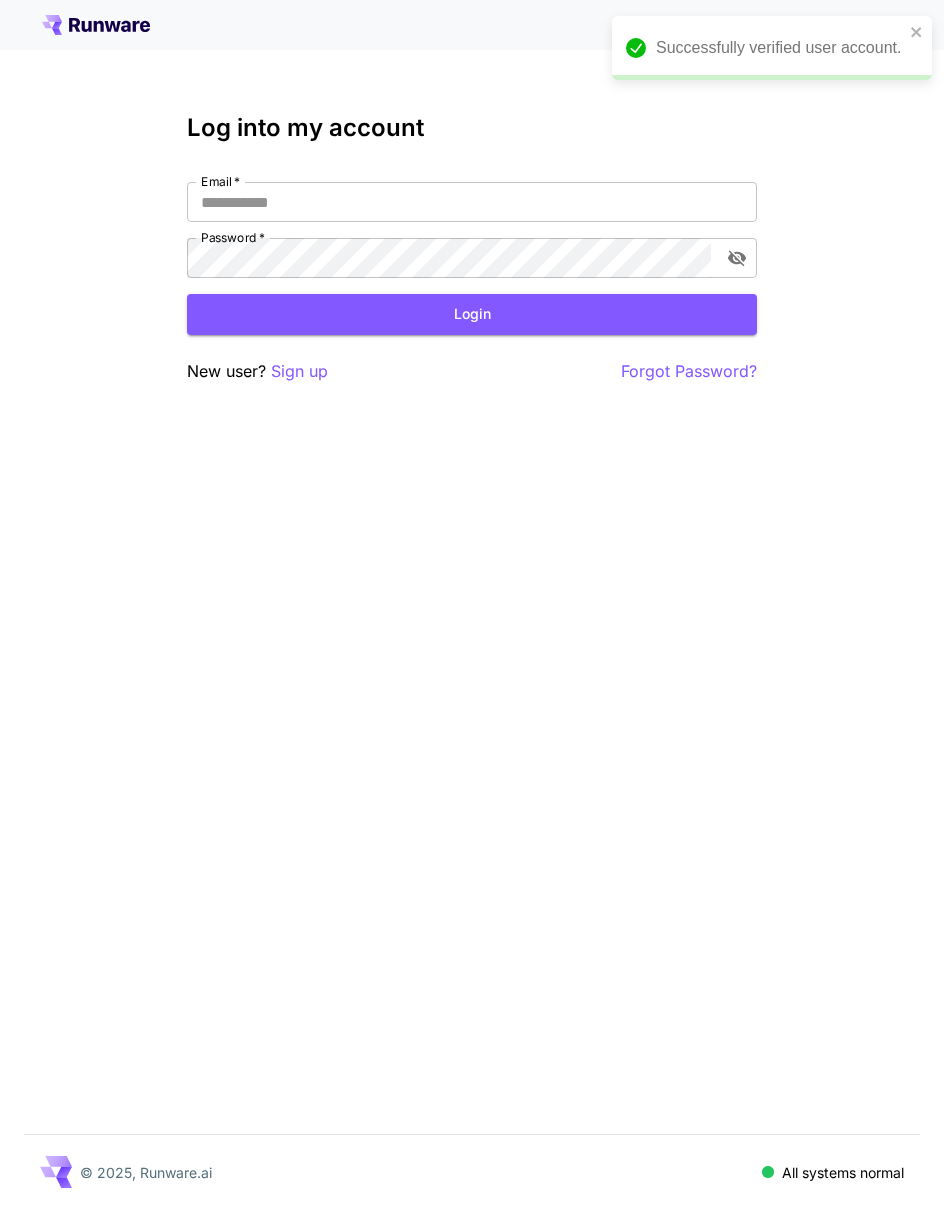click on "Email   *" at bounding box center [220, 181] 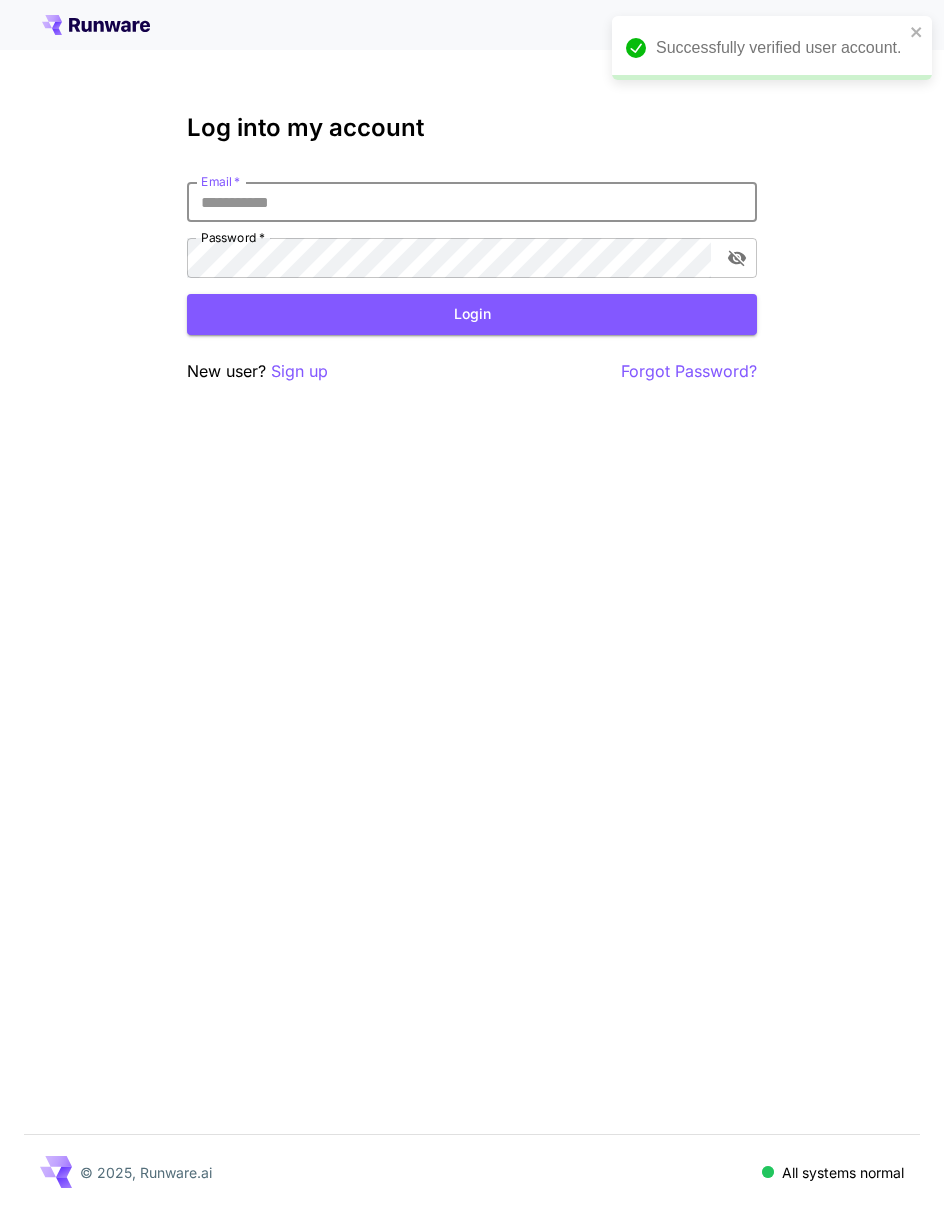 click on "Email   *" at bounding box center [472, 202] 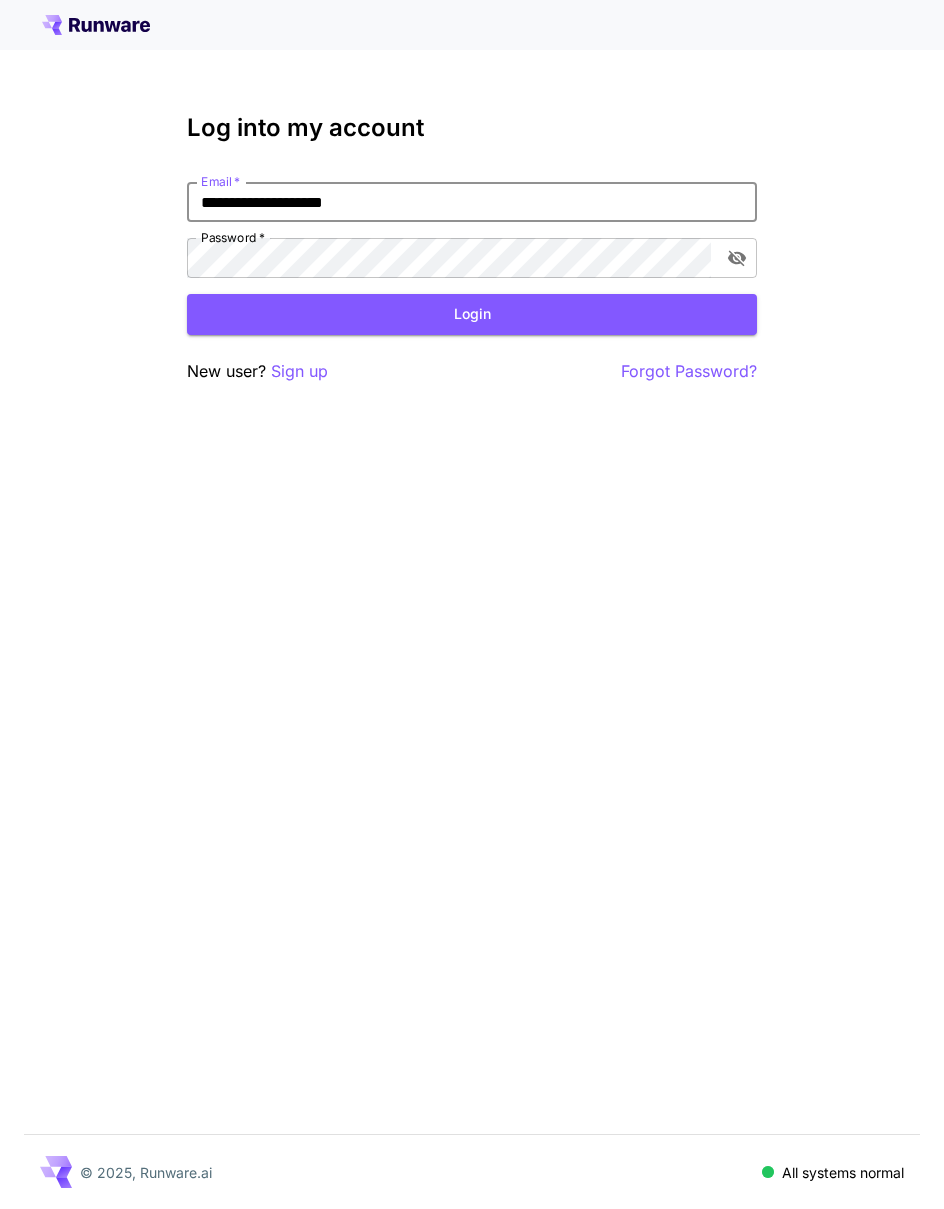type on "**********" 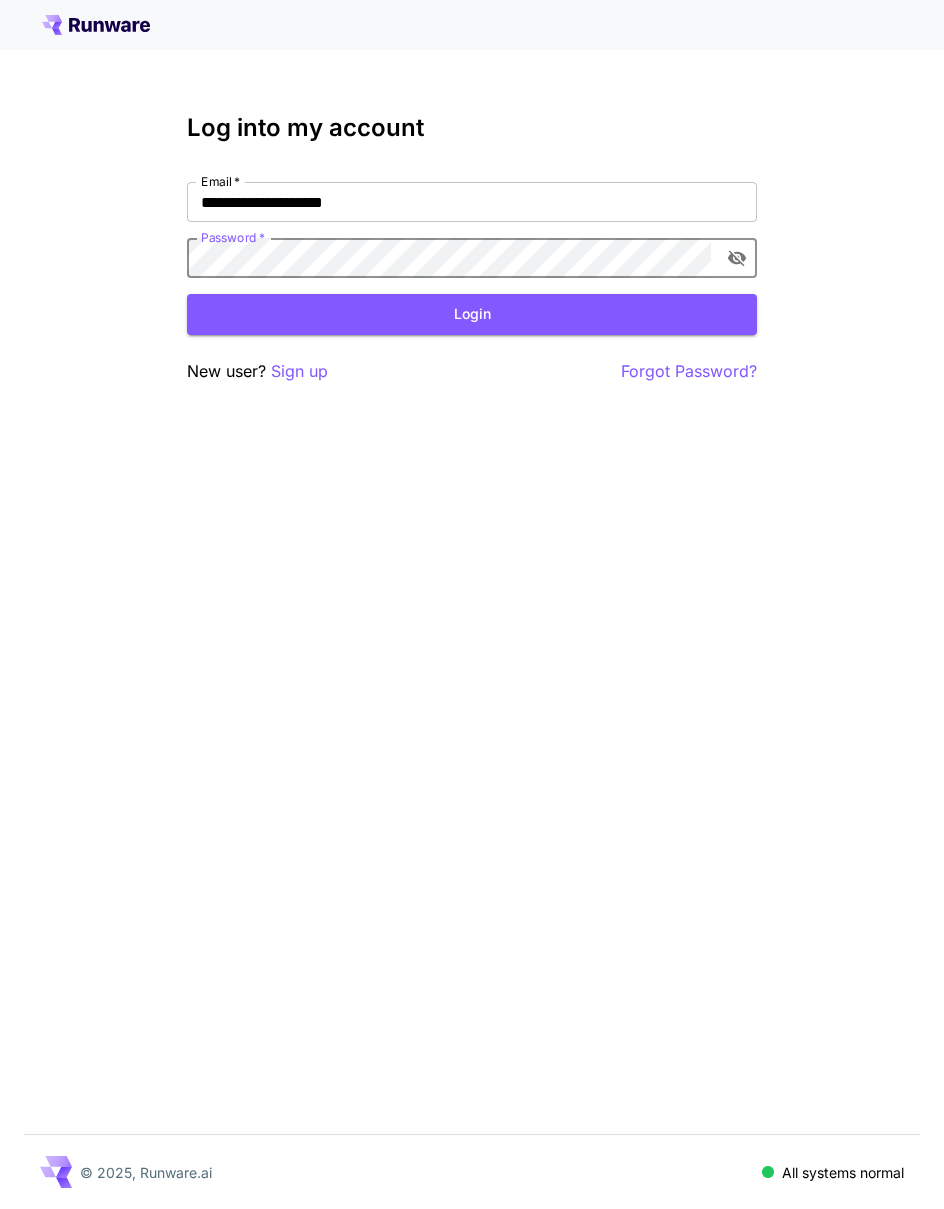 click on "Login" at bounding box center (472, 314) 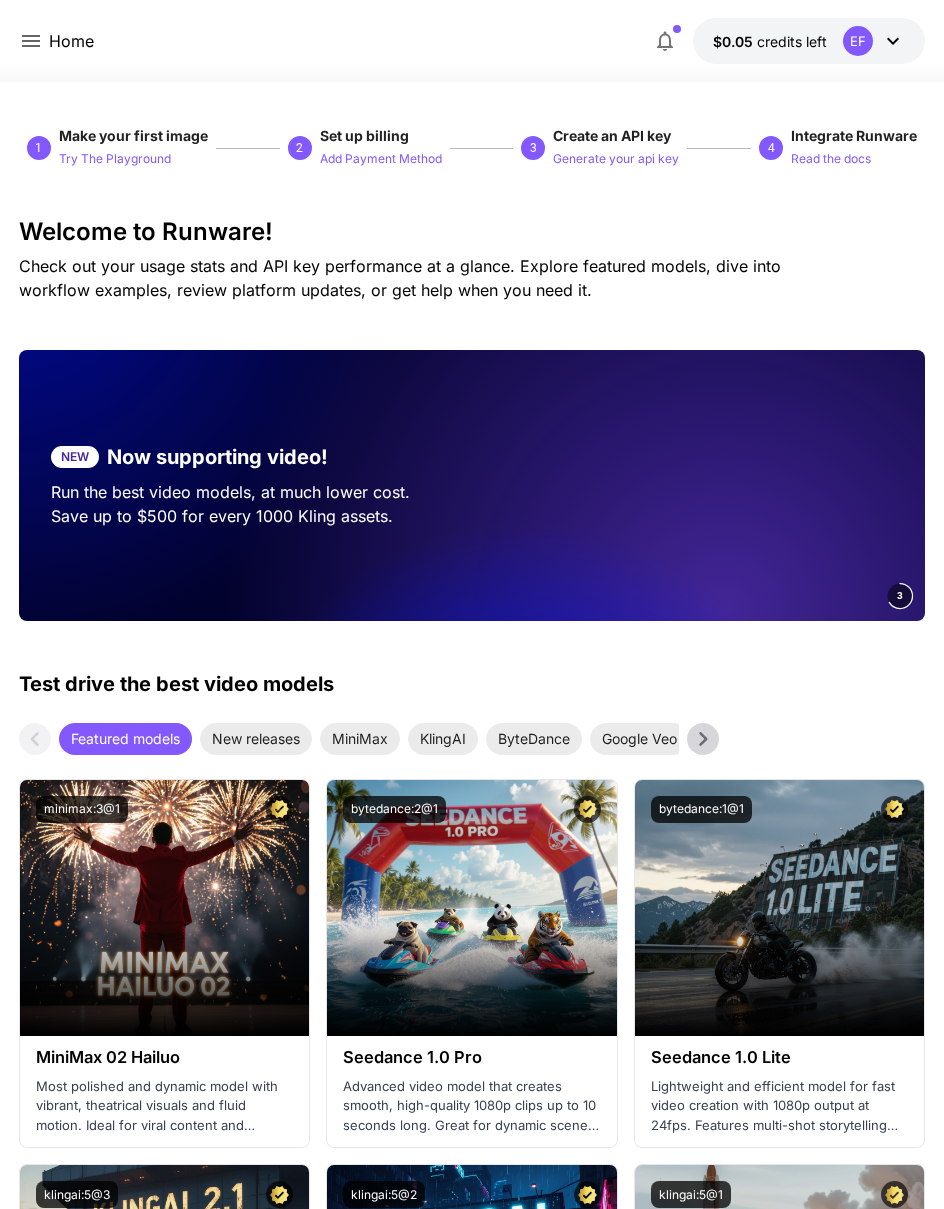 click on "Try The Playground" at bounding box center (115, 158) 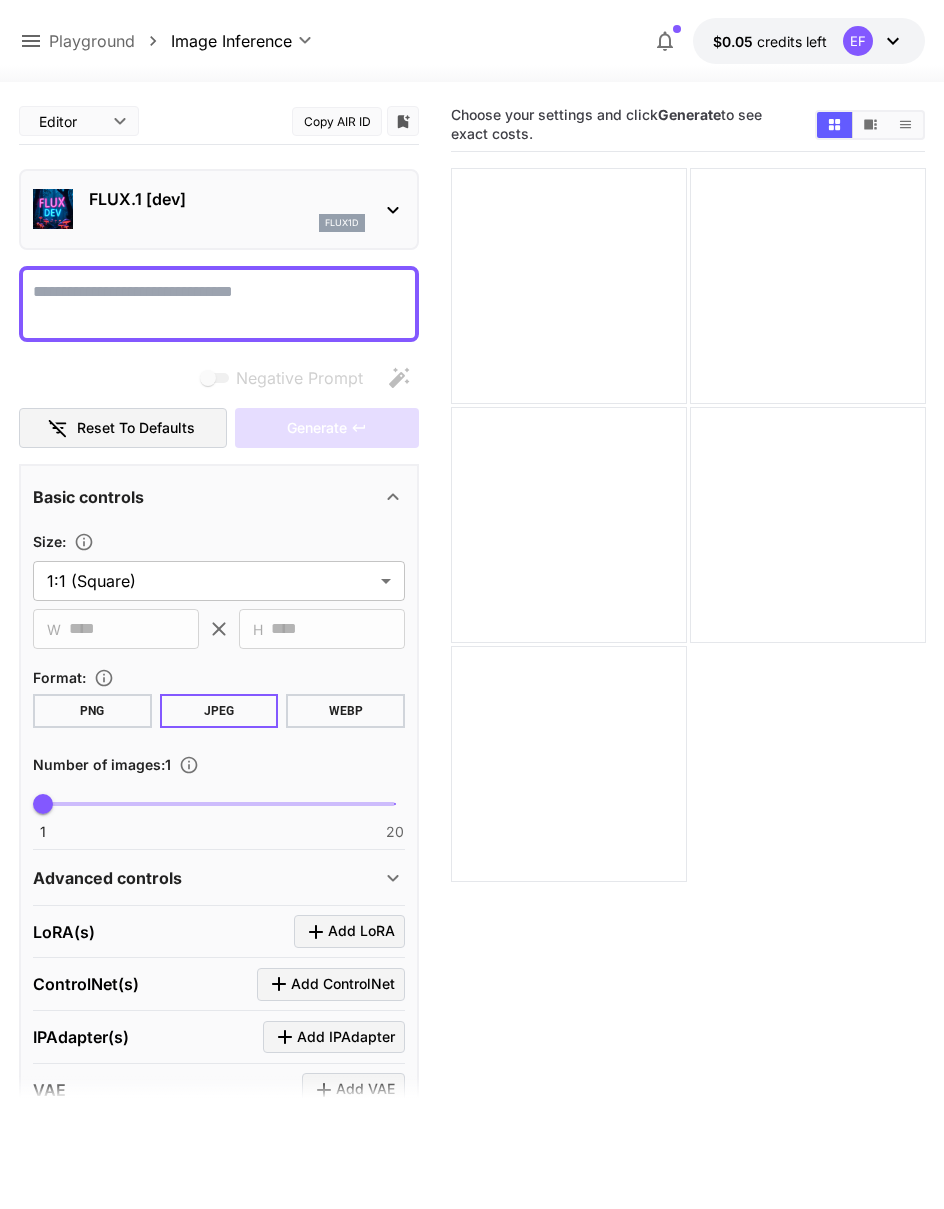 click on "FLUX.1 [dev] flux1d" at bounding box center (227, 209) 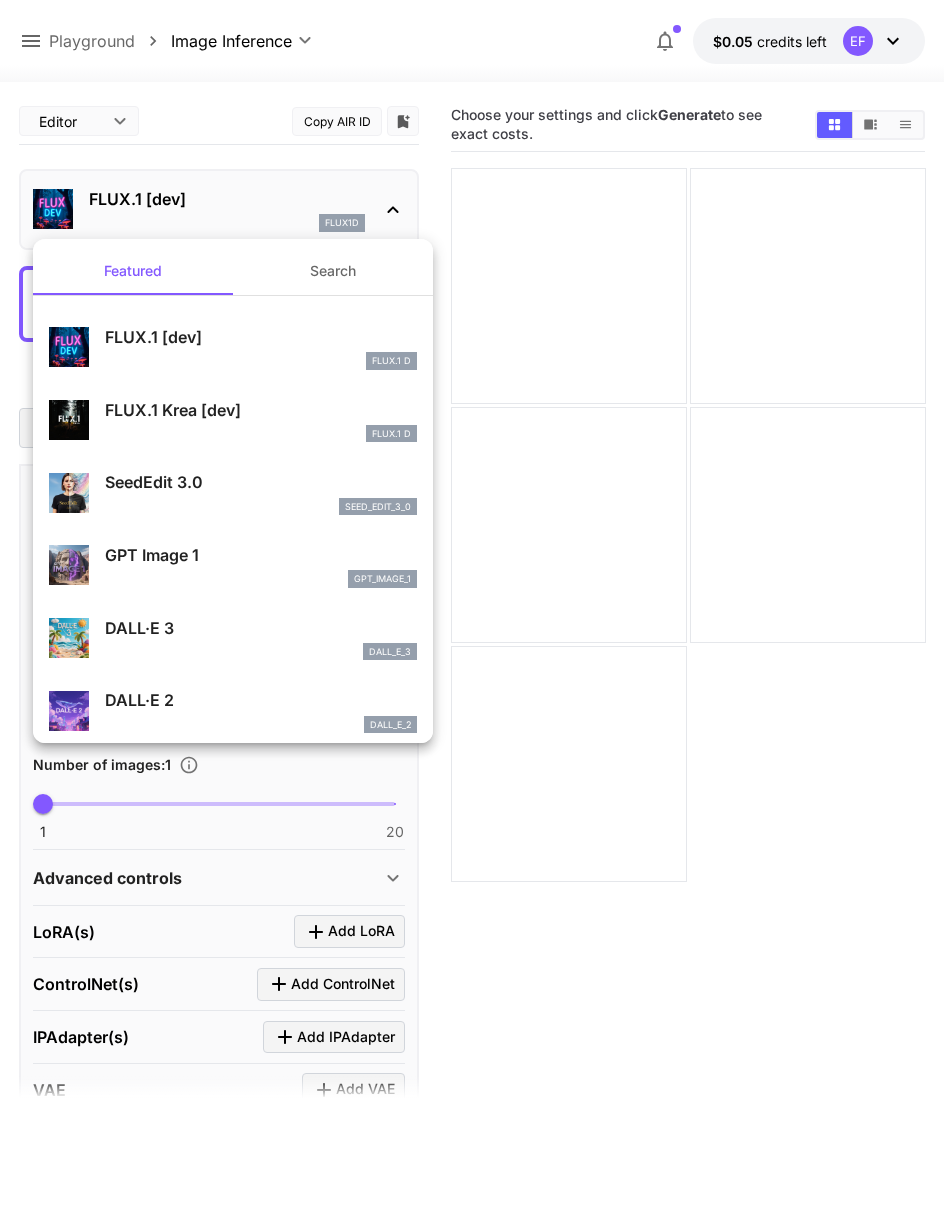 click on "SeedEdit 3.0" at bounding box center [261, 482] 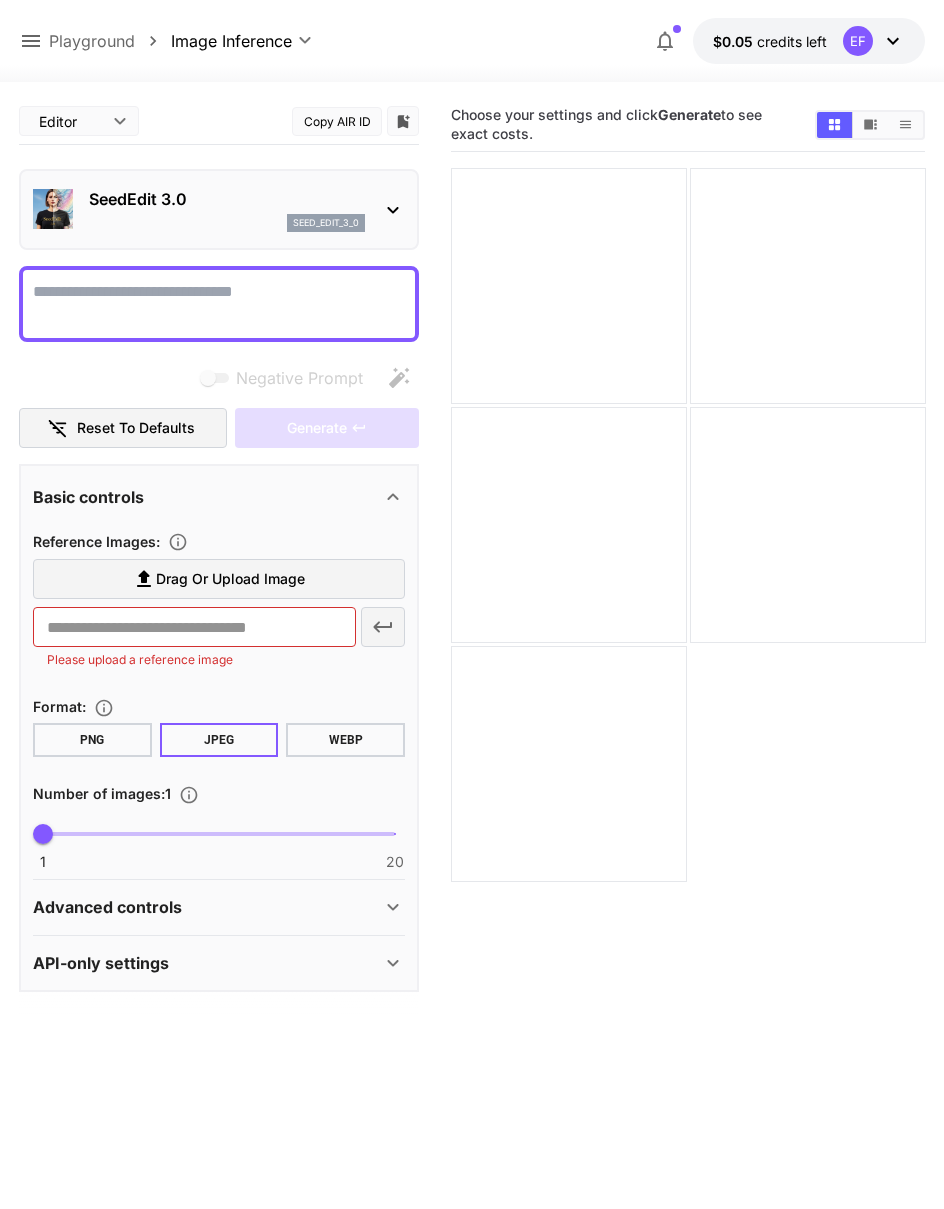 click on "Drag or upload image" at bounding box center (219, 579) 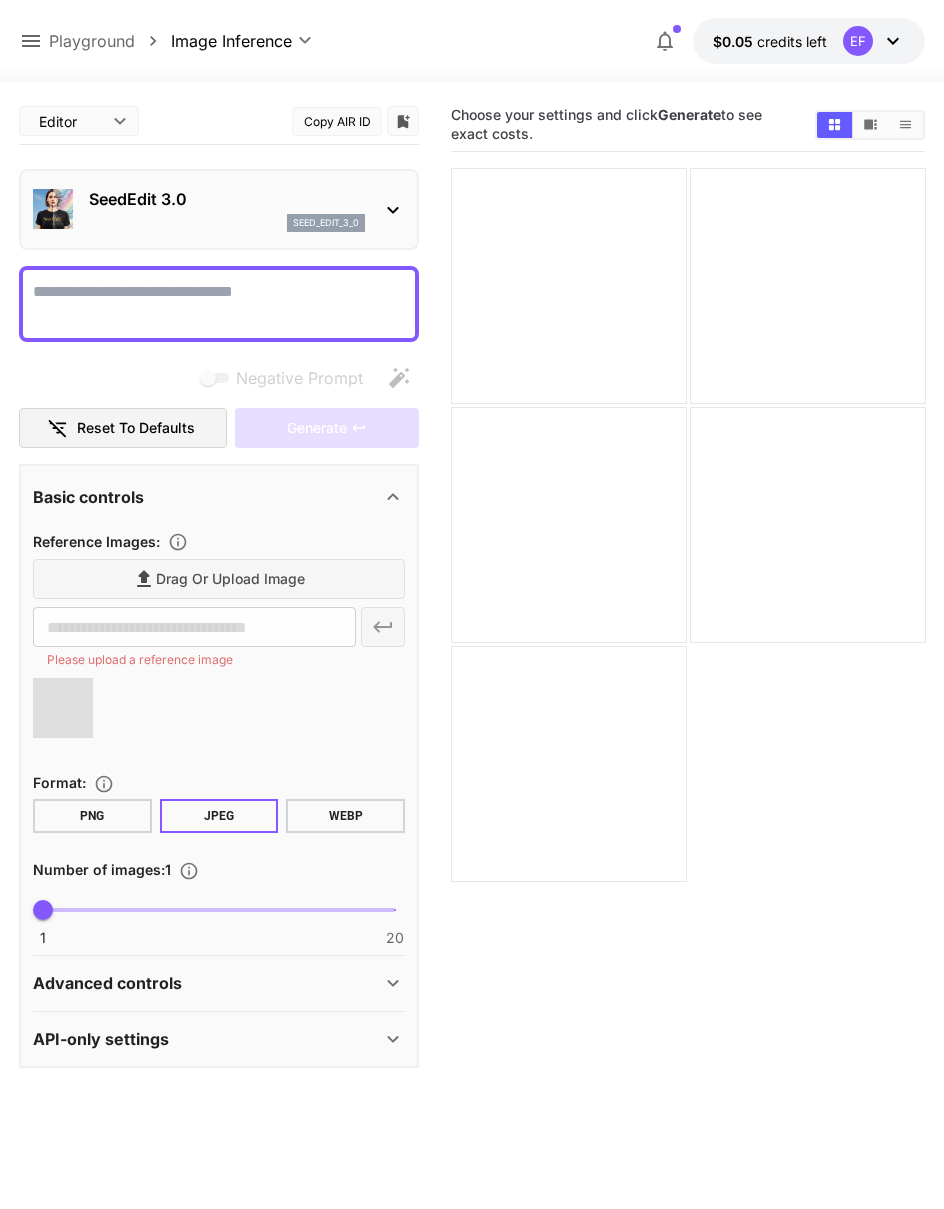 click on "Negative Prompt" at bounding box center [219, 304] 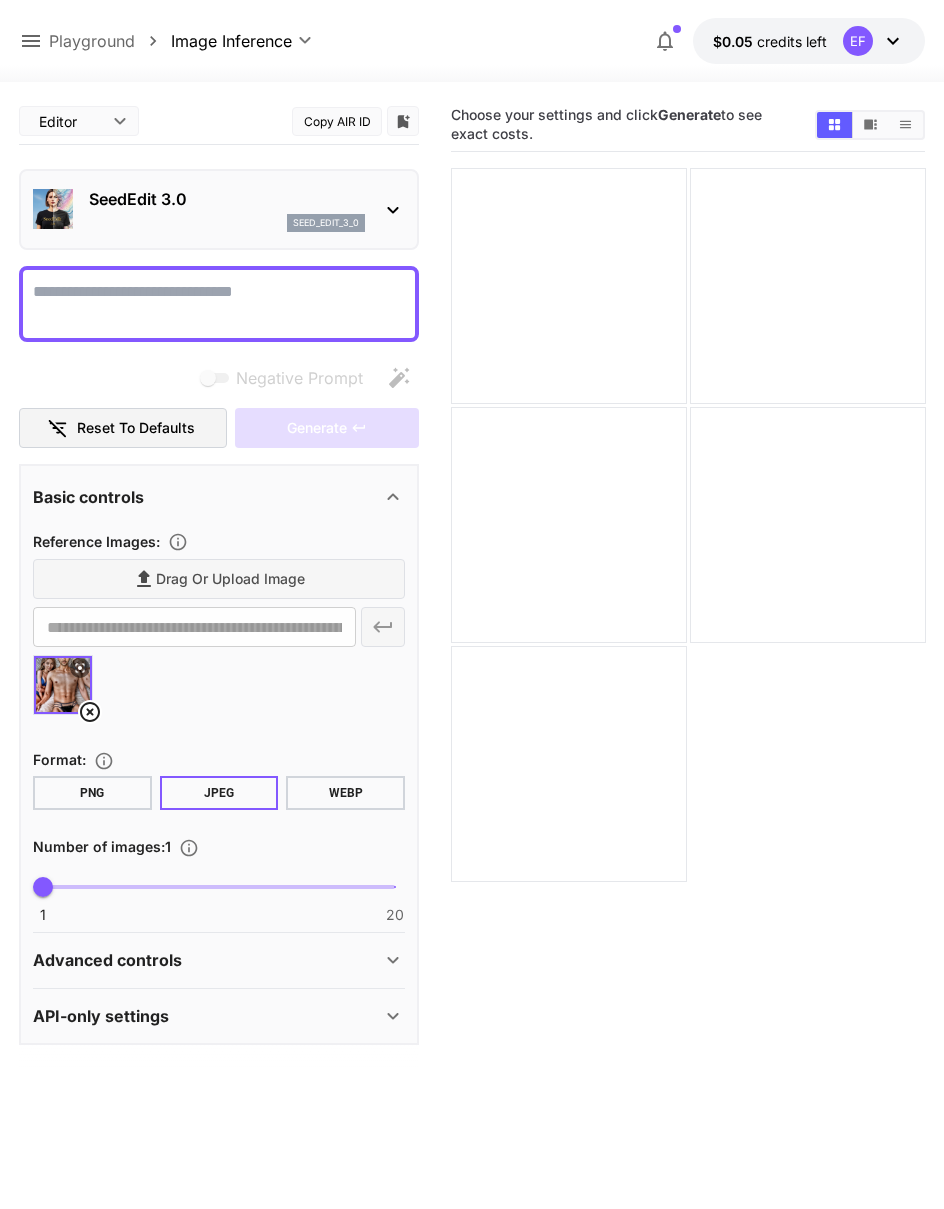 click at bounding box center [219, 304] 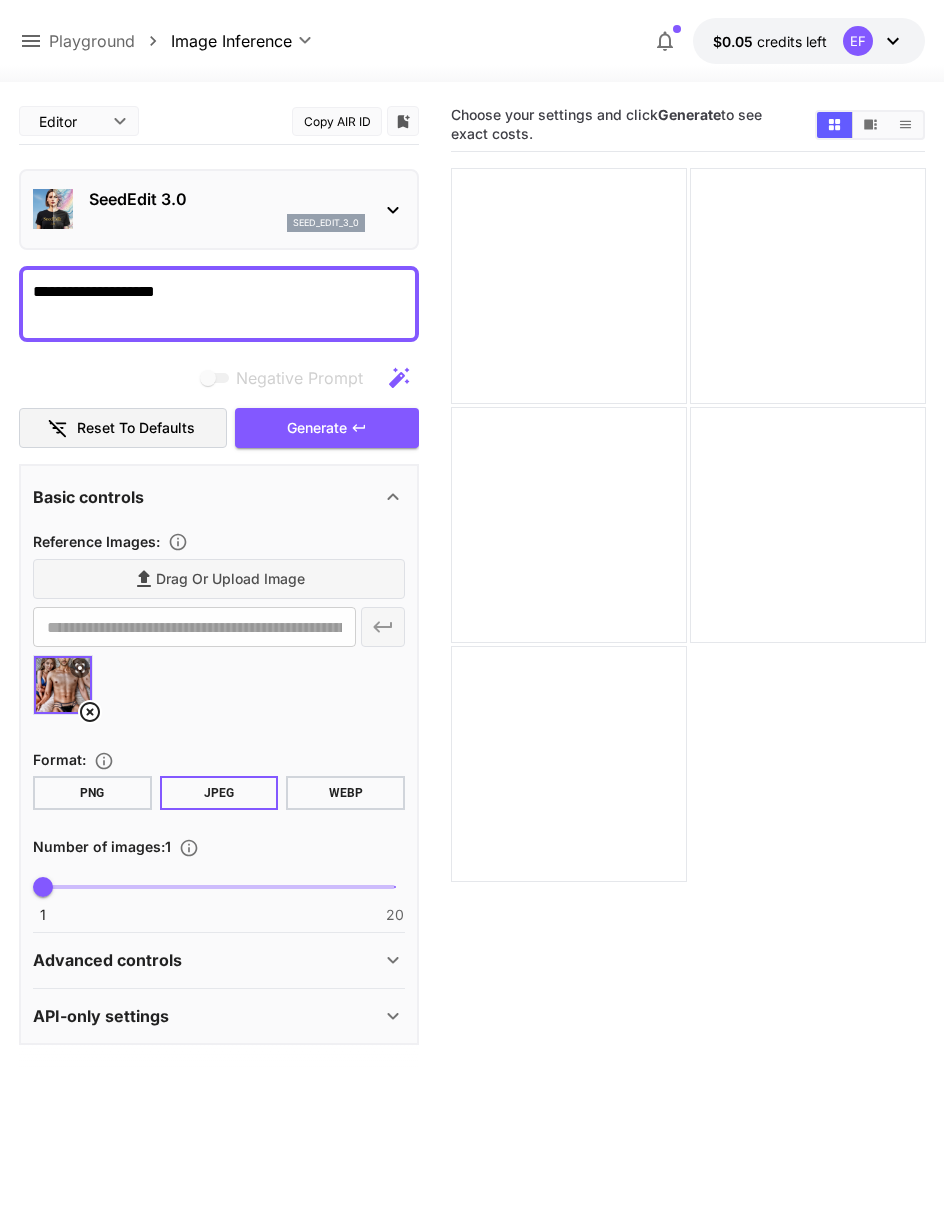 click on "**********" at bounding box center [219, 304] 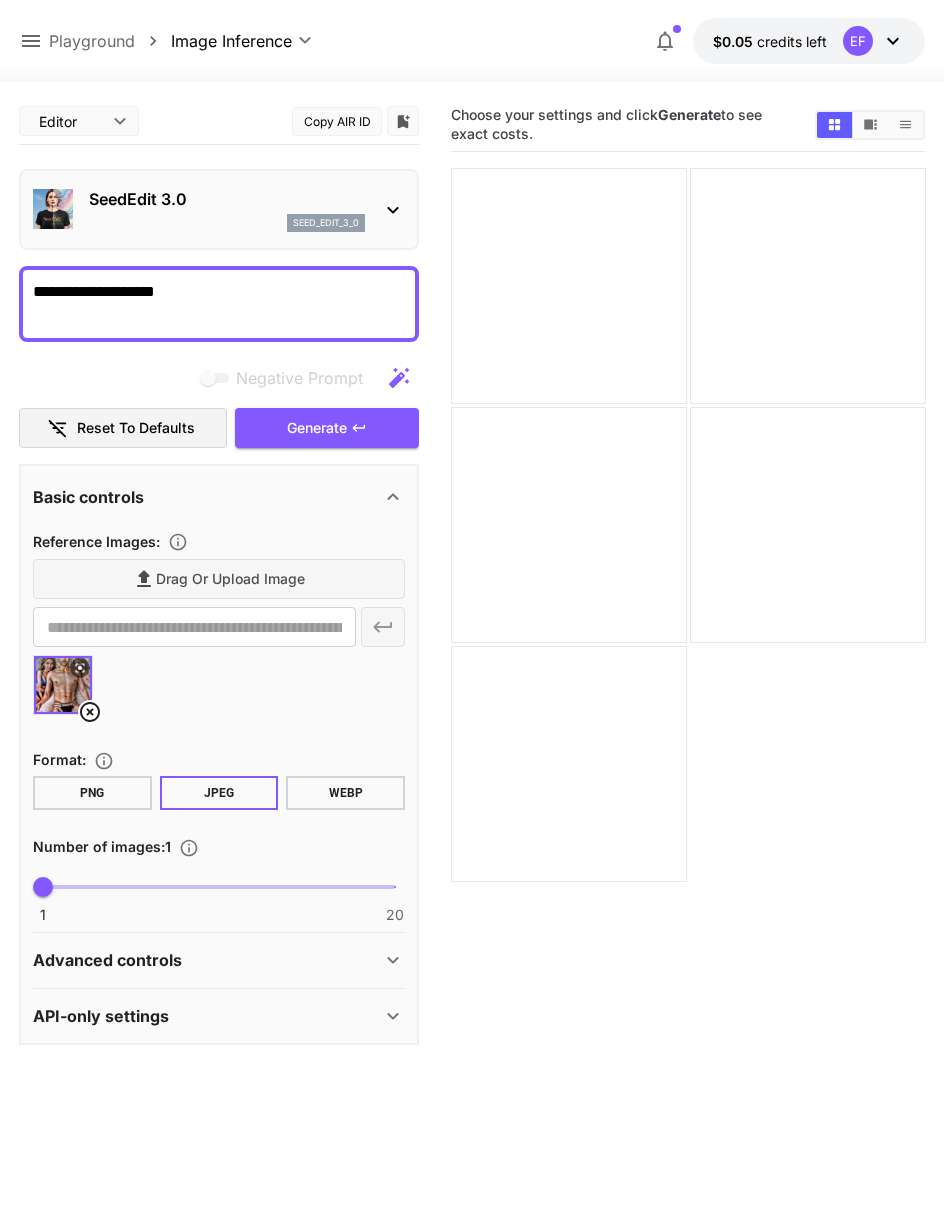paste on "**********" 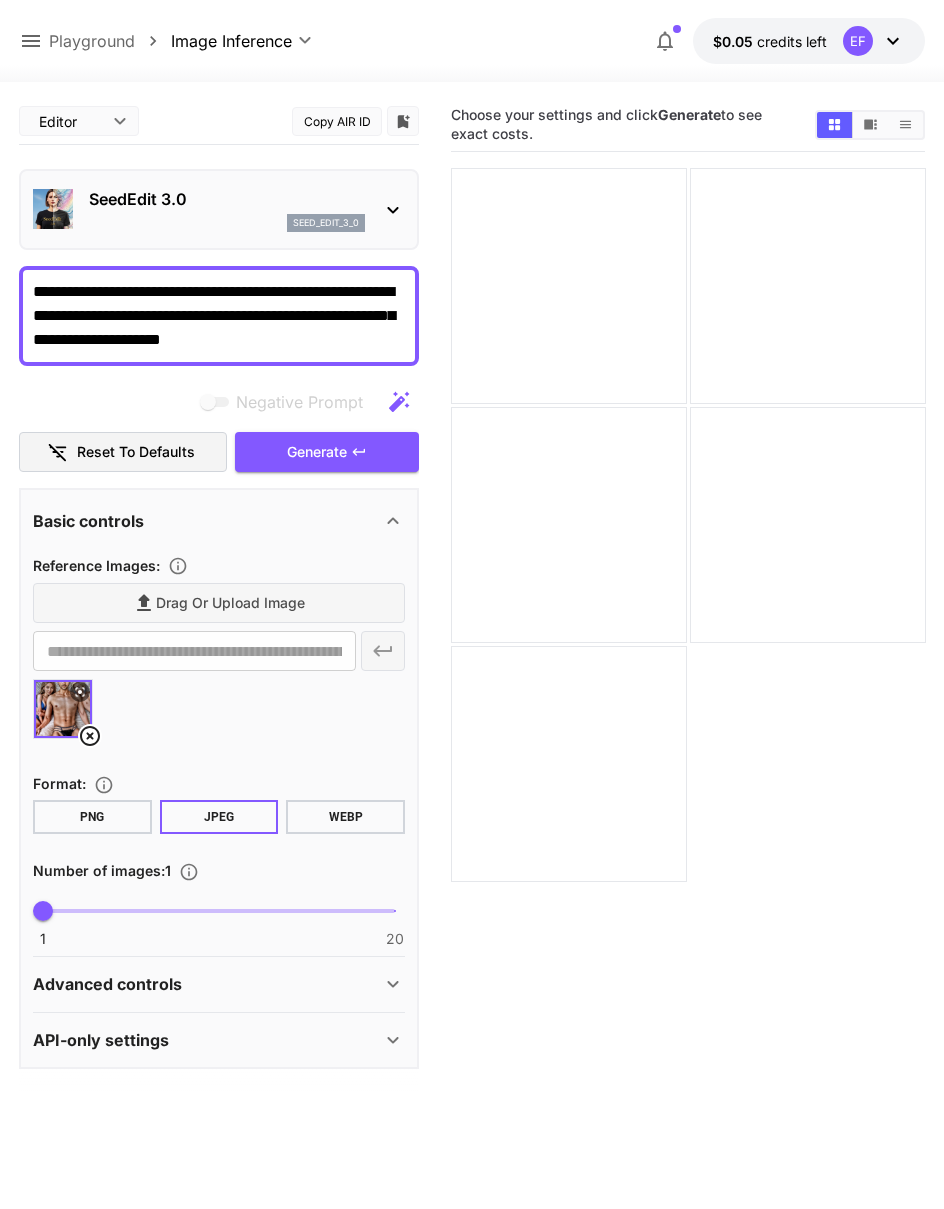 click on "**********" at bounding box center [219, 316] 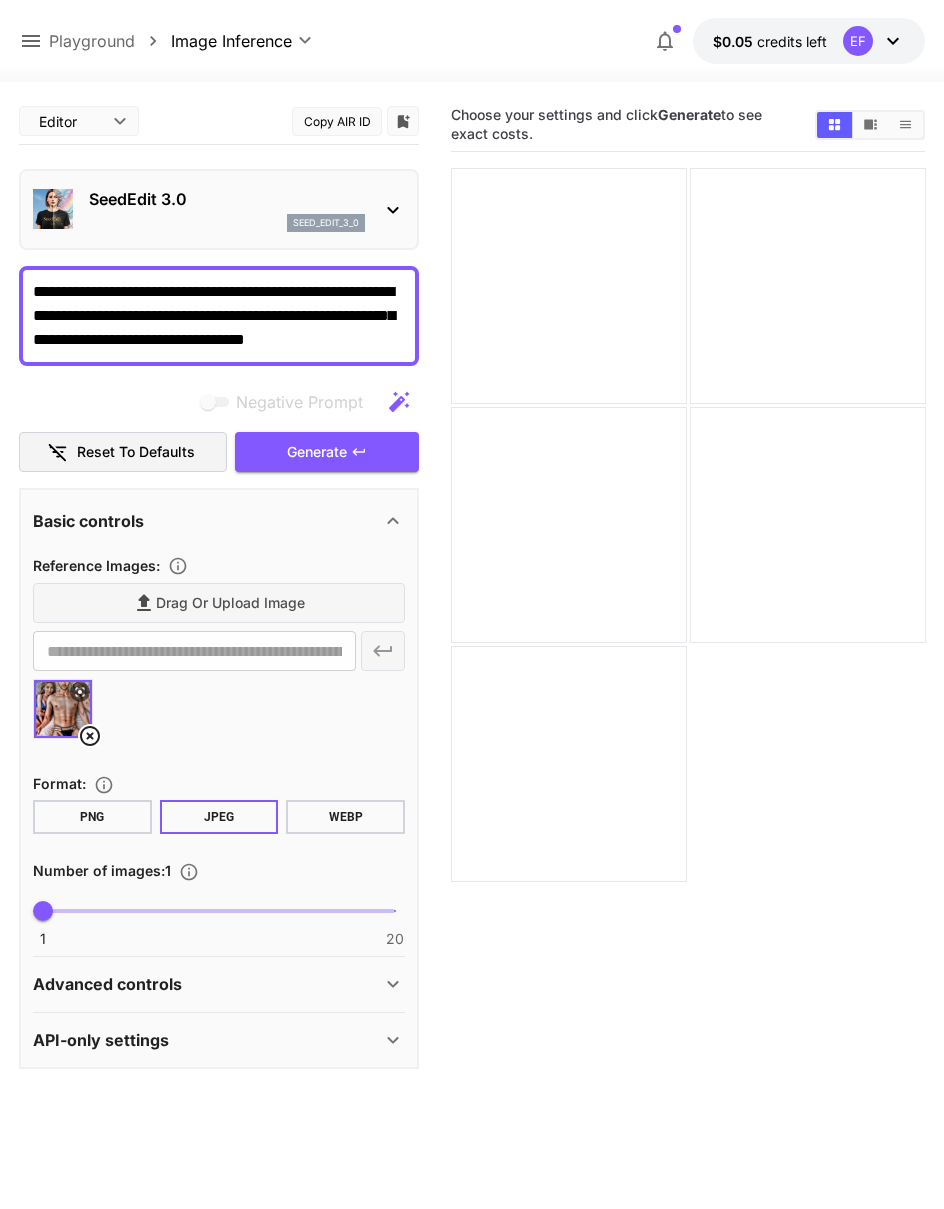 scroll, scrollTop: 0, scrollLeft: 0, axis: both 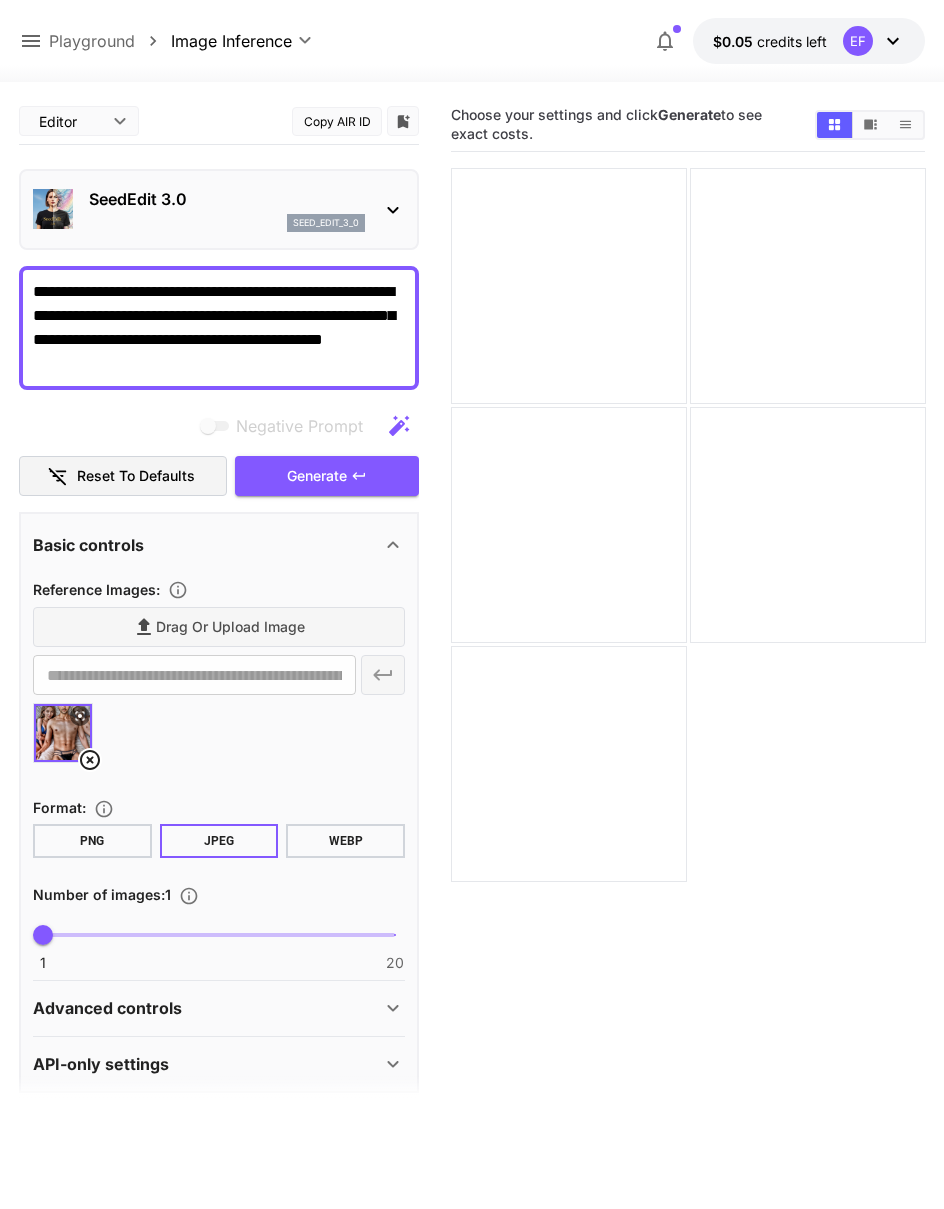 click on "**********" at bounding box center (219, 328) 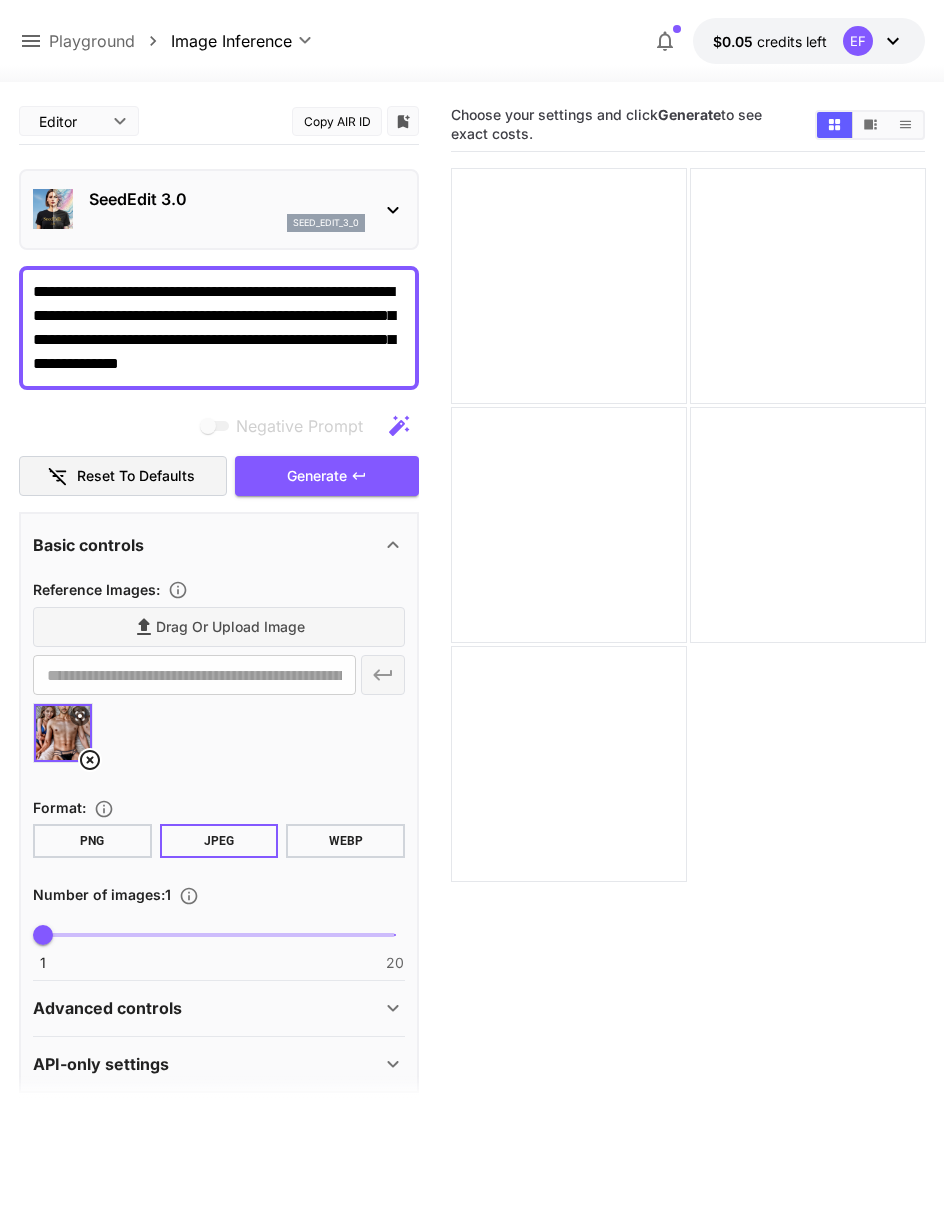 scroll, scrollTop: 0, scrollLeft: 0, axis: both 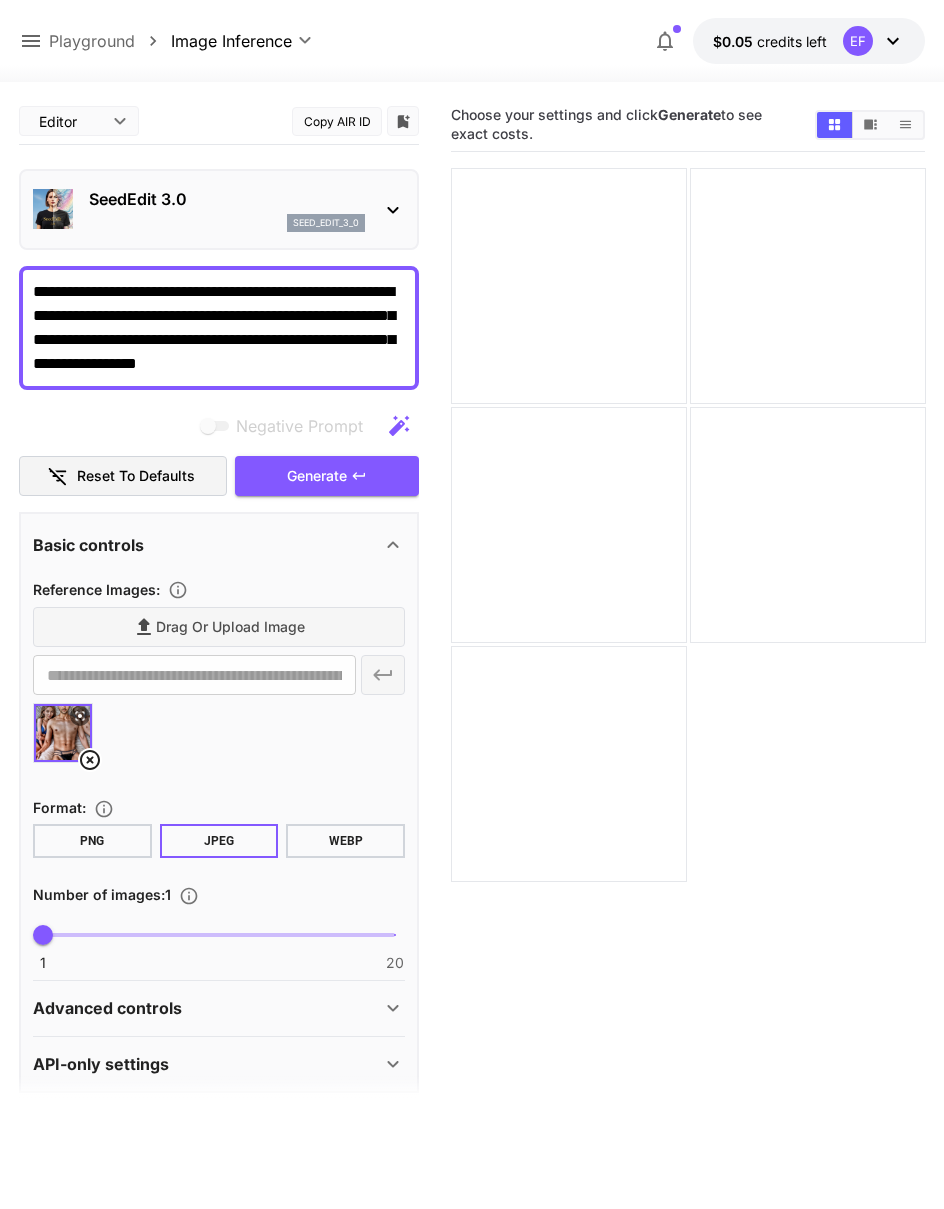 click on "**********" at bounding box center [219, 328] 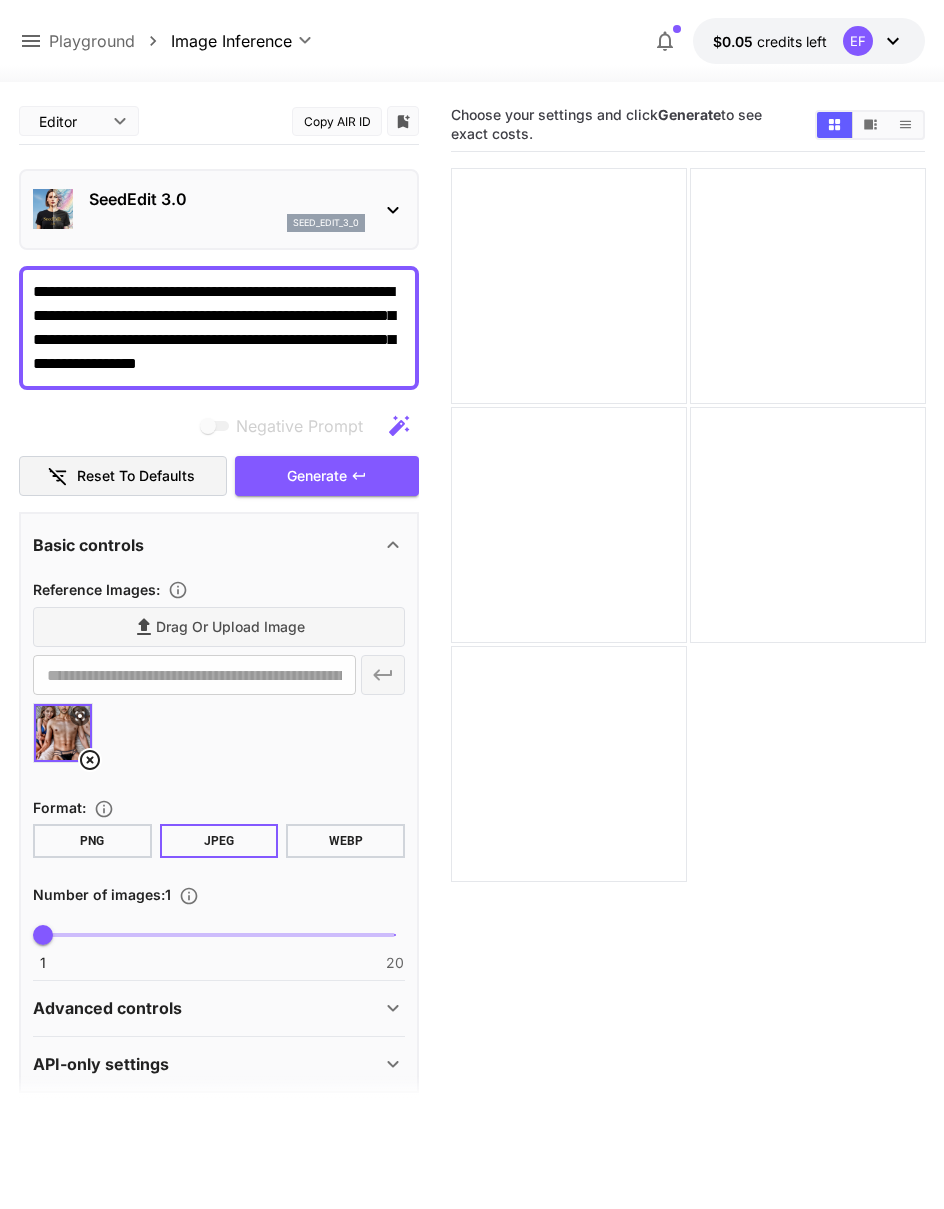 scroll, scrollTop: 0, scrollLeft: 0, axis: both 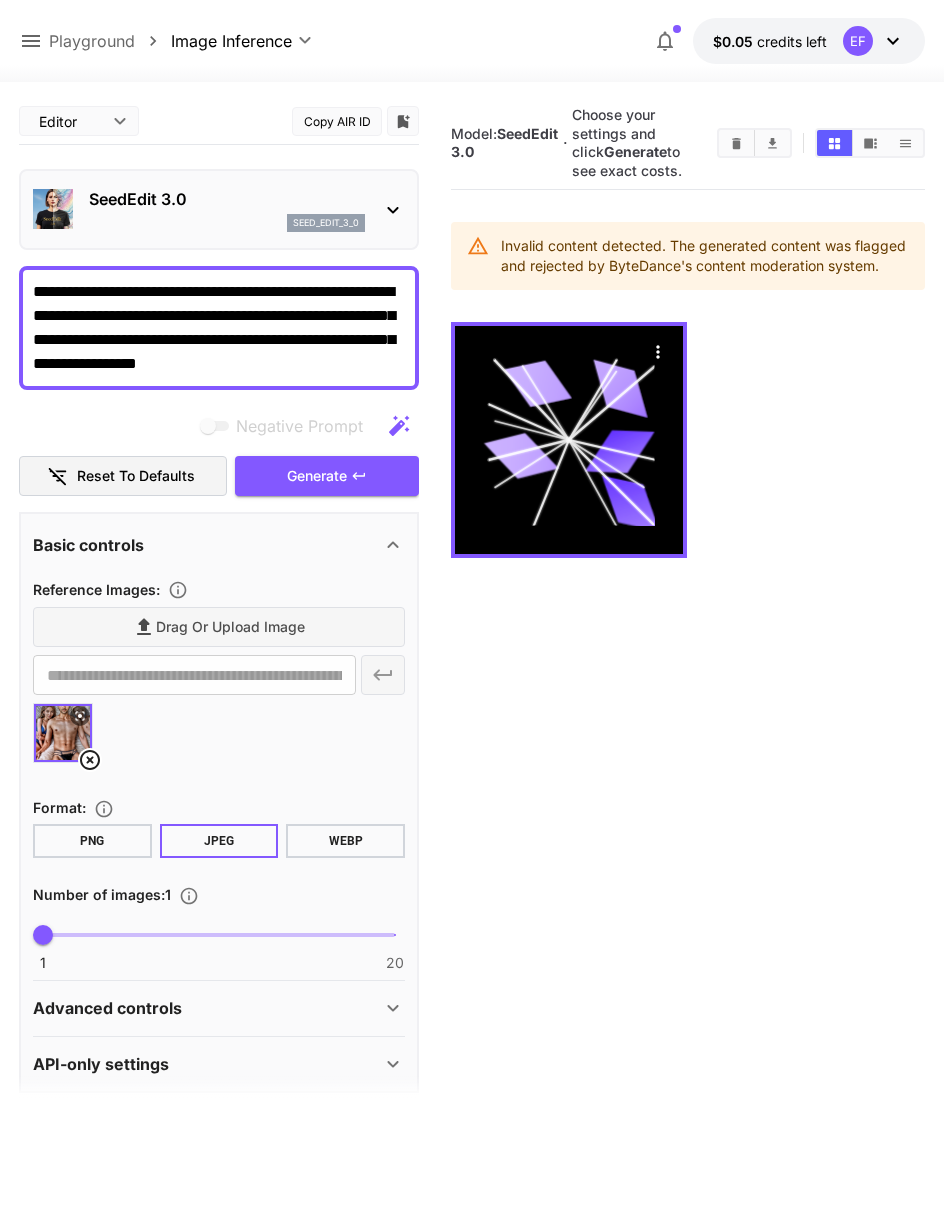 click on "SeedEdit 3.0 seed_edit_3_0" at bounding box center (219, 209) 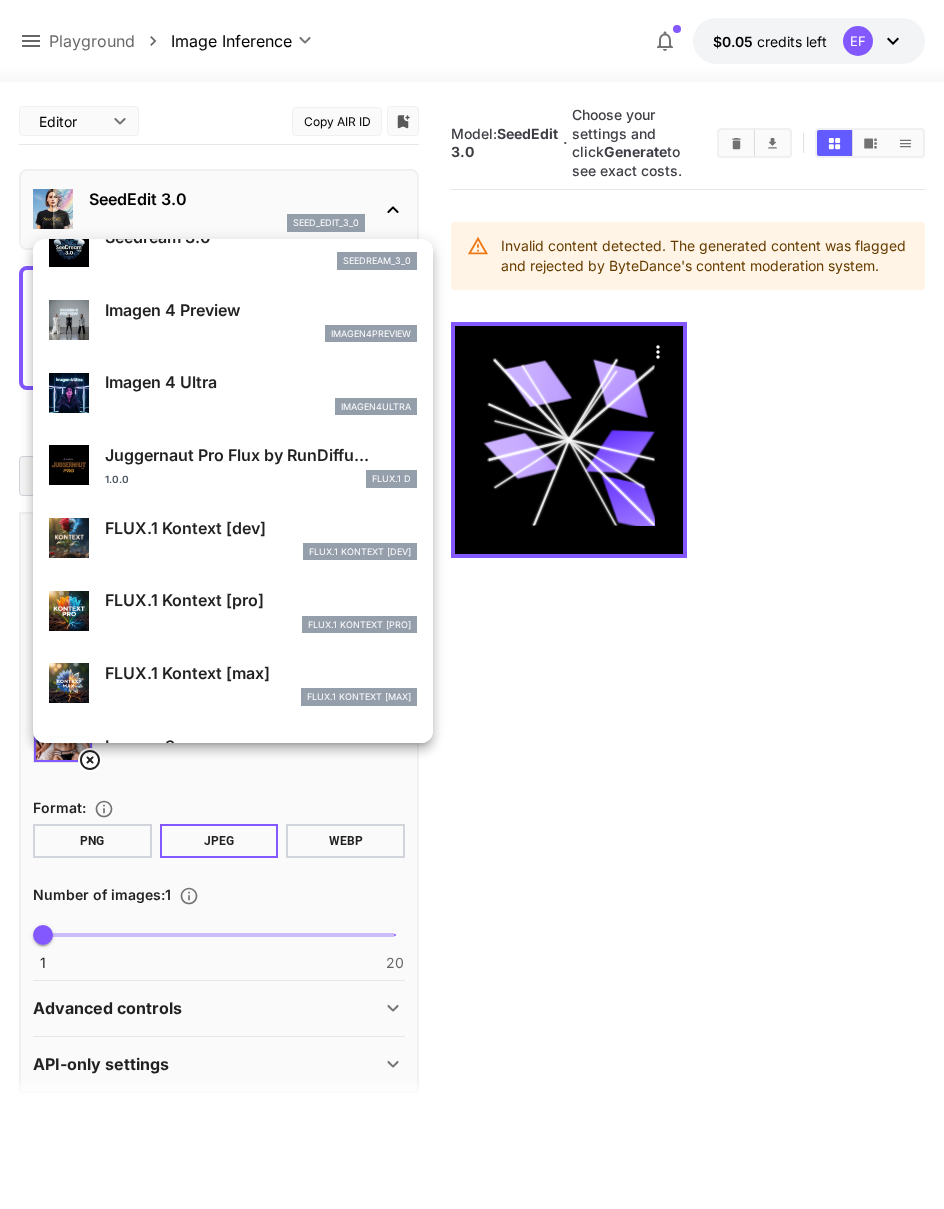 scroll, scrollTop: 530, scrollLeft: 0, axis: vertical 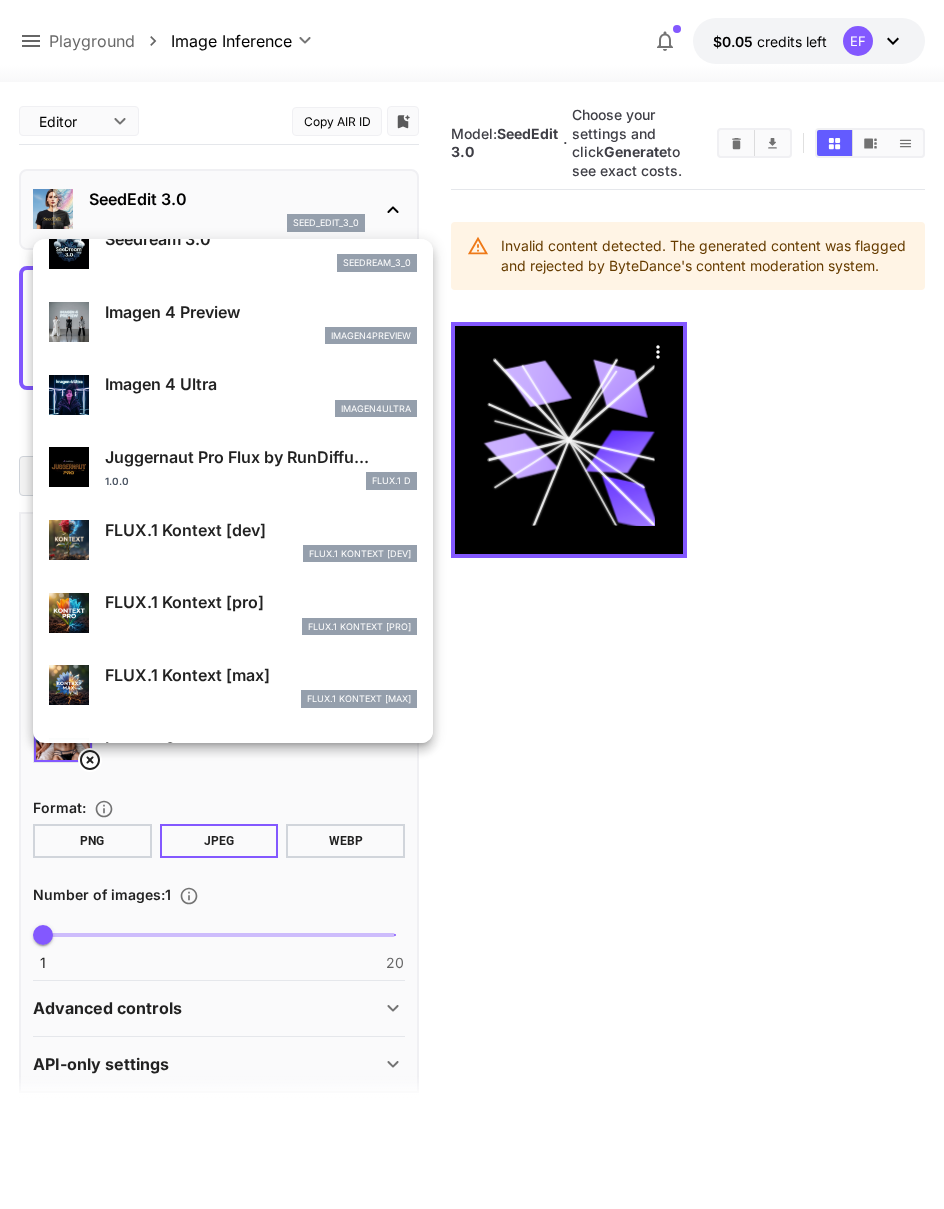click on "FLUX.1 Kontext [dev]" at bounding box center [261, 530] 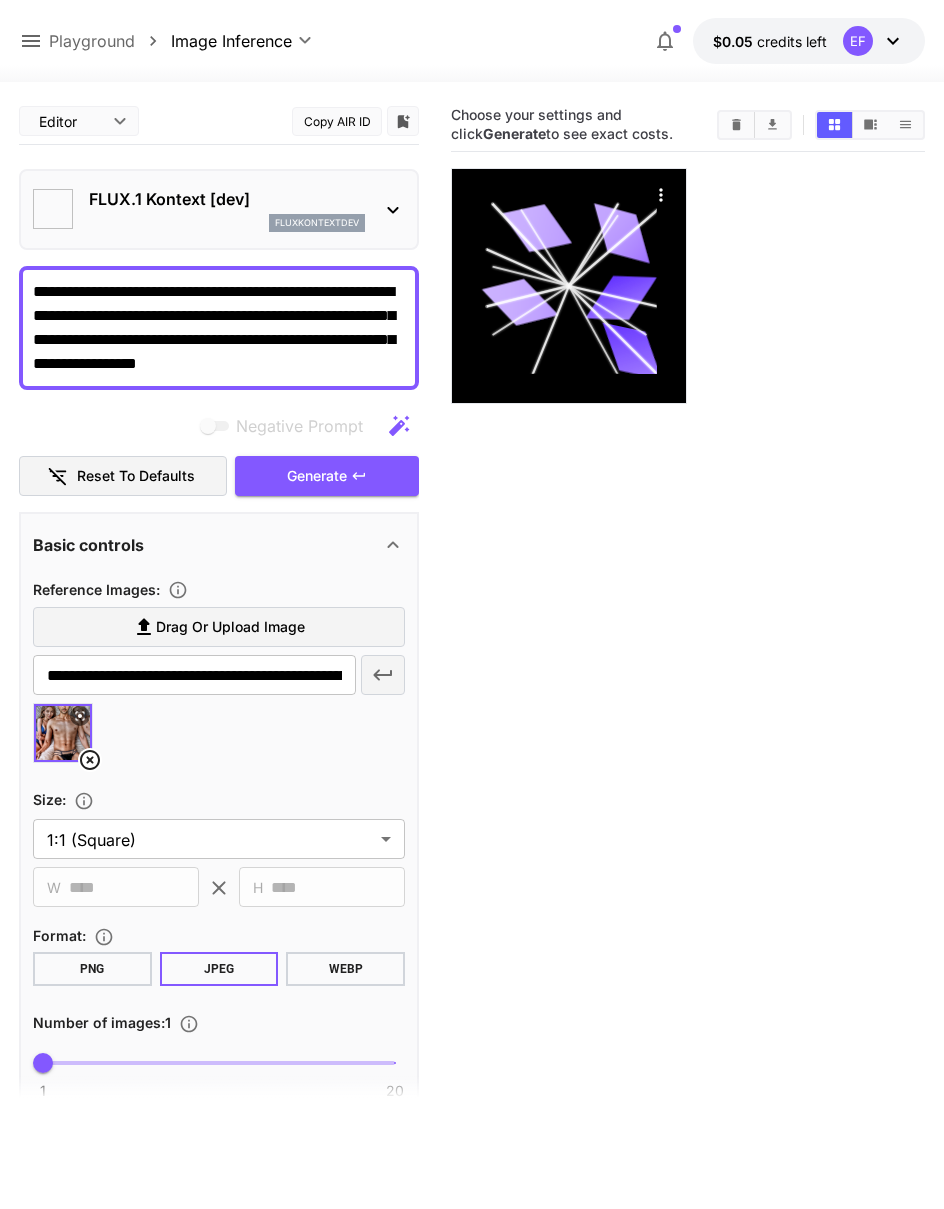 type on "***" 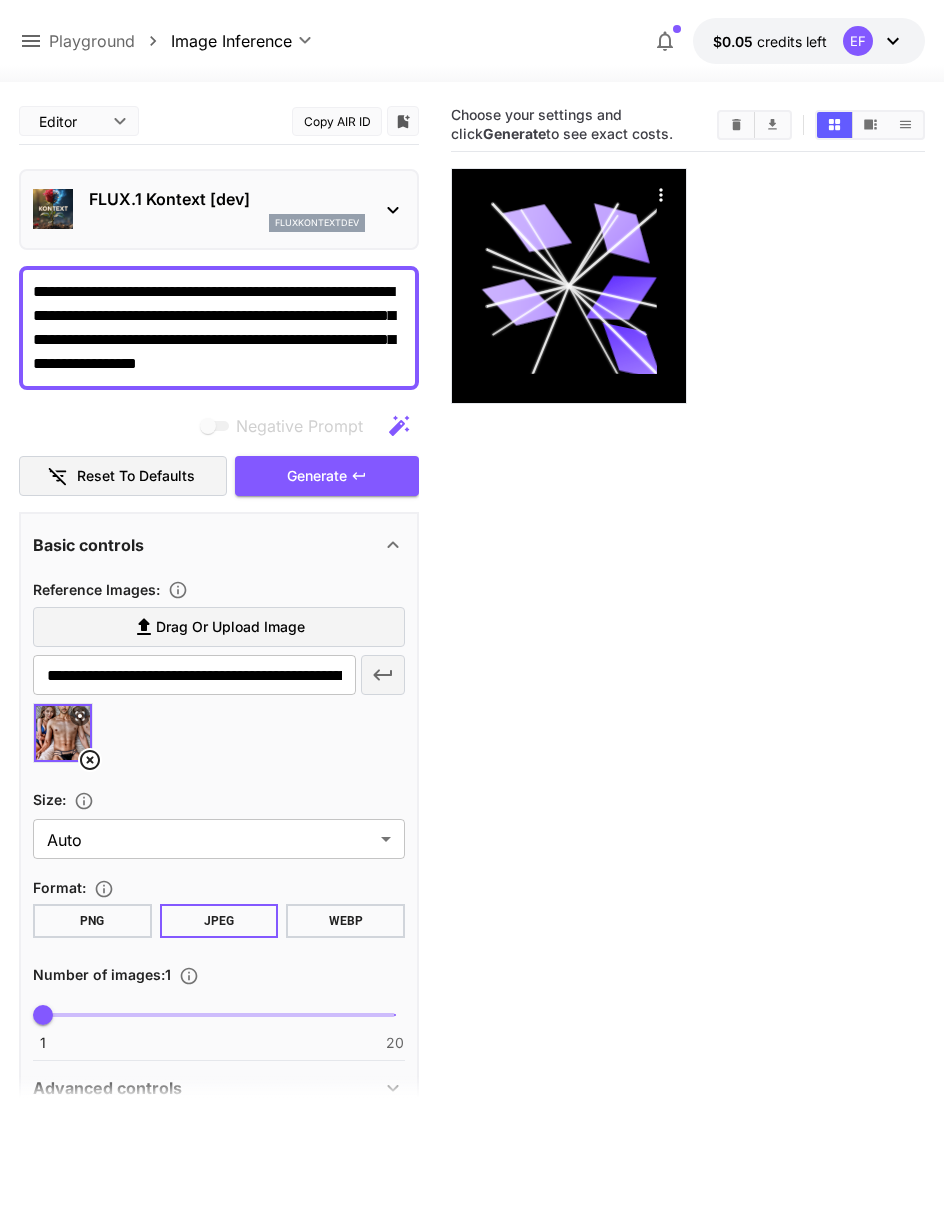 click on "Generate" at bounding box center [317, 476] 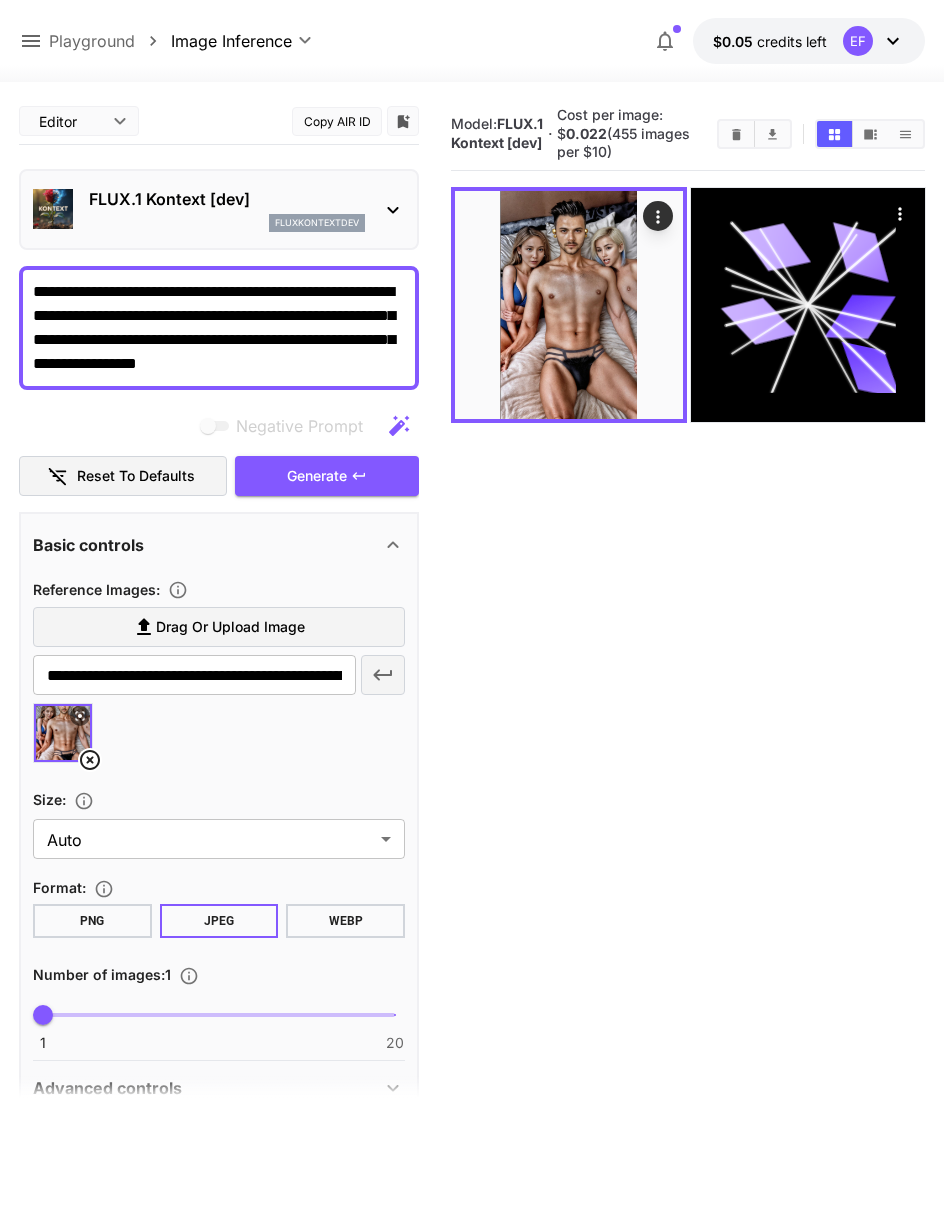 click at bounding box center [569, 305] 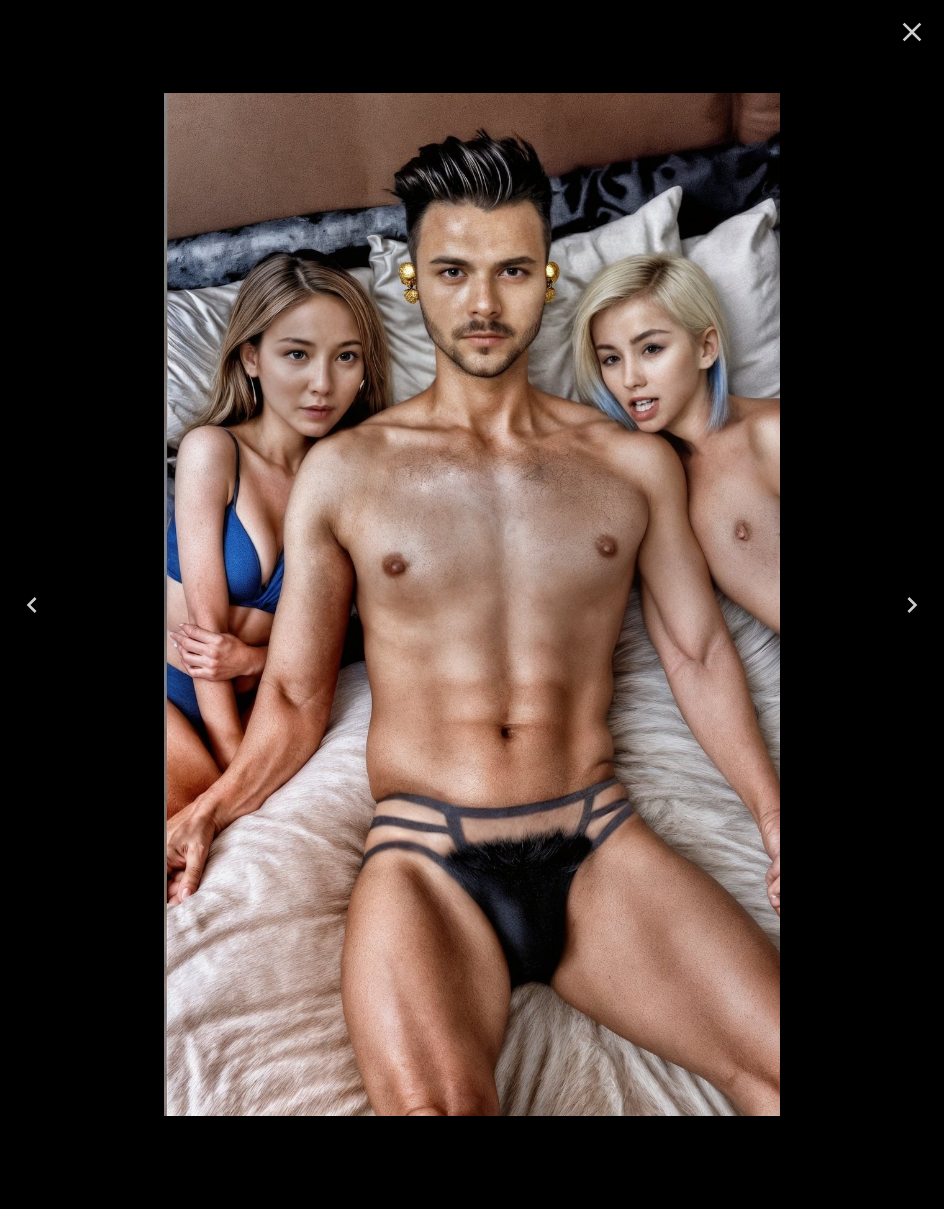 click 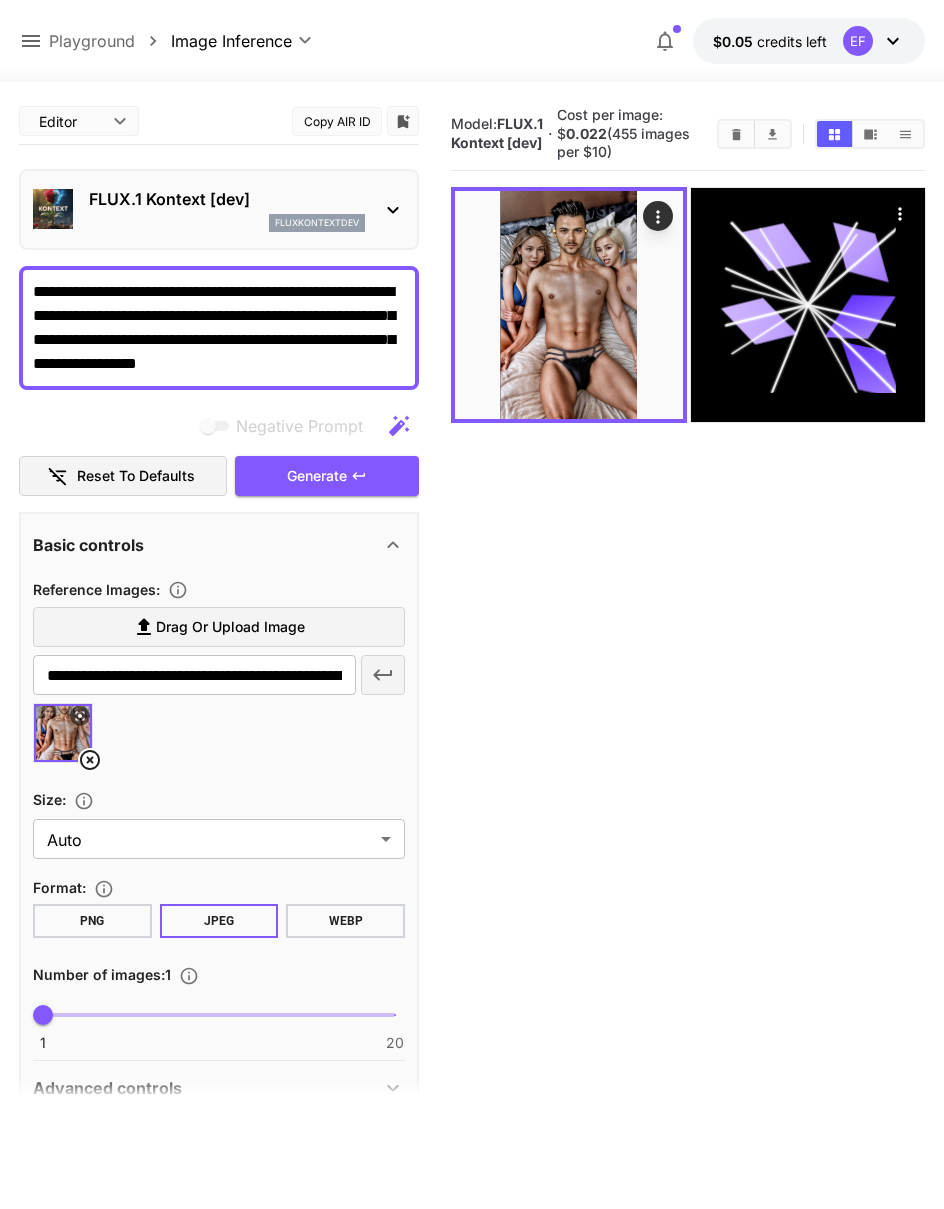 click on "**********" at bounding box center [219, 328] 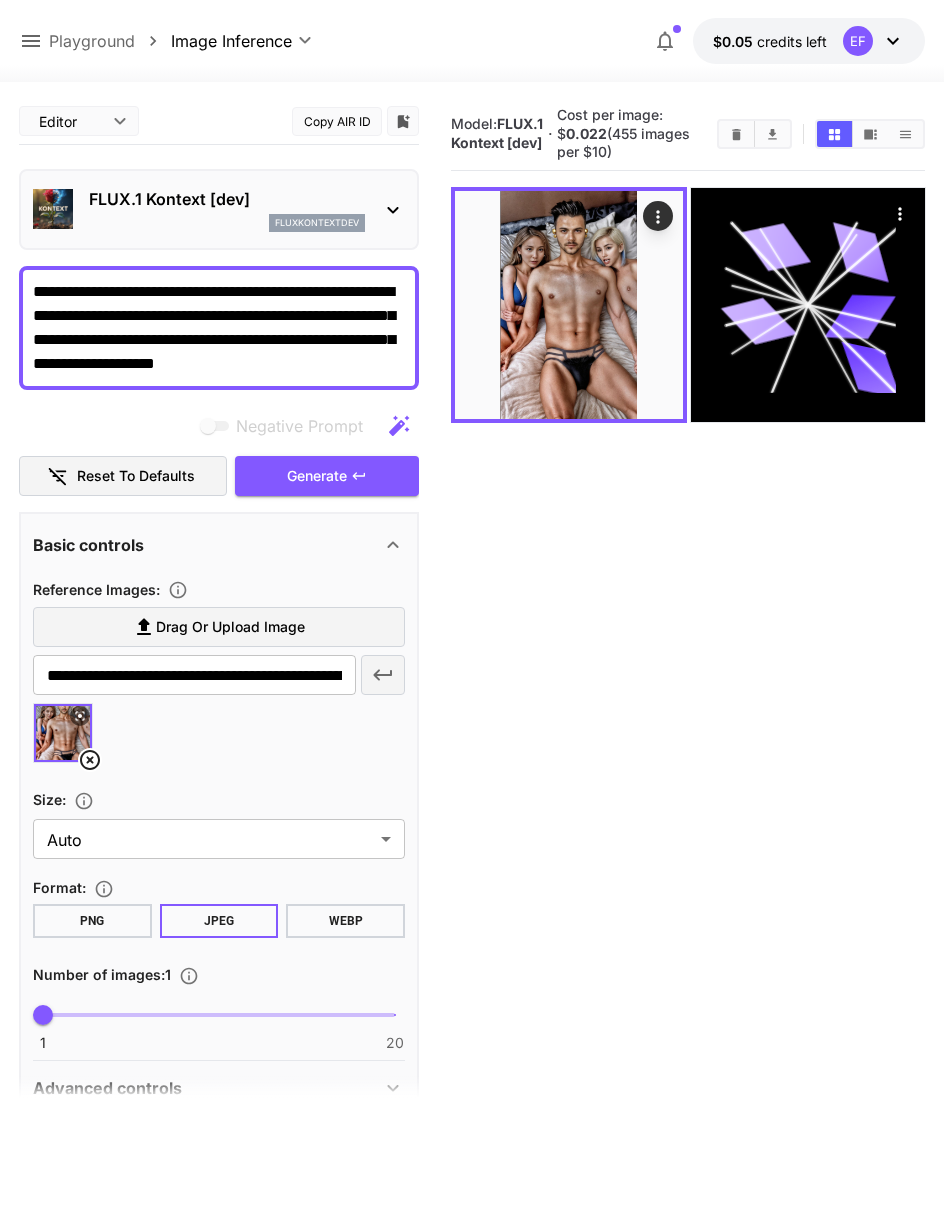 click on "**********" at bounding box center [219, 328] 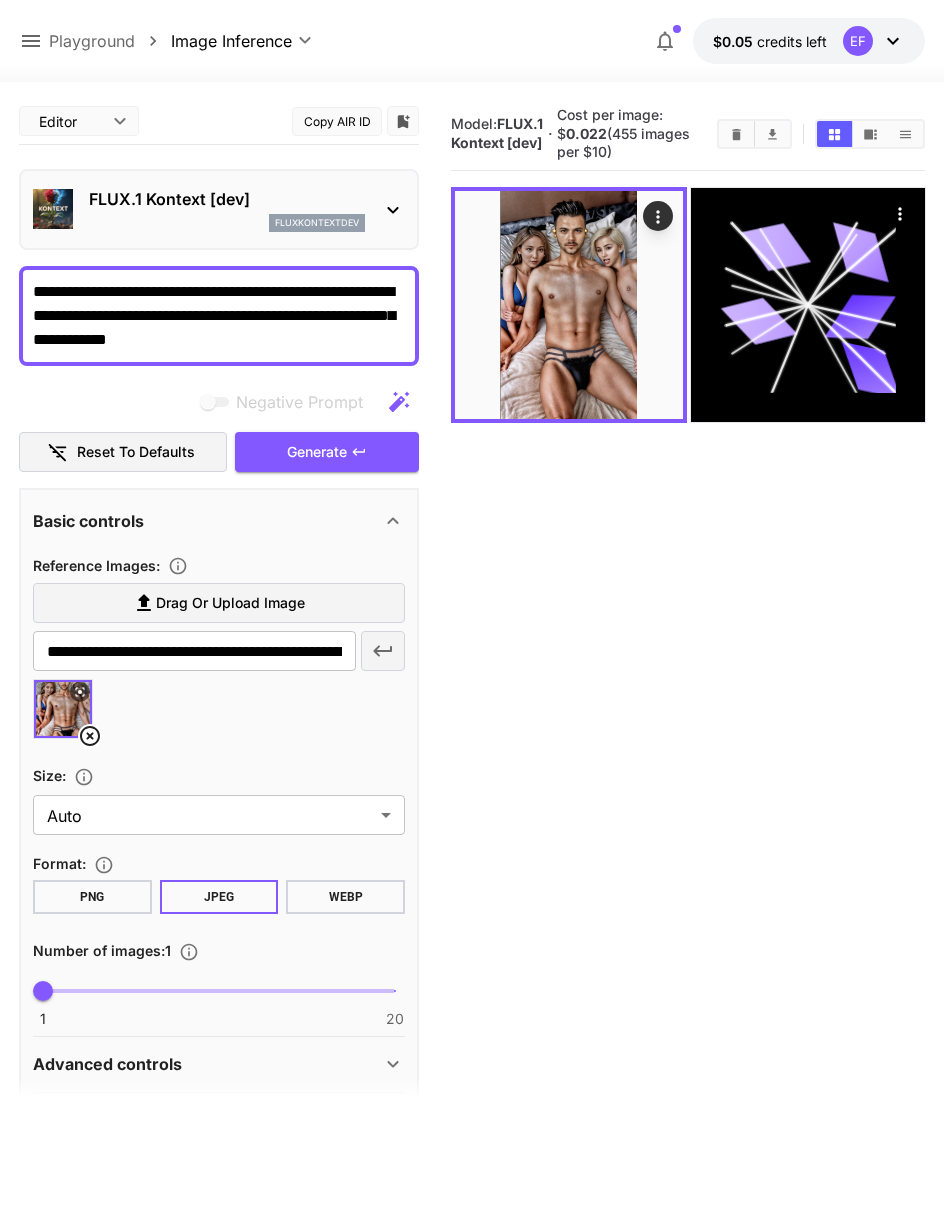 click on "**********" at bounding box center (219, 316) 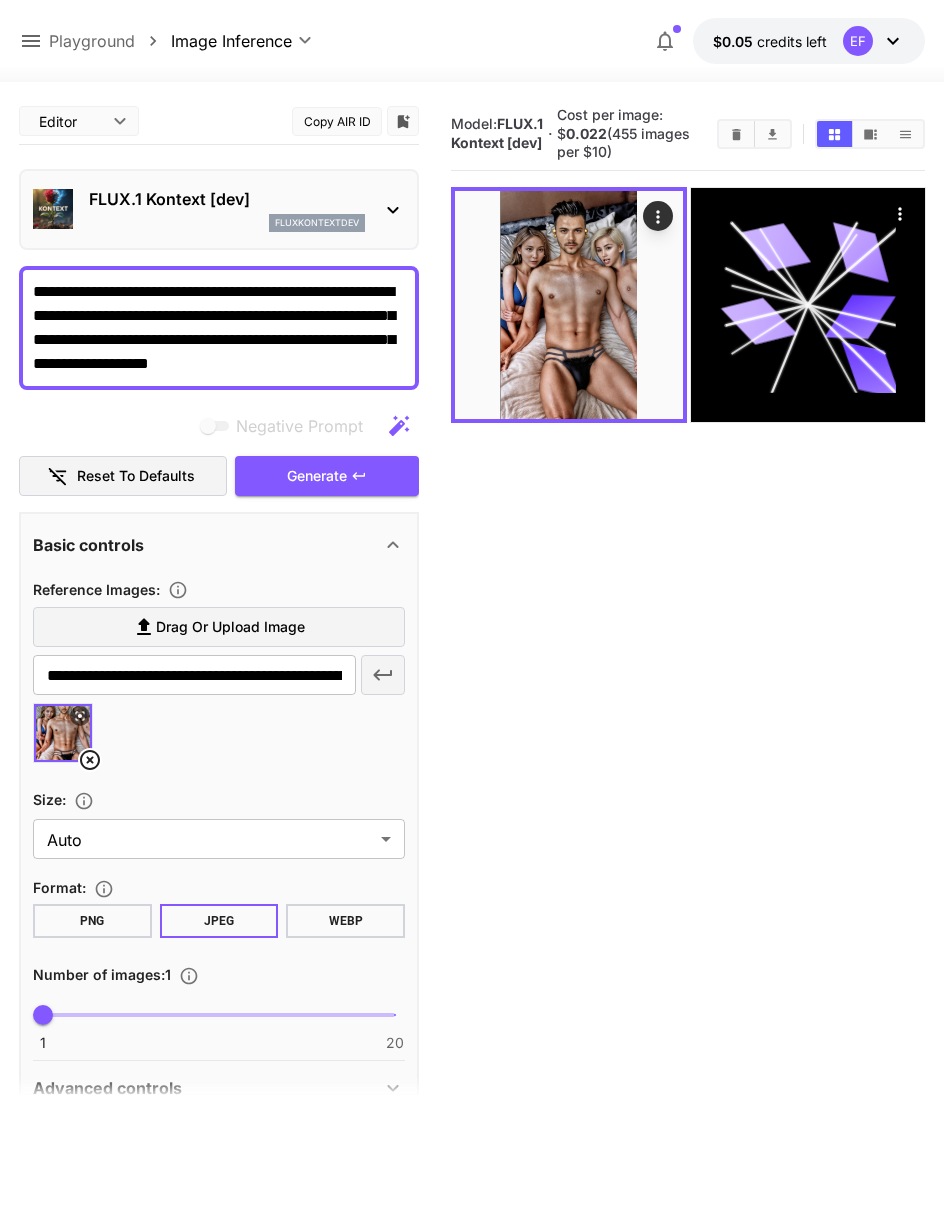 scroll, scrollTop: 0, scrollLeft: 0, axis: both 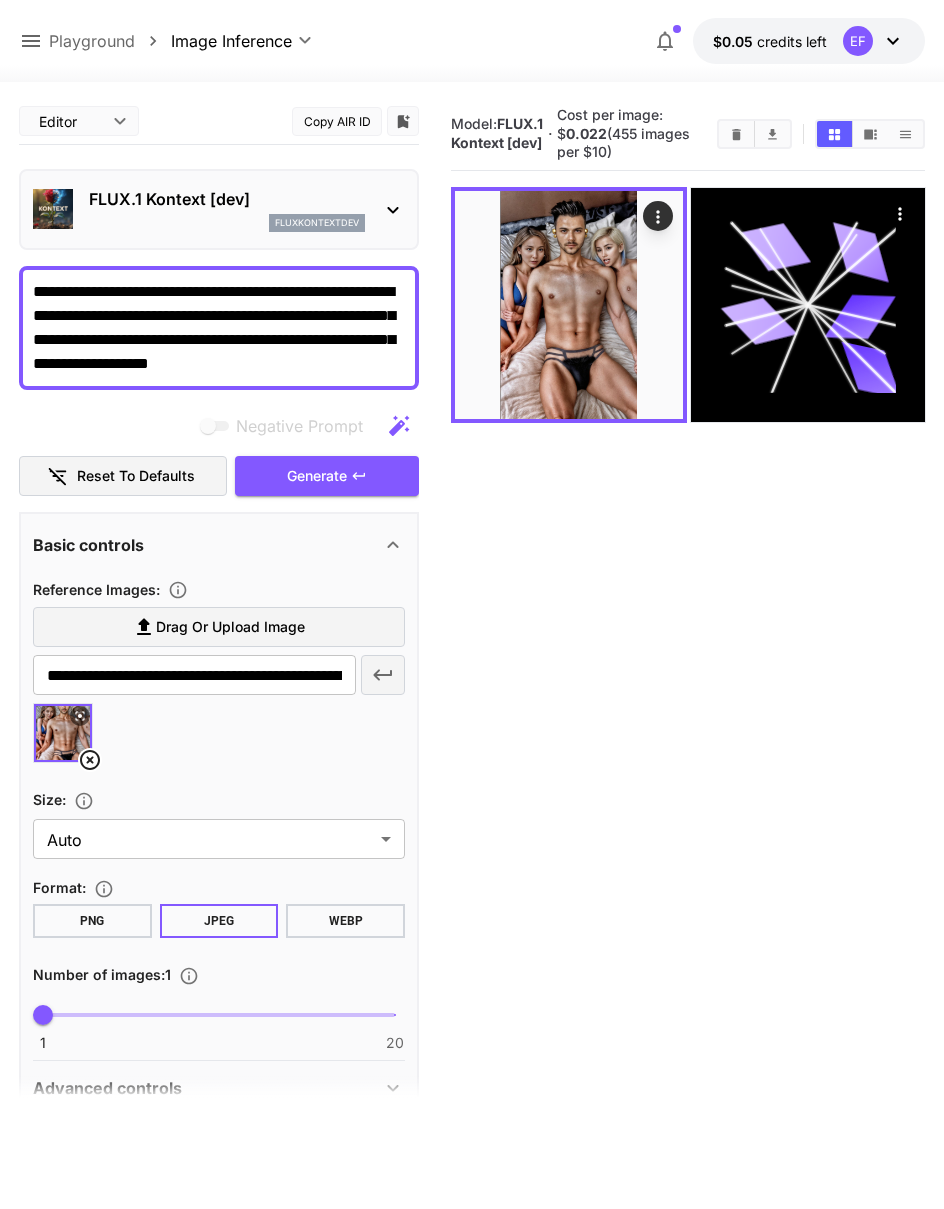 type on "**********" 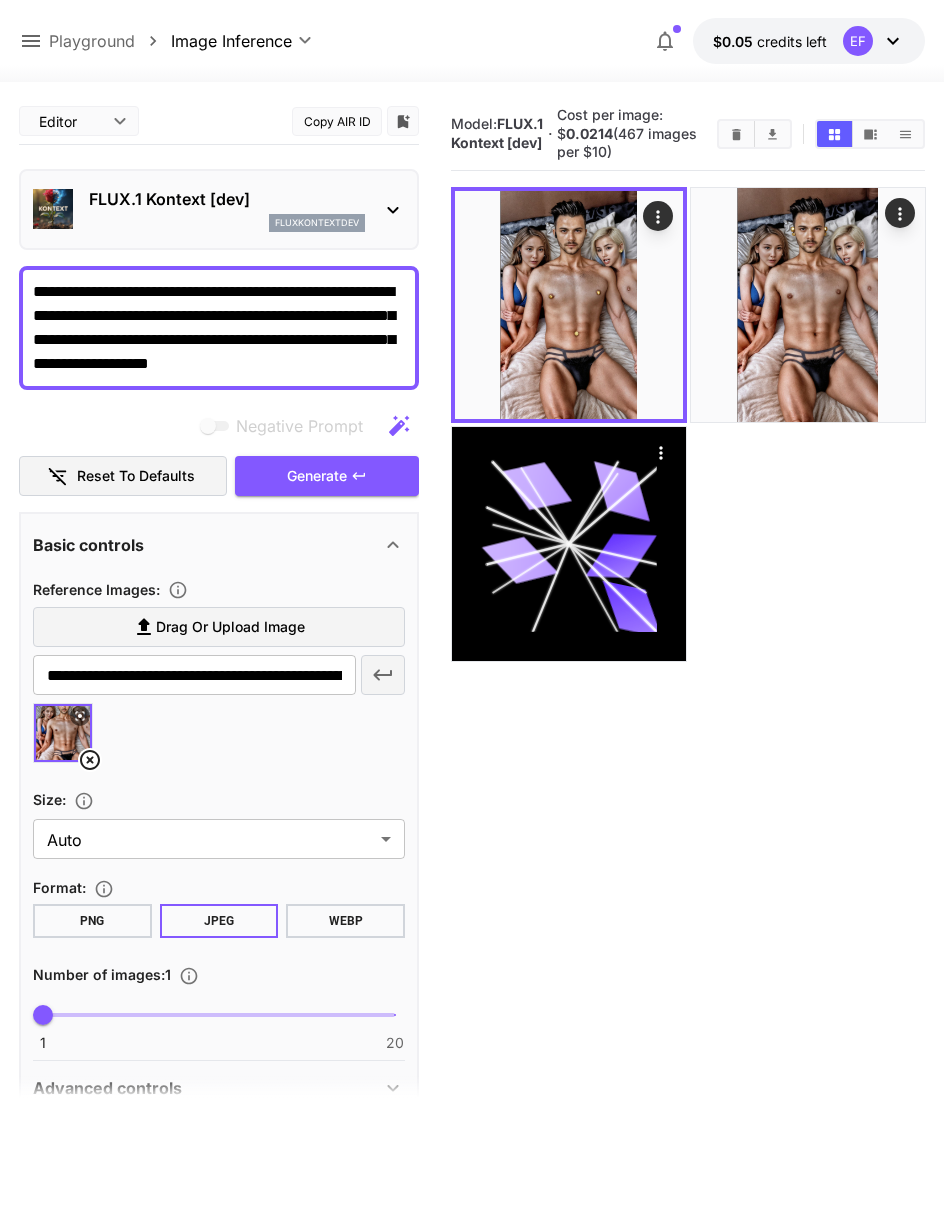 click at bounding box center (569, 305) 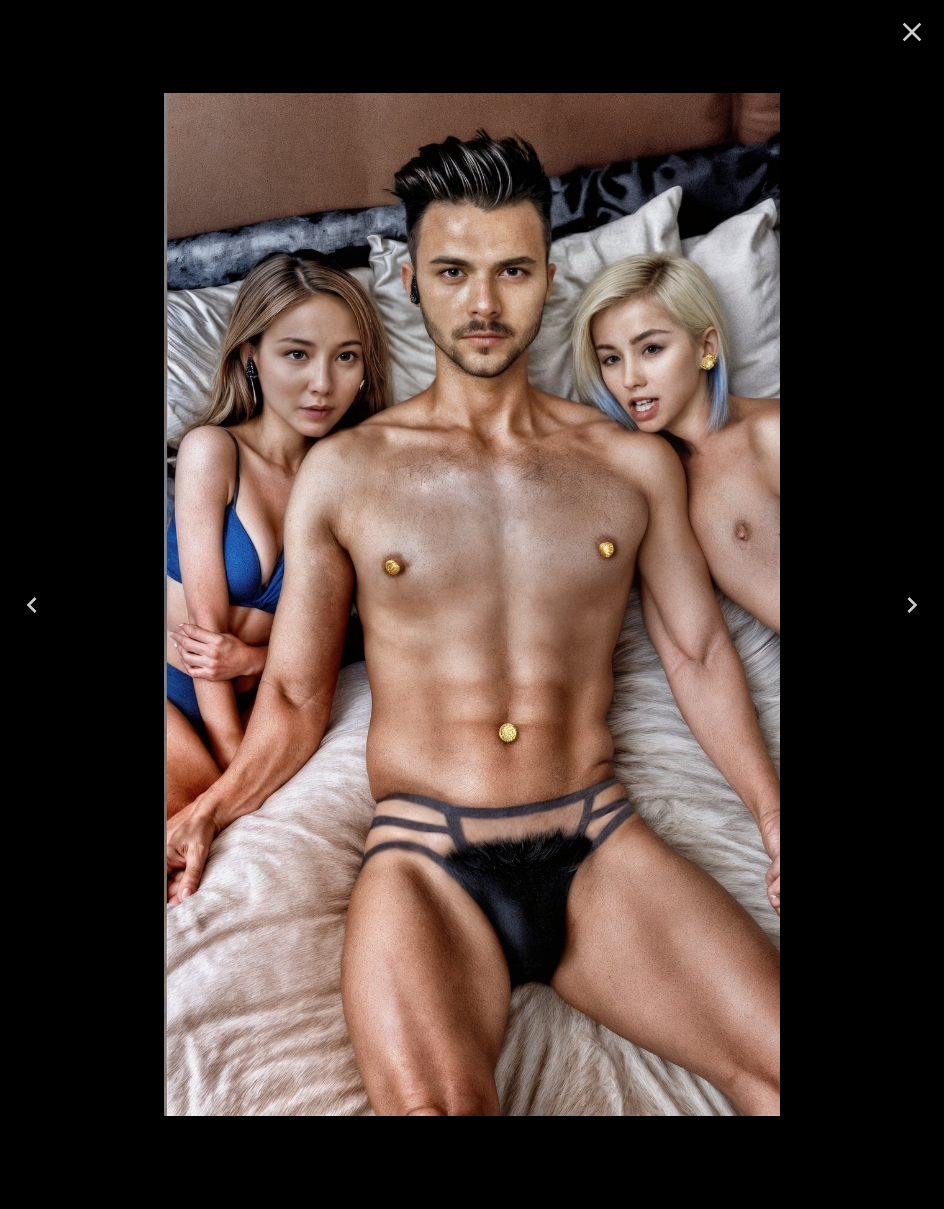 click 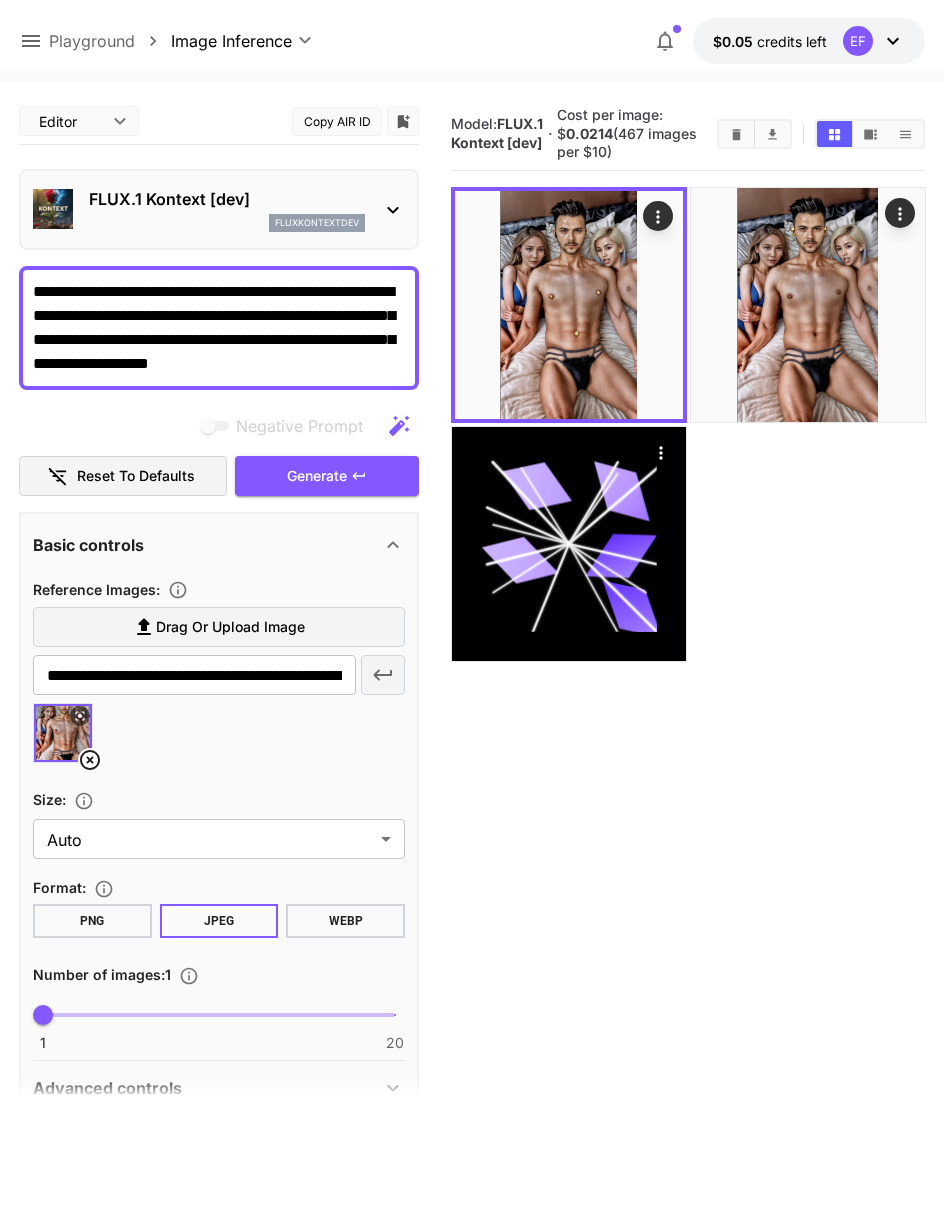 click on "**********" at bounding box center (219, 328) 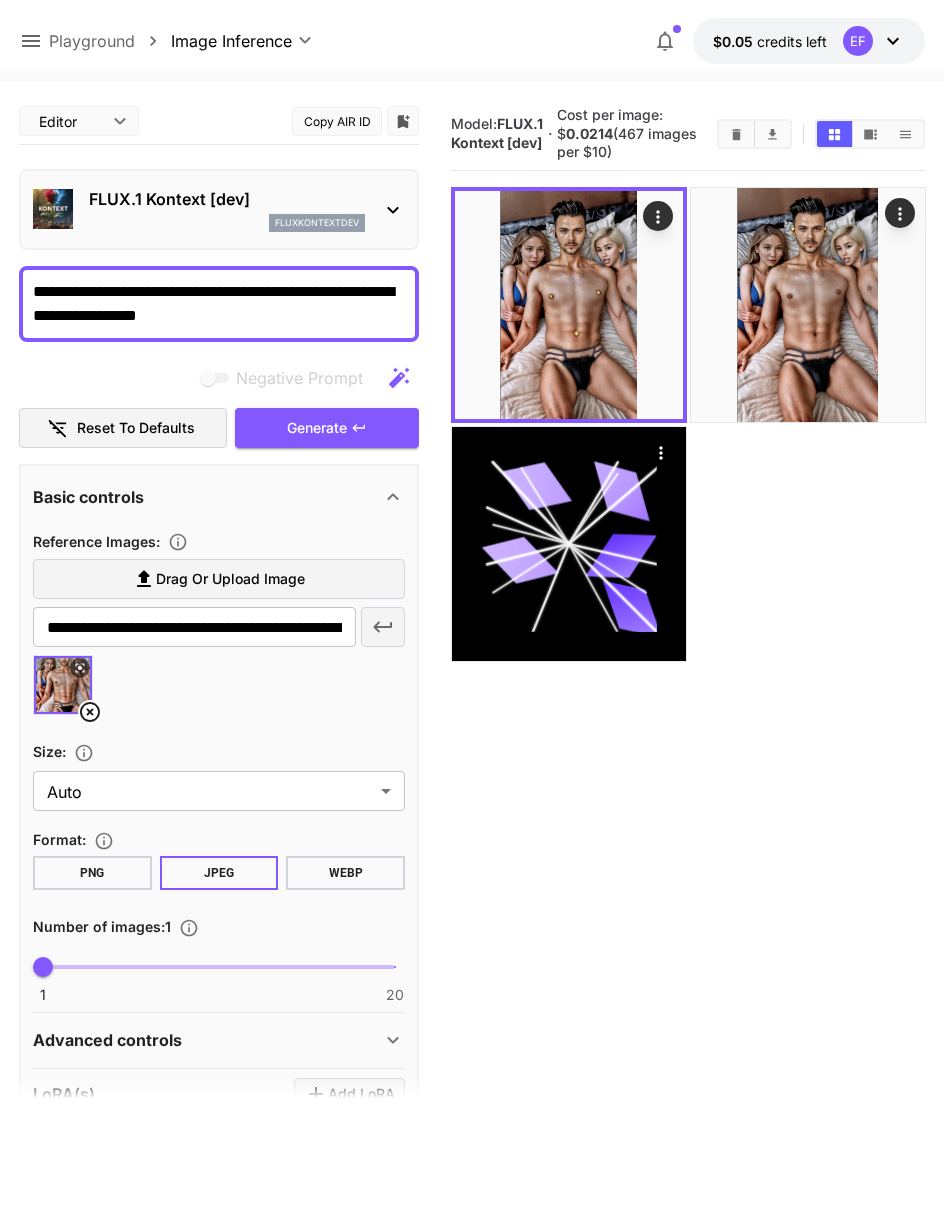 click on "**********" at bounding box center (219, 304) 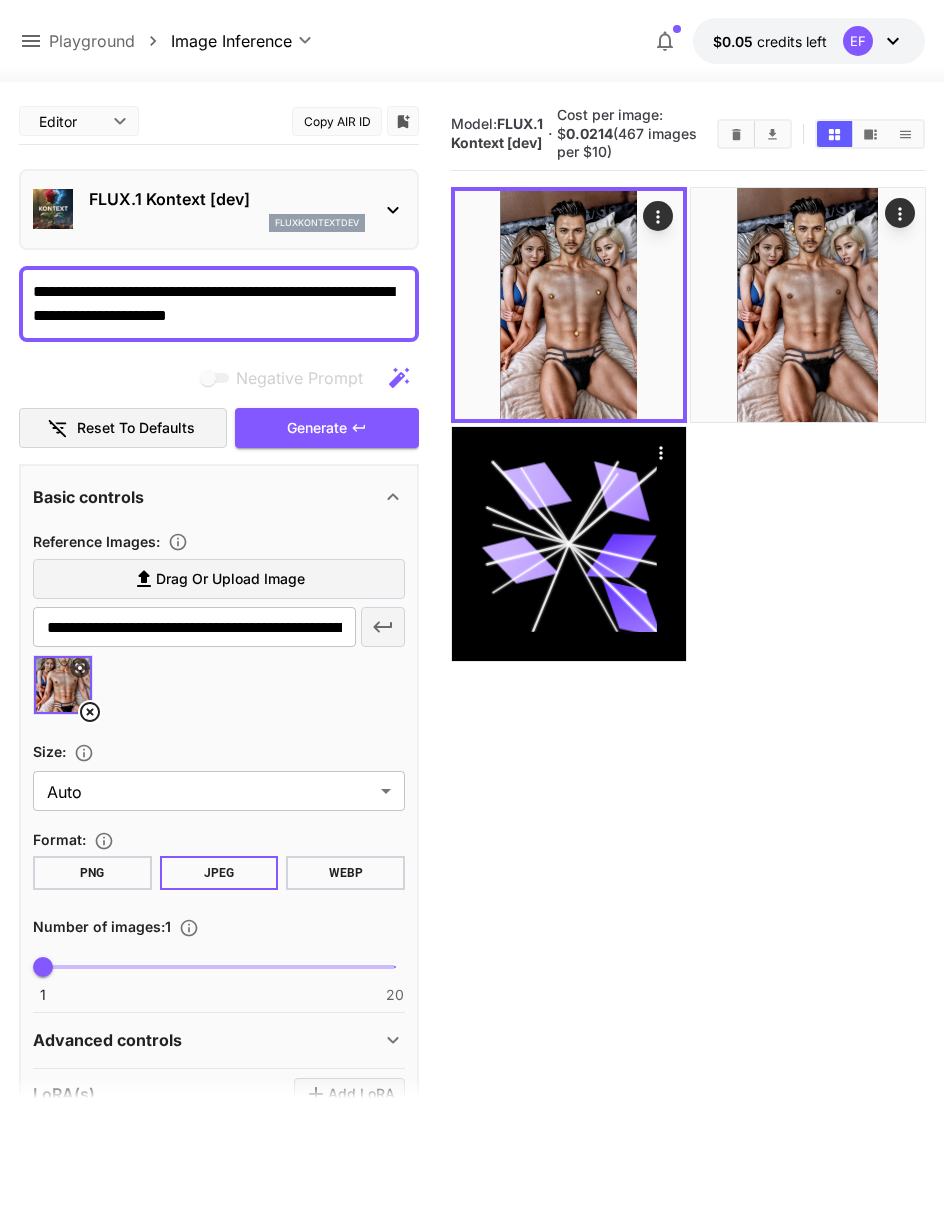 click on "Generate" at bounding box center [317, 428] 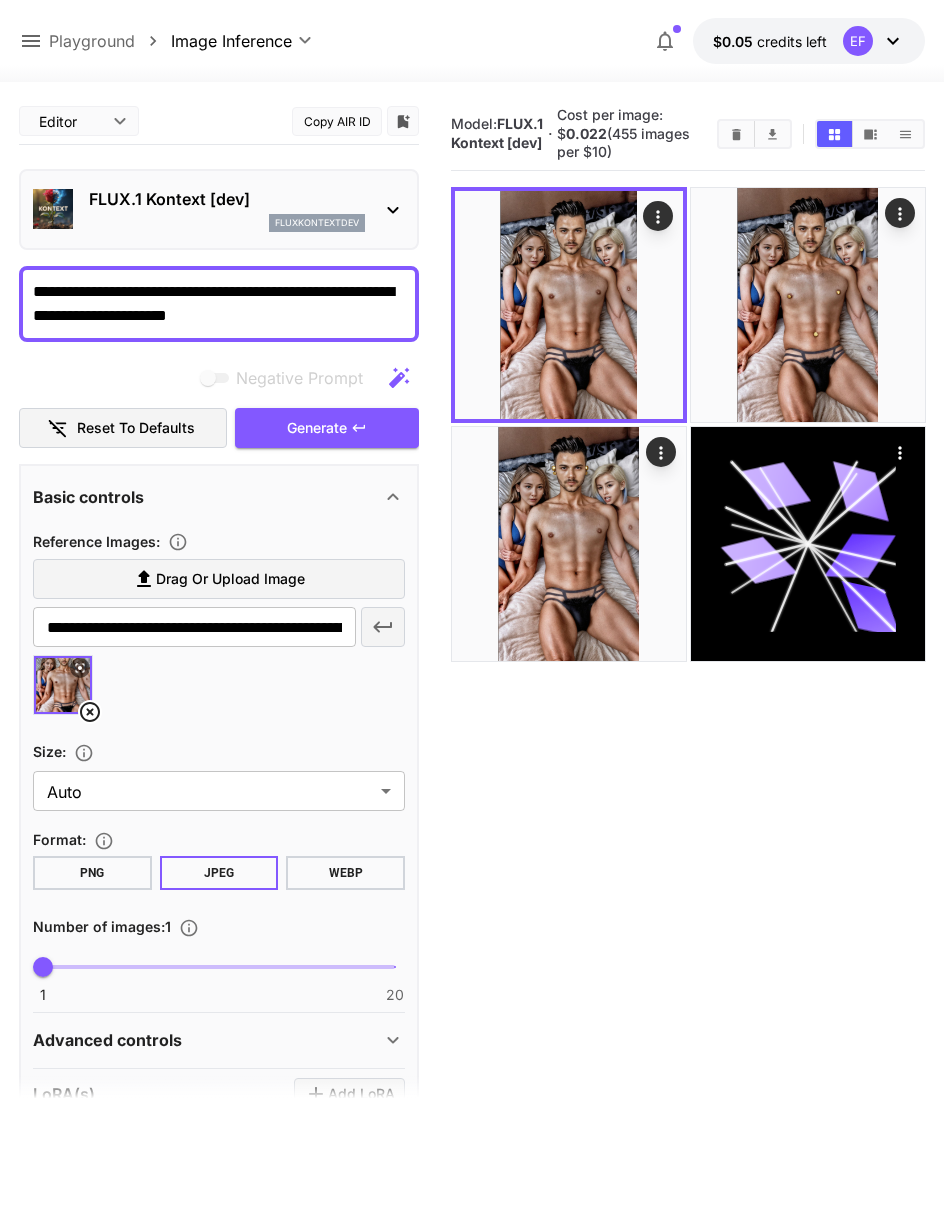 click 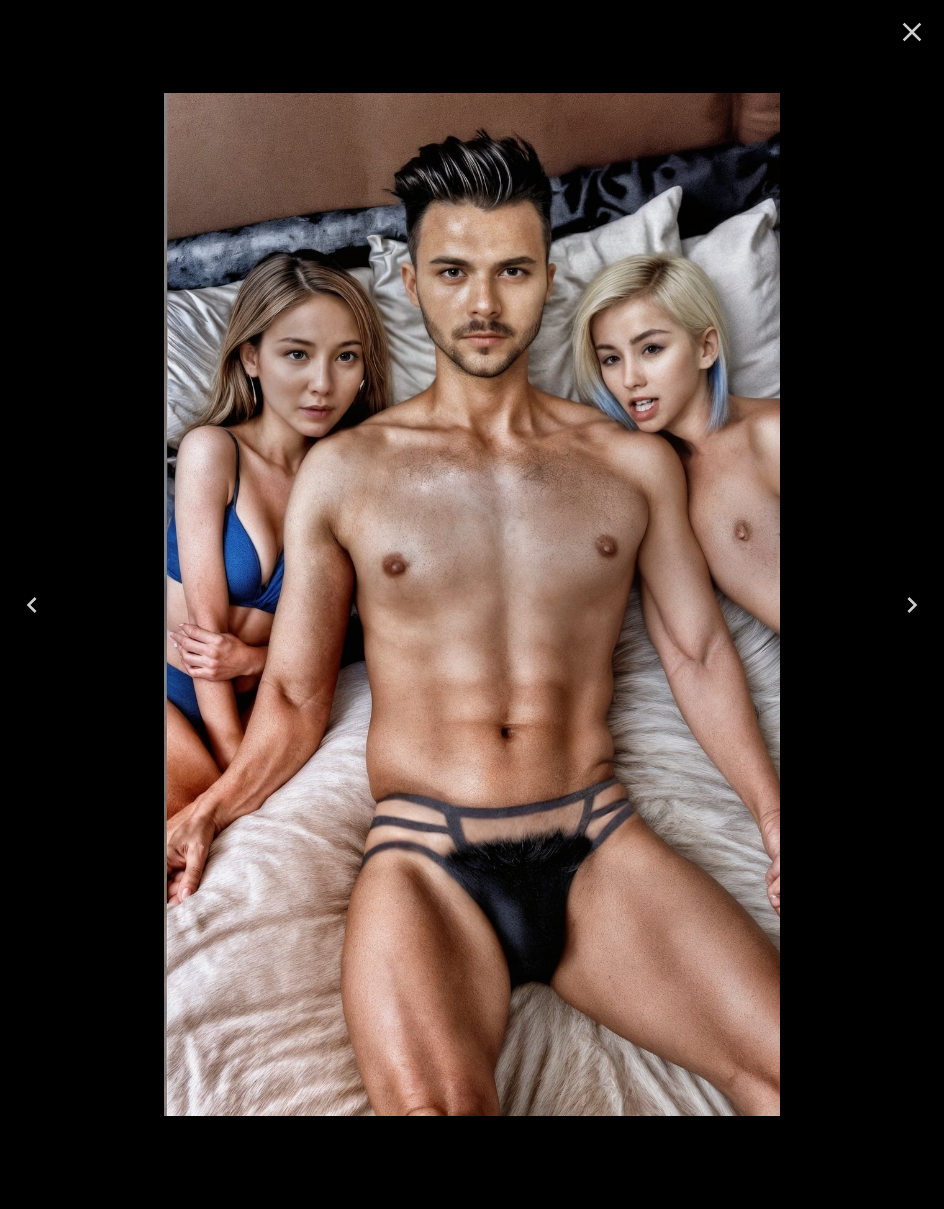 click 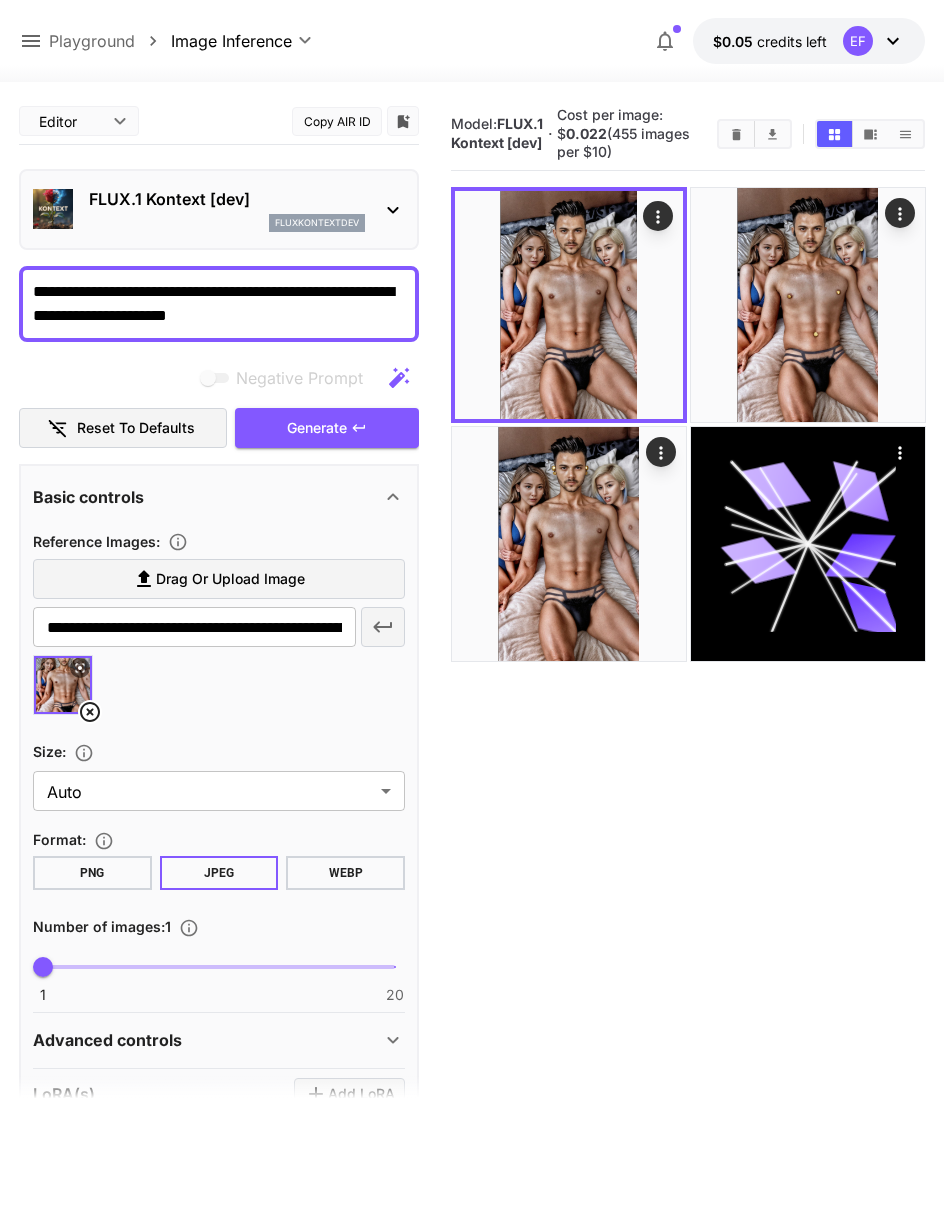 click on "**********" at bounding box center [219, 304] 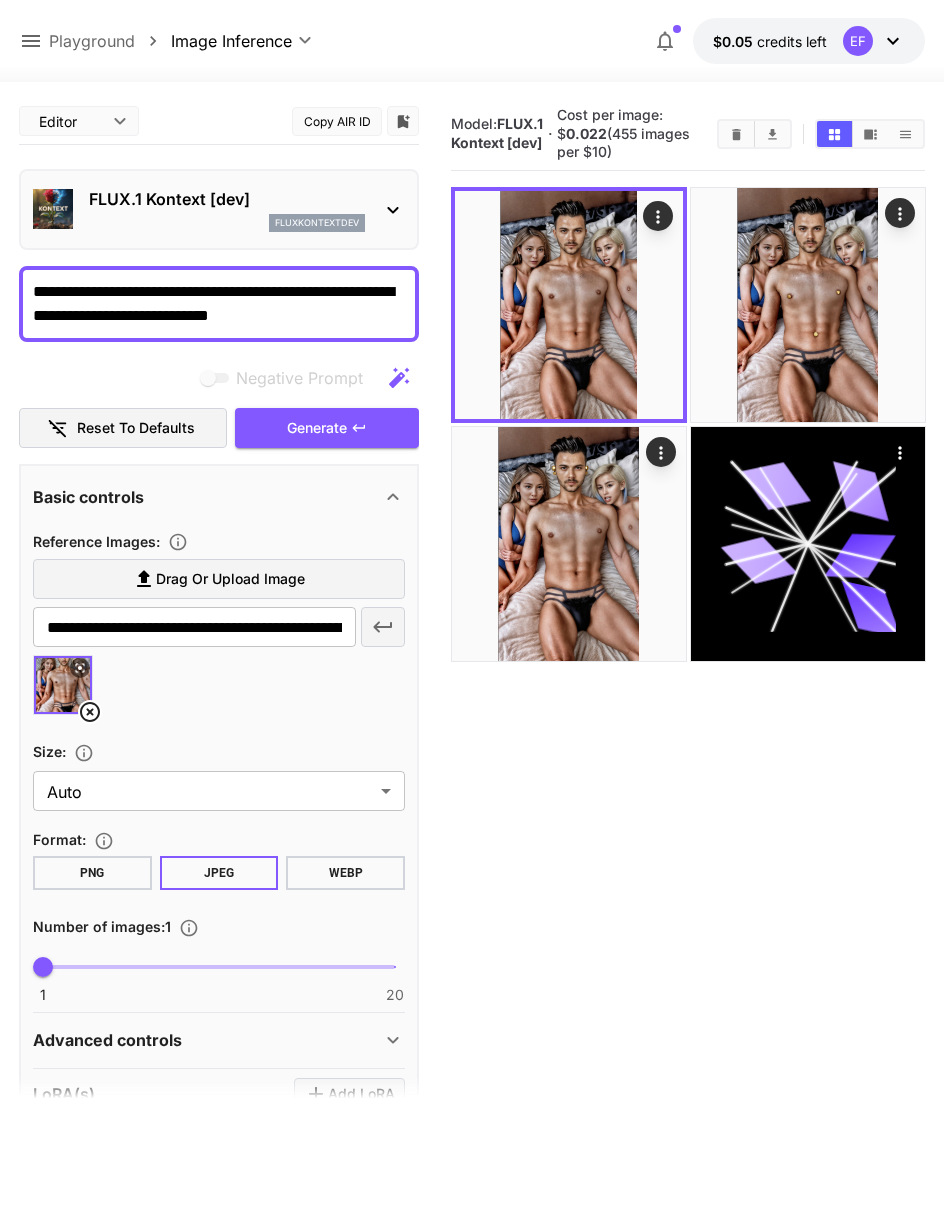 click on "**********" at bounding box center (219, 304) 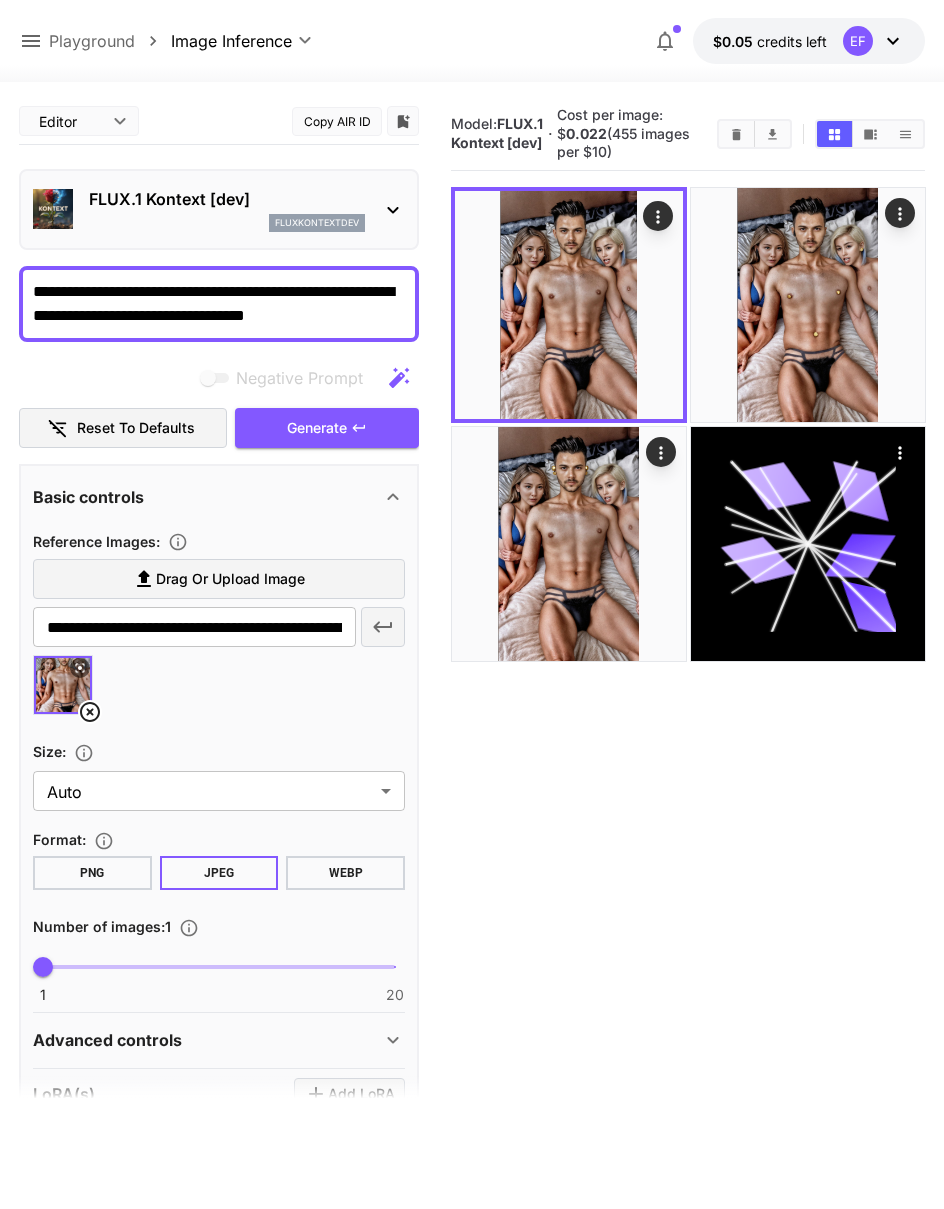 click on "**********" at bounding box center (219, 304) 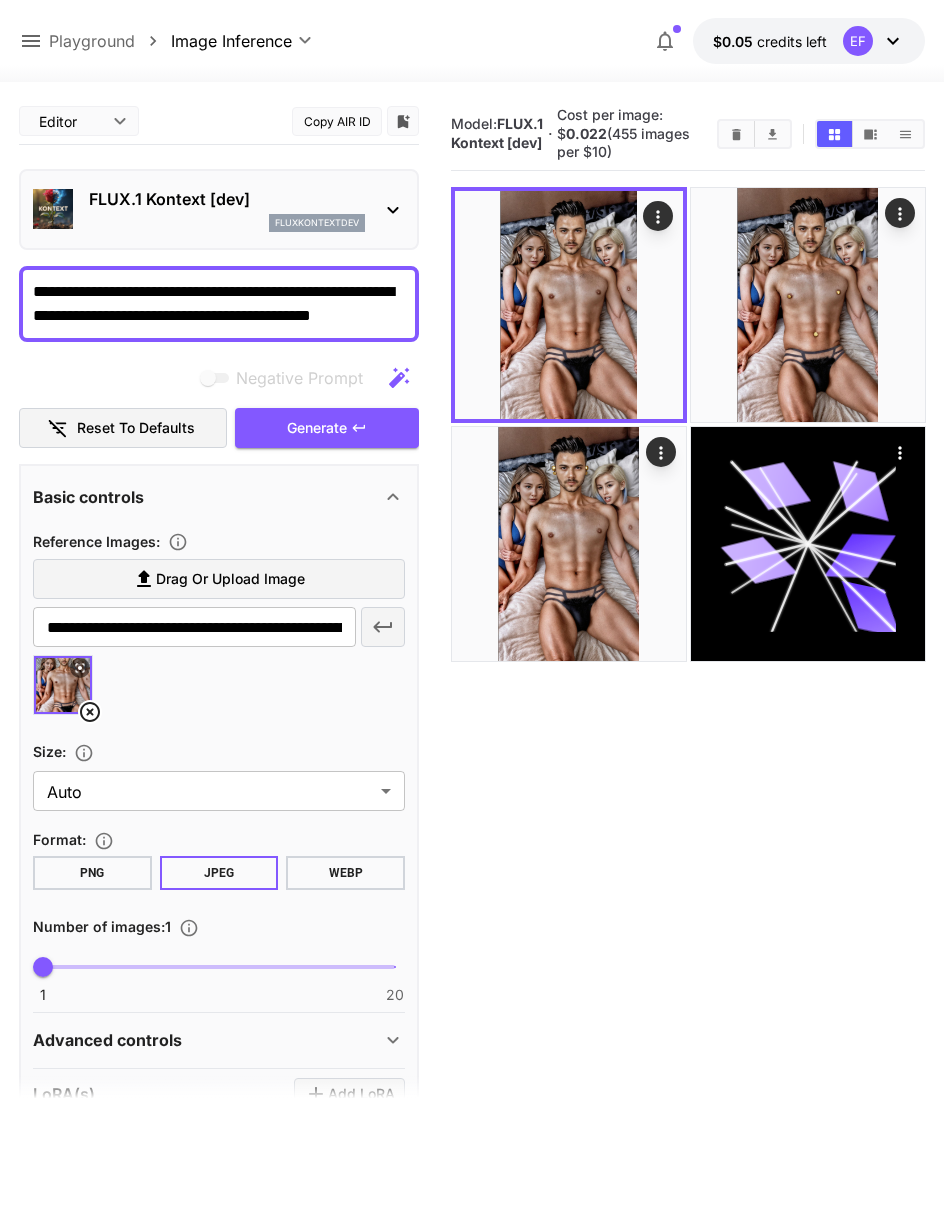 type on "**********" 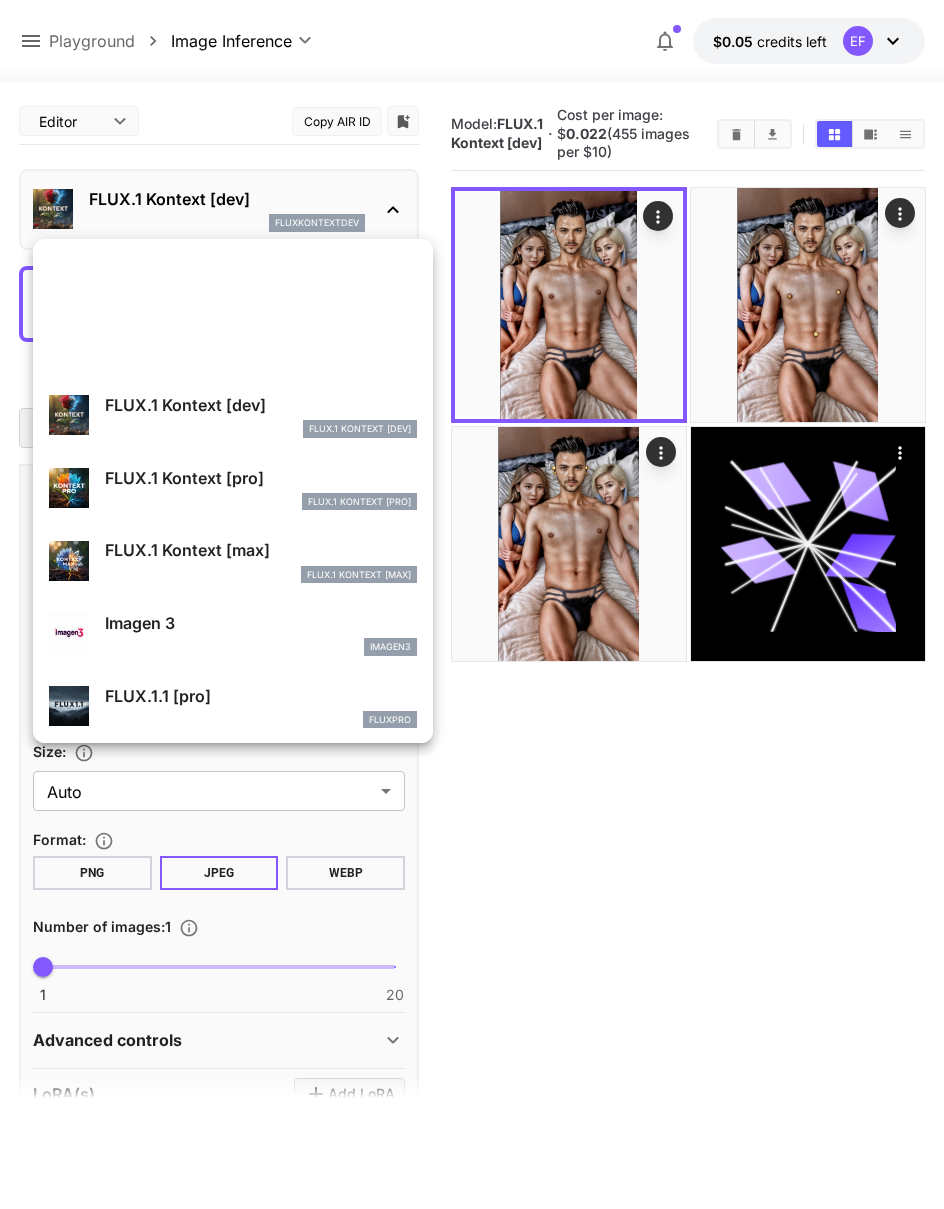 scroll, scrollTop: 636, scrollLeft: 0, axis: vertical 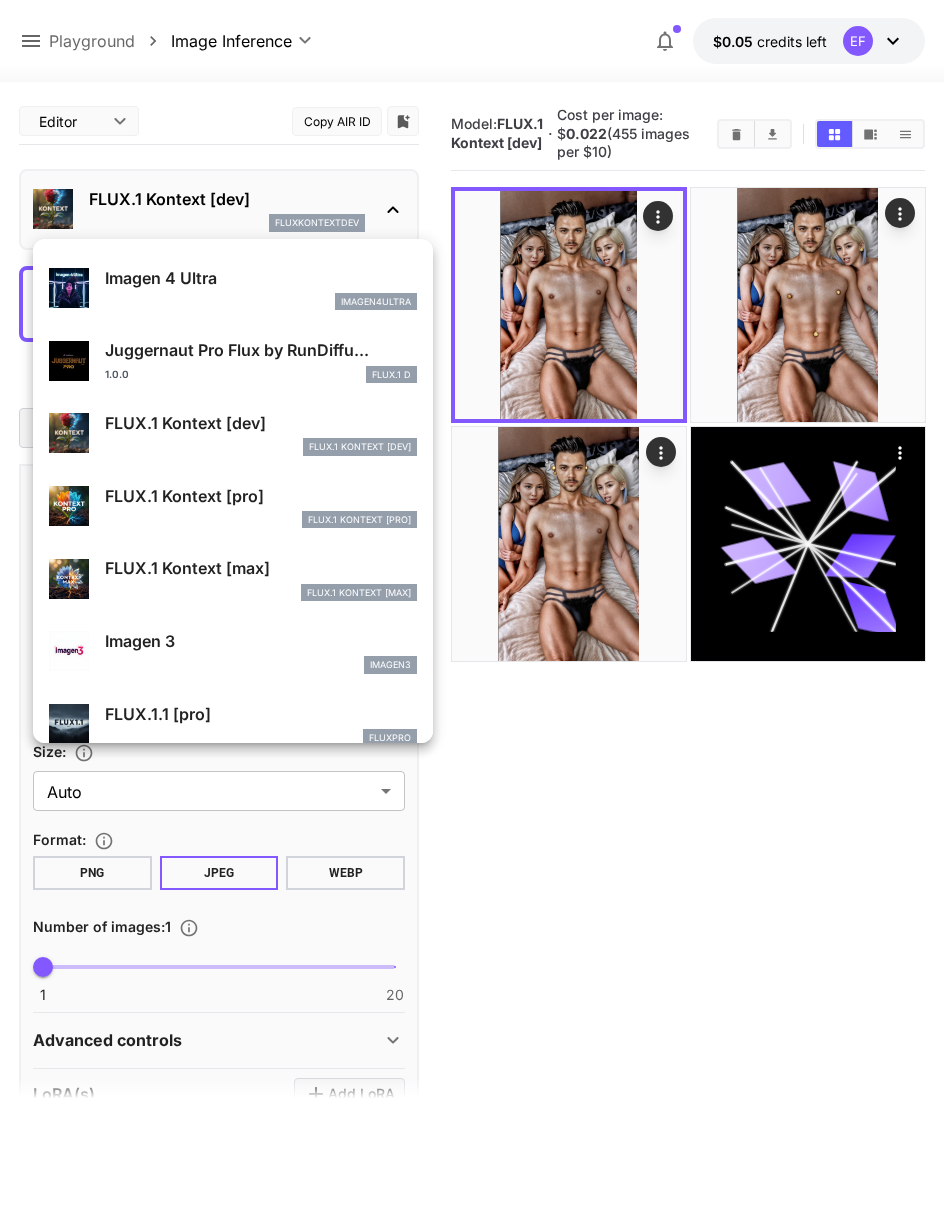 click on "1.0.0 FLUX.1 D" at bounding box center [261, 375] 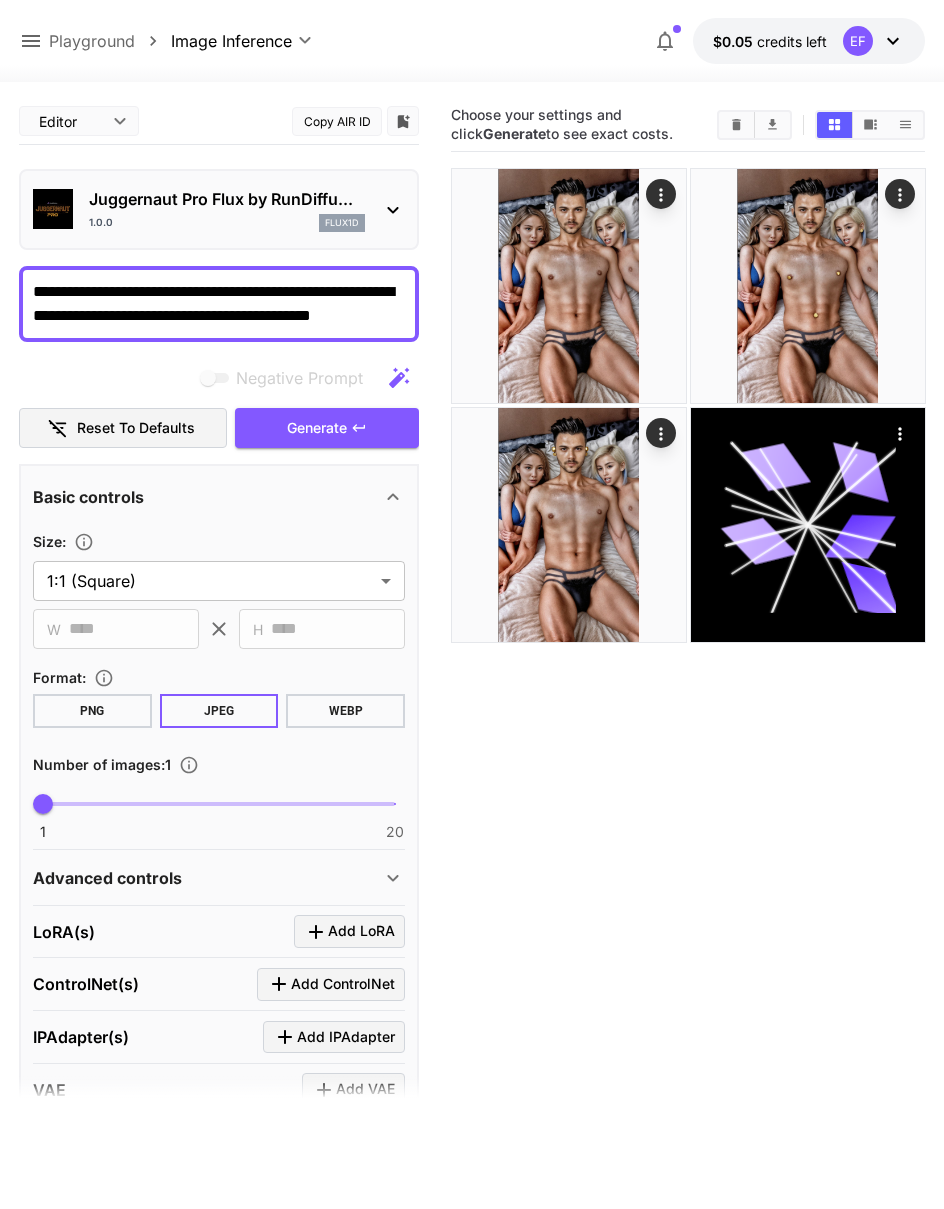 click on "Generate" at bounding box center (327, 428) 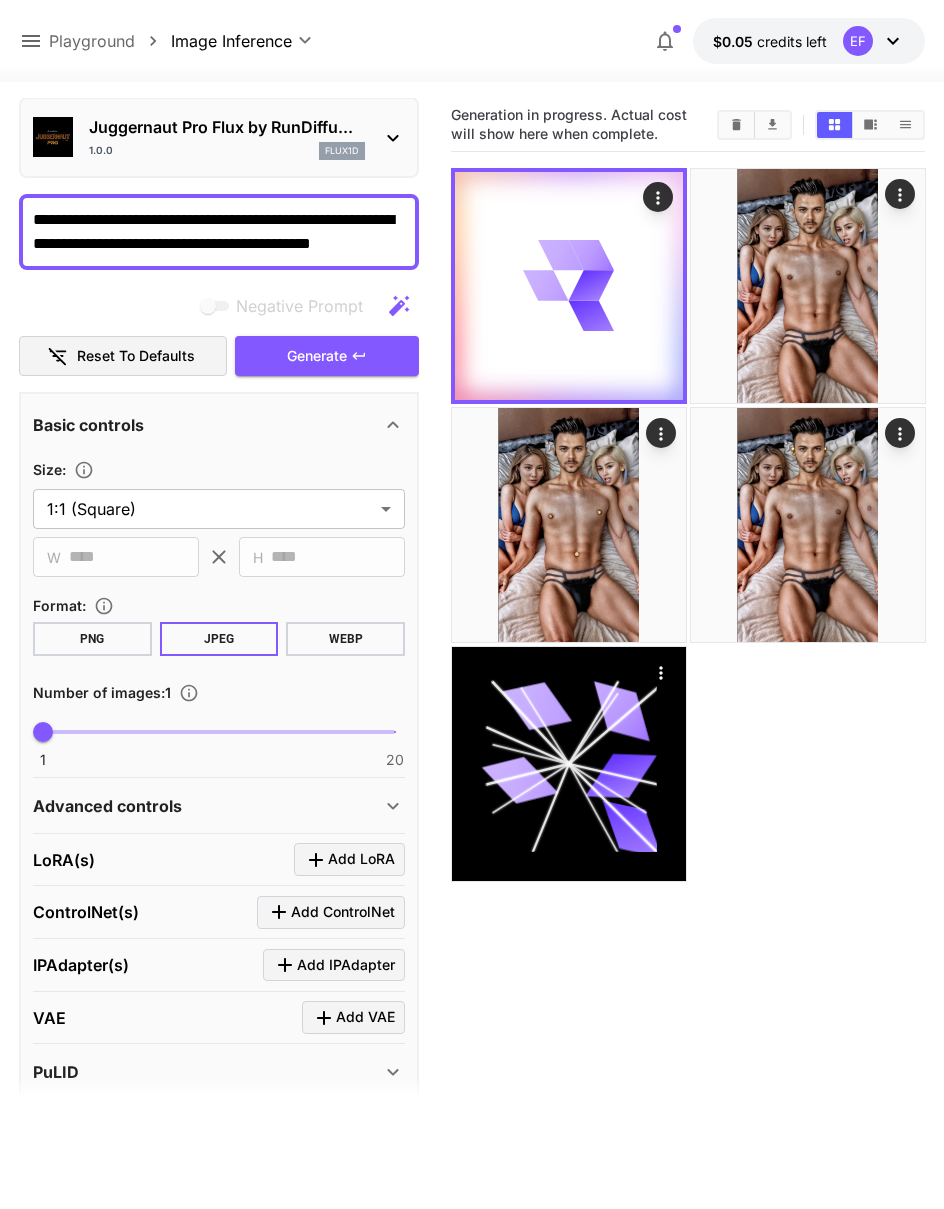 scroll, scrollTop: 47, scrollLeft: 0, axis: vertical 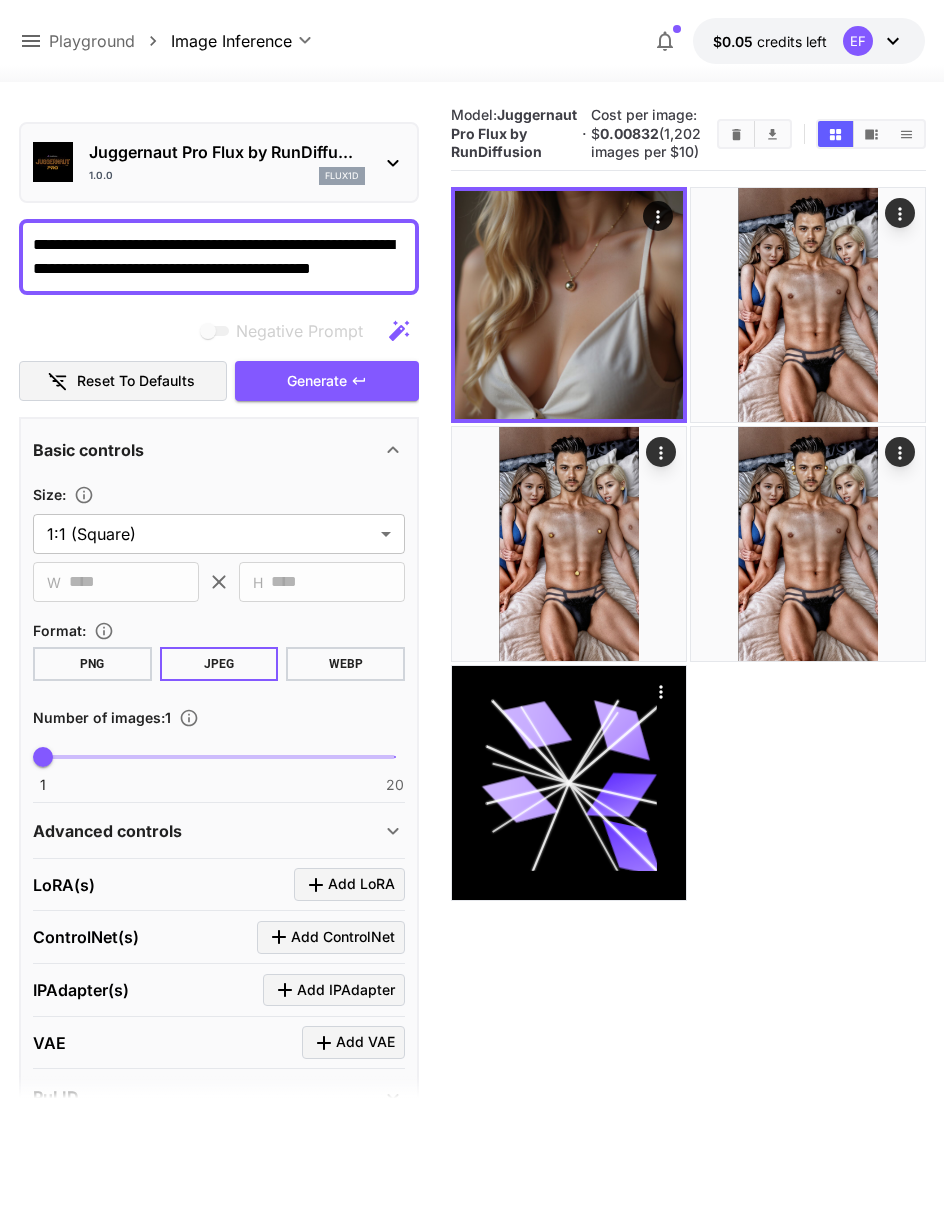 click on "Juggernaut Pro Flux by RunDiffu... 1.0.0 flux1d" at bounding box center (219, 162) 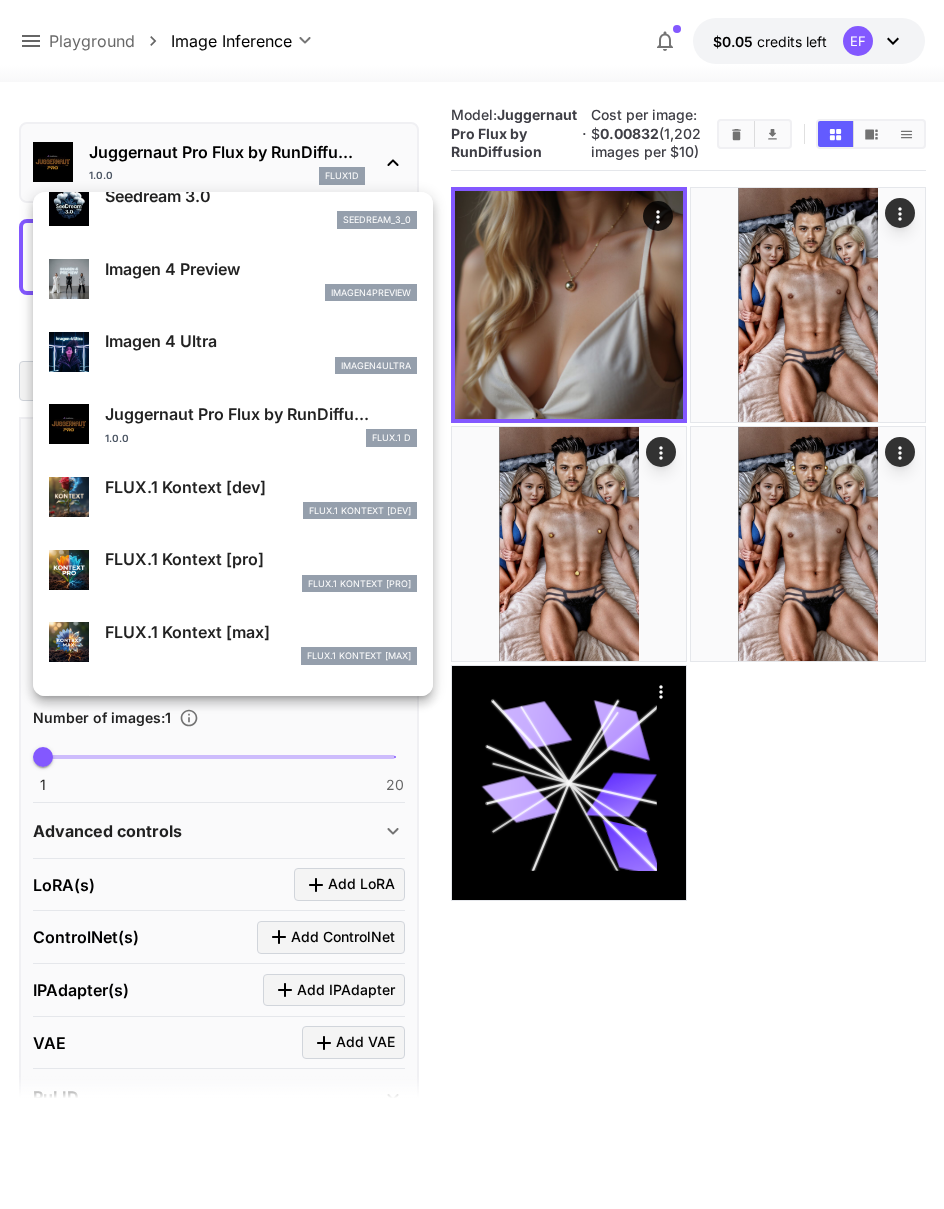 scroll, scrollTop: 527, scrollLeft: 0, axis: vertical 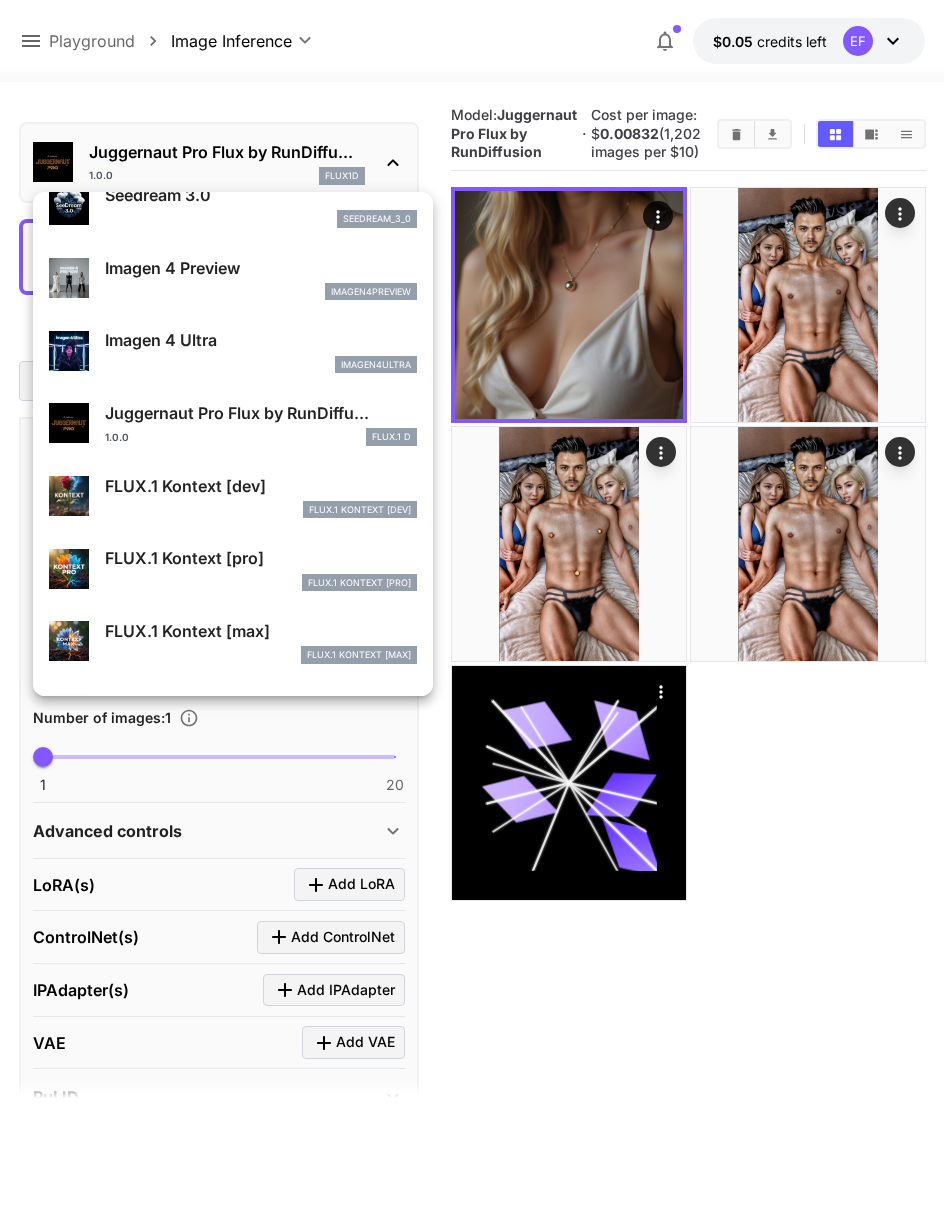 click on "Imagen 4 Ultra imagen4ultra" at bounding box center (233, 350) 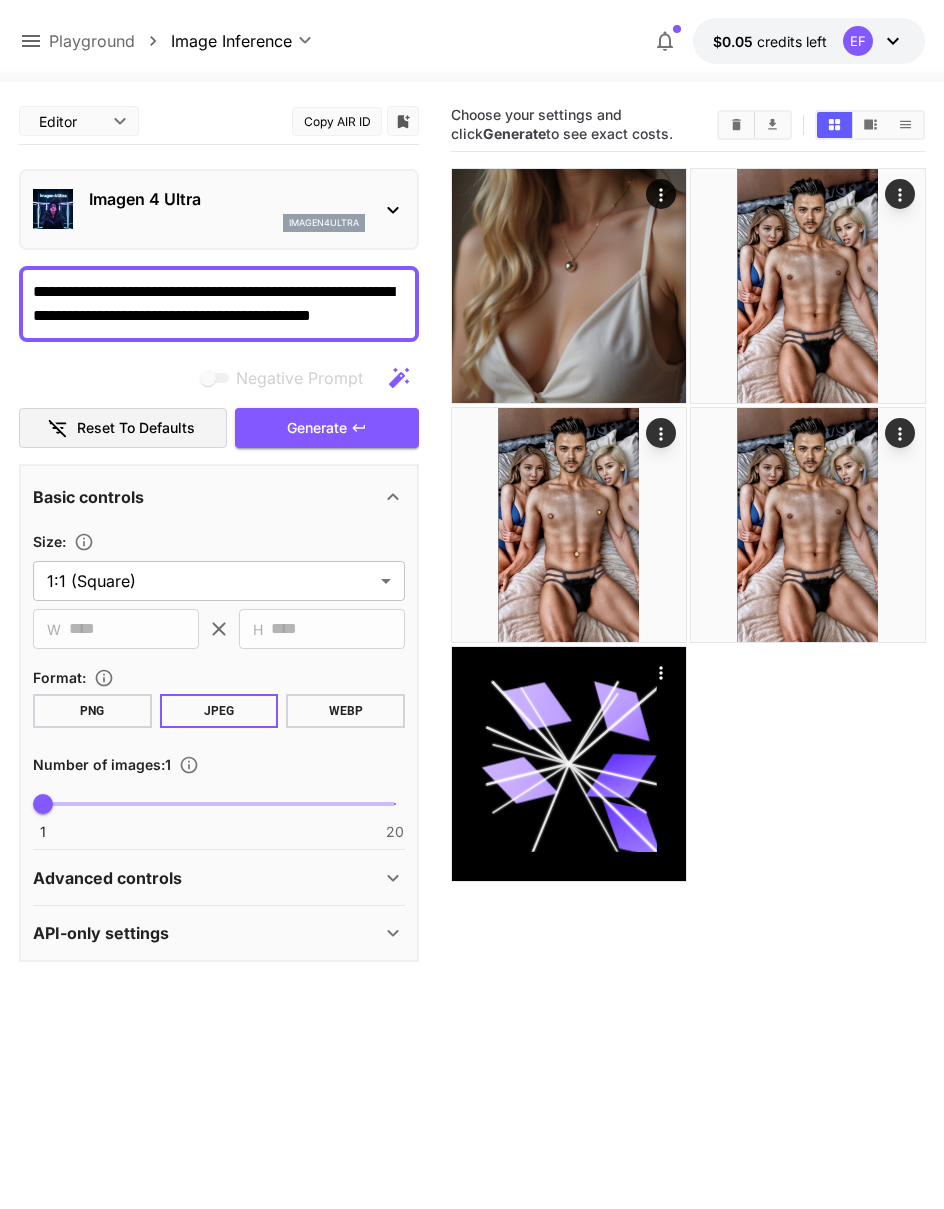 click on "Imagen 4 Ultra imagen4ultra" at bounding box center (227, 209) 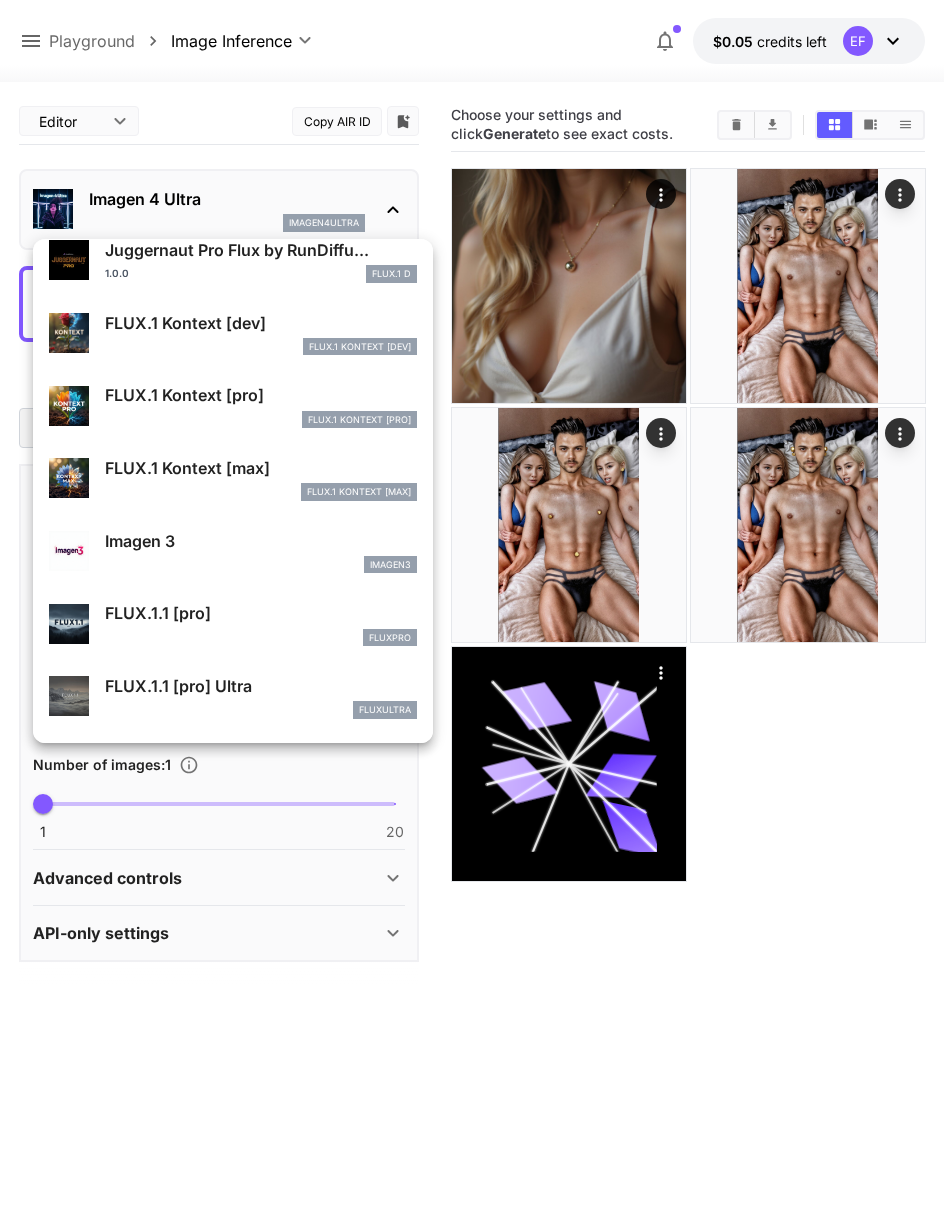 scroll, scrollTop: 734, scrollLeft: 0, axis: vertical 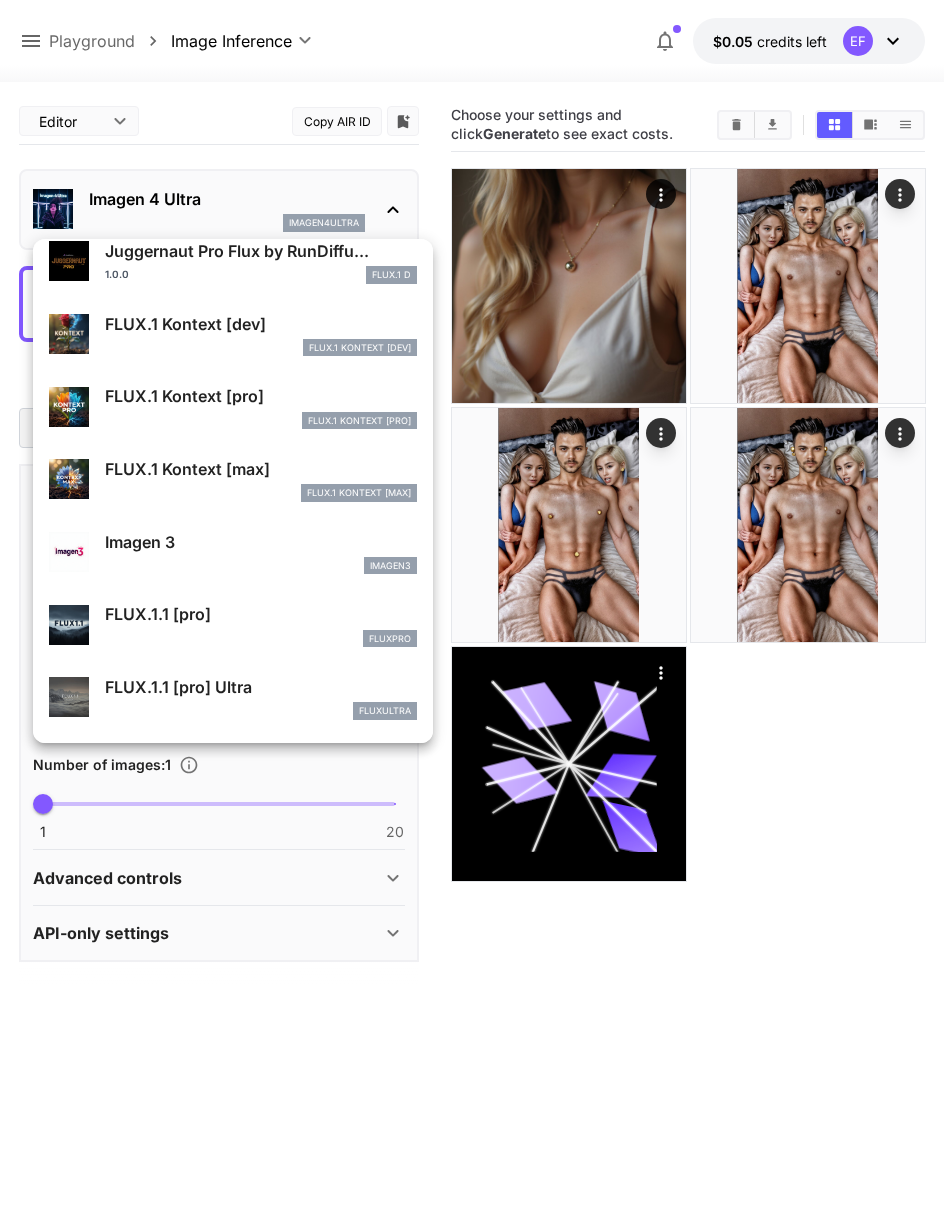click on "Imagen 3" at bounding box center [261, 542] 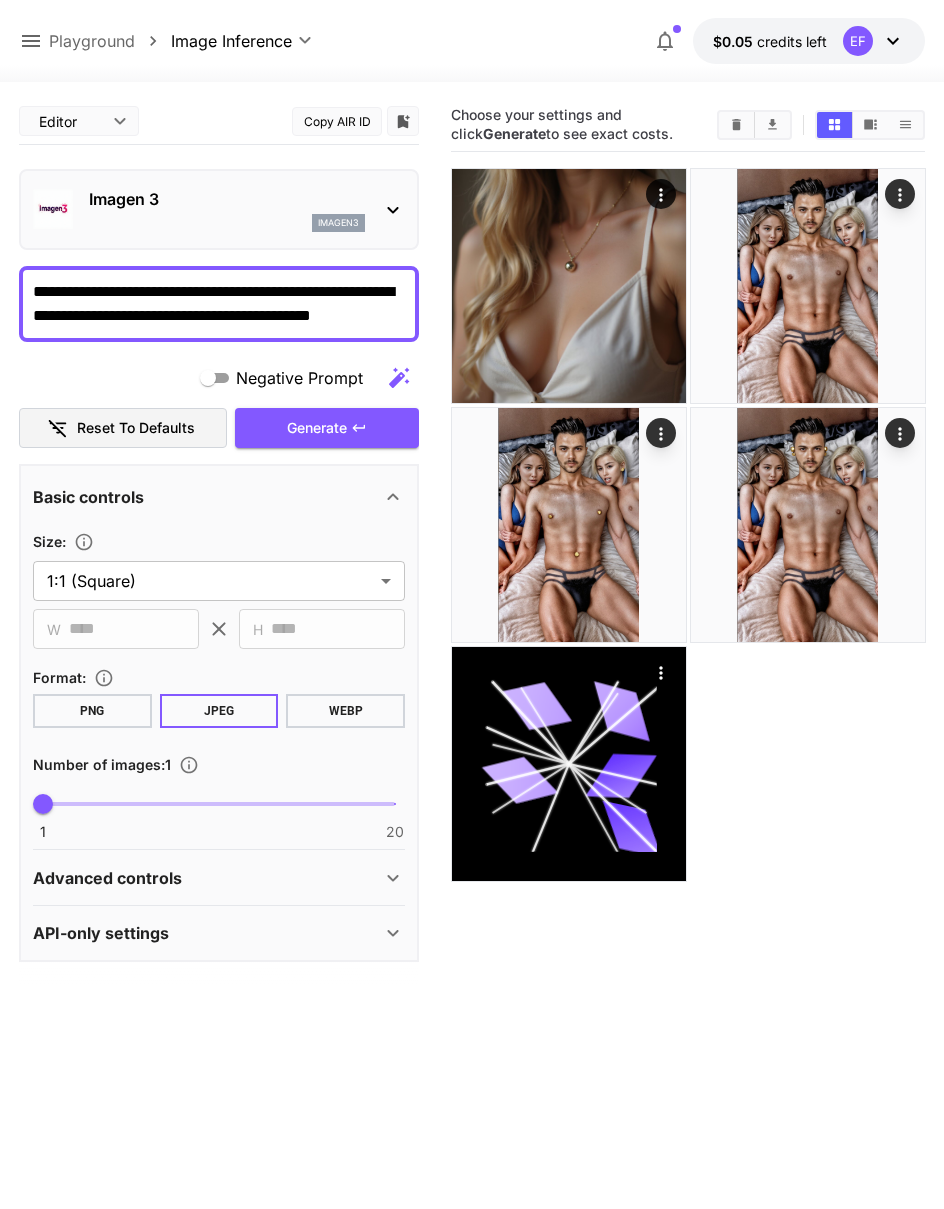 click on "Imagen 3 imagen3" at bounding box center [219, 209] 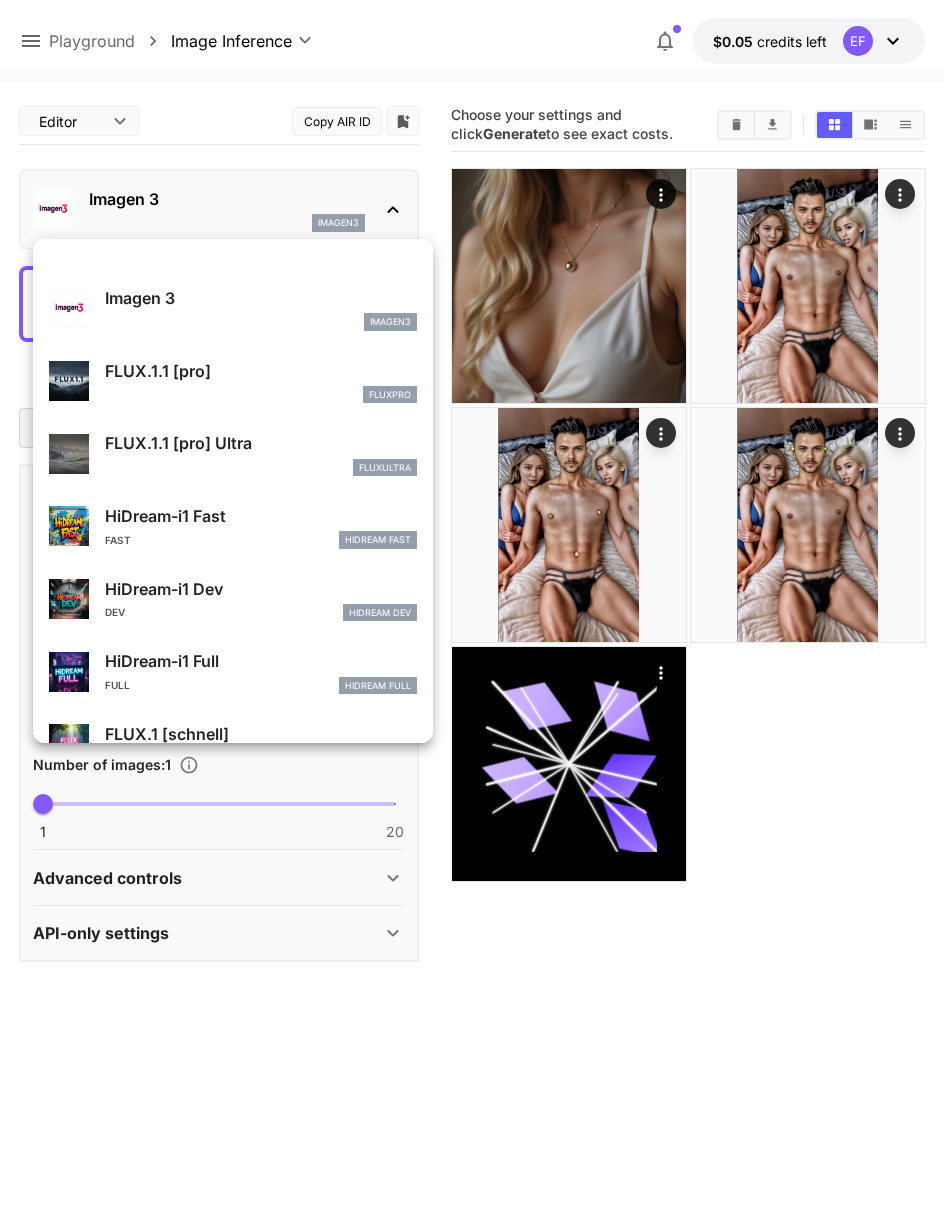scroll, scrollTop: 970, scrollLeft: 0, axis: vertical 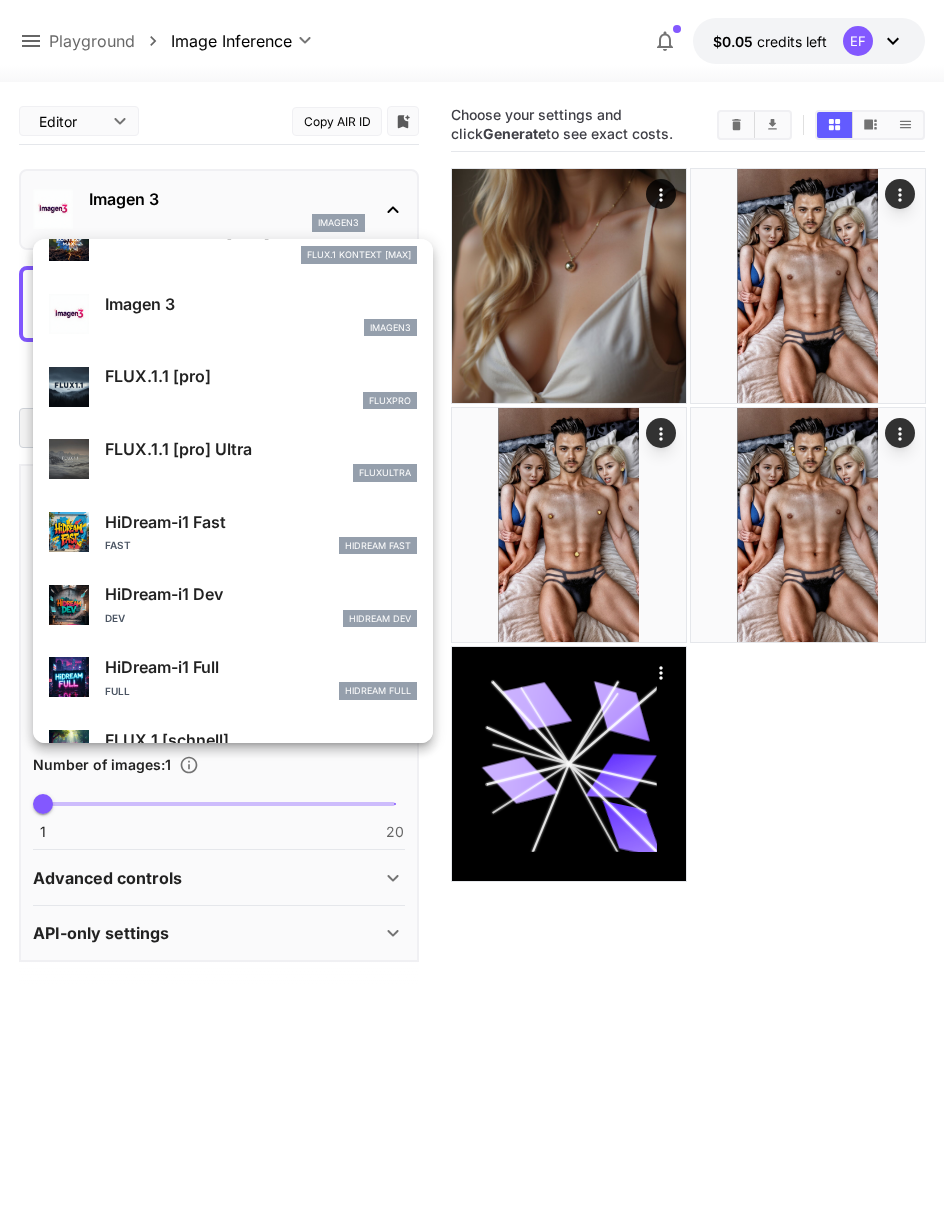 click on "HiDream-i1 Fast" at bounding box center [261, 522] 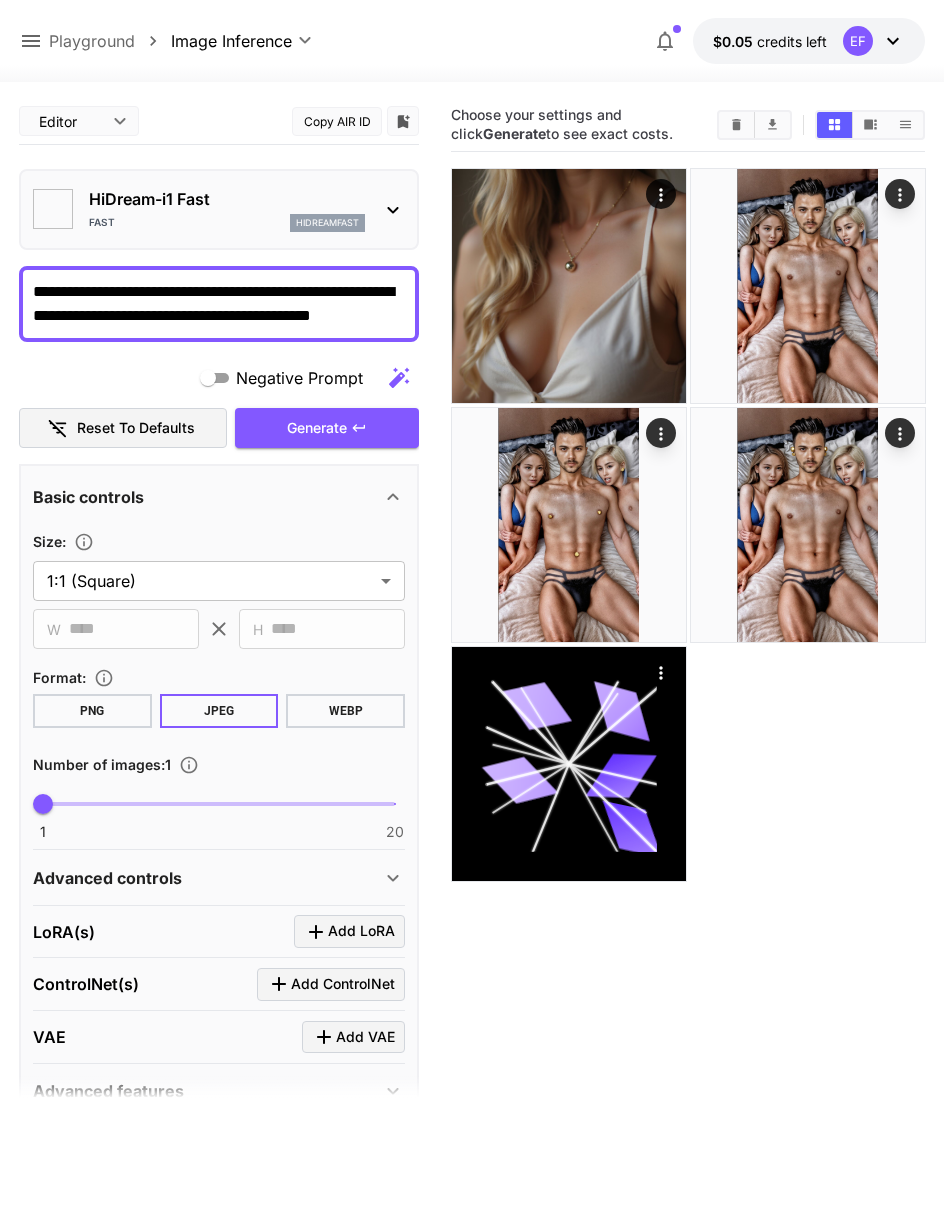 type on "*******" 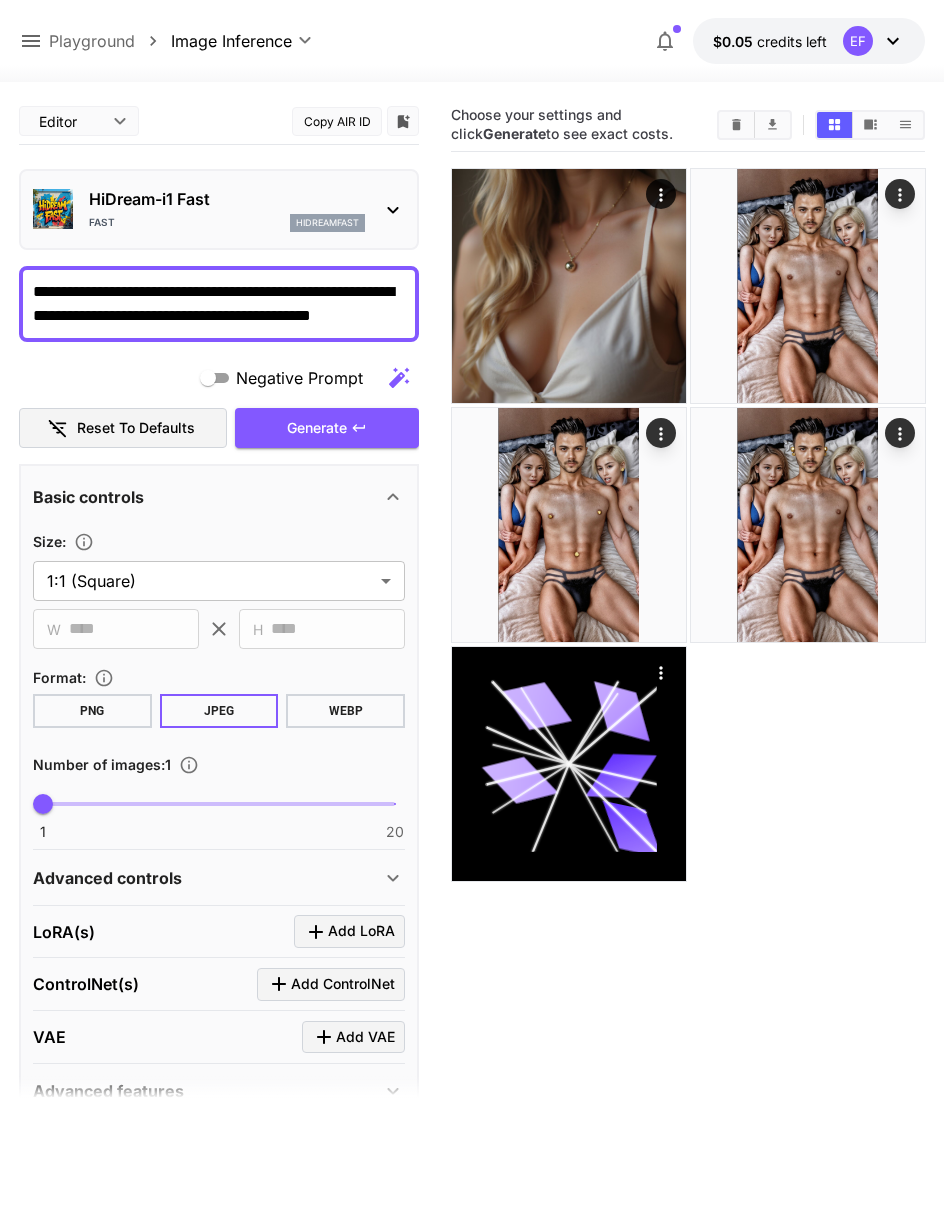 click at bounding box center (53, 209) 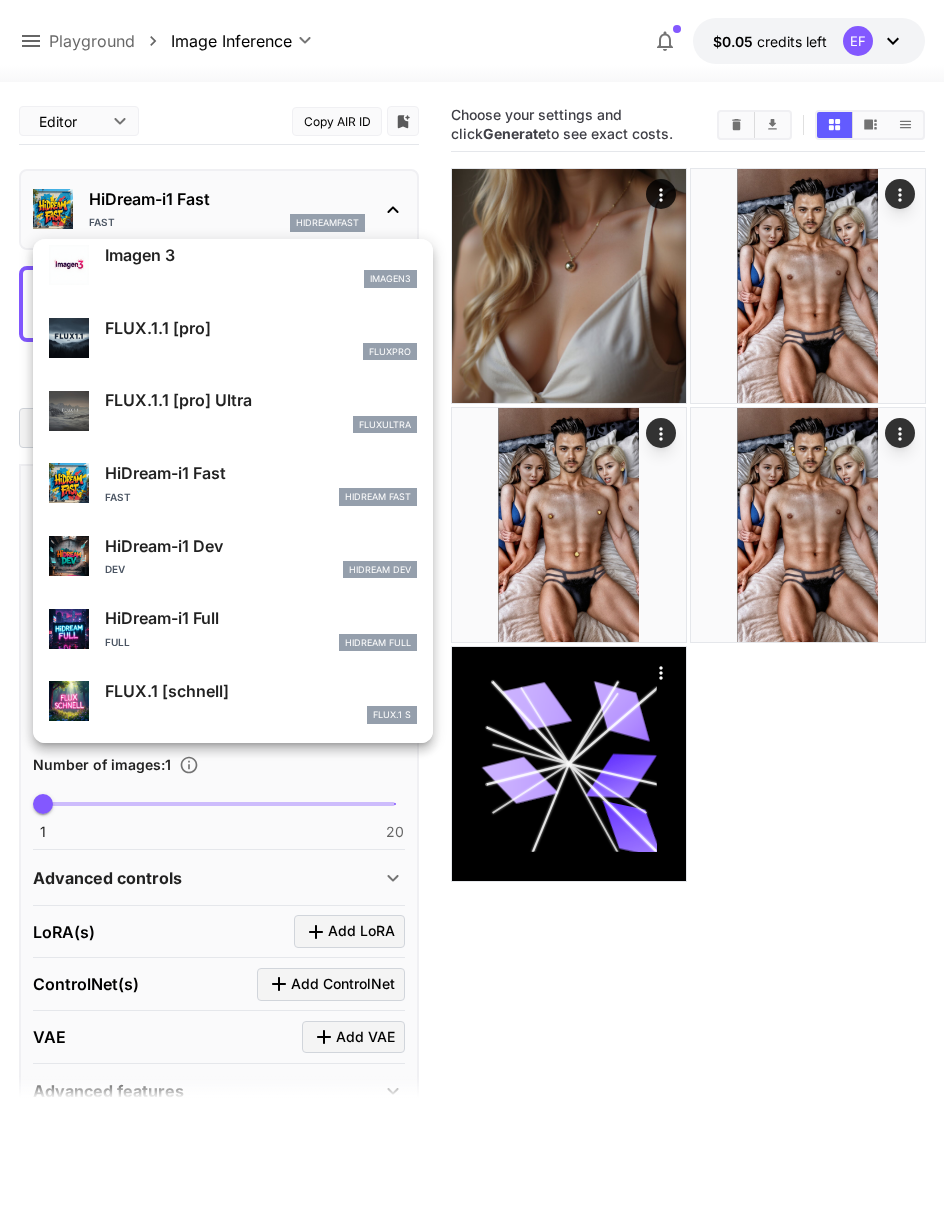 scroll, scrollTop: 1017, scrollLeft: 0, axis: vertical 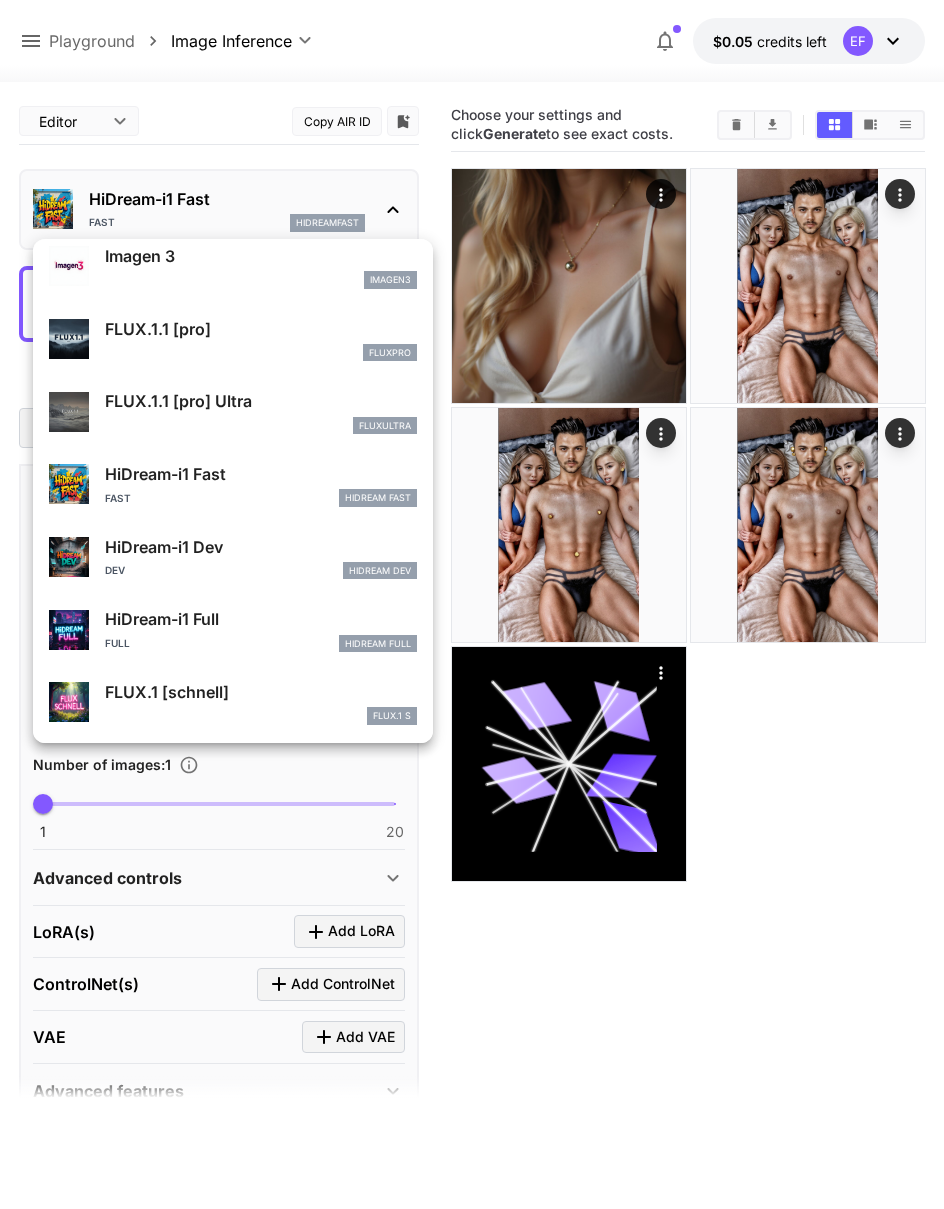 click on "FLUX.1 [schnell]" at bounding box center (261, 692) 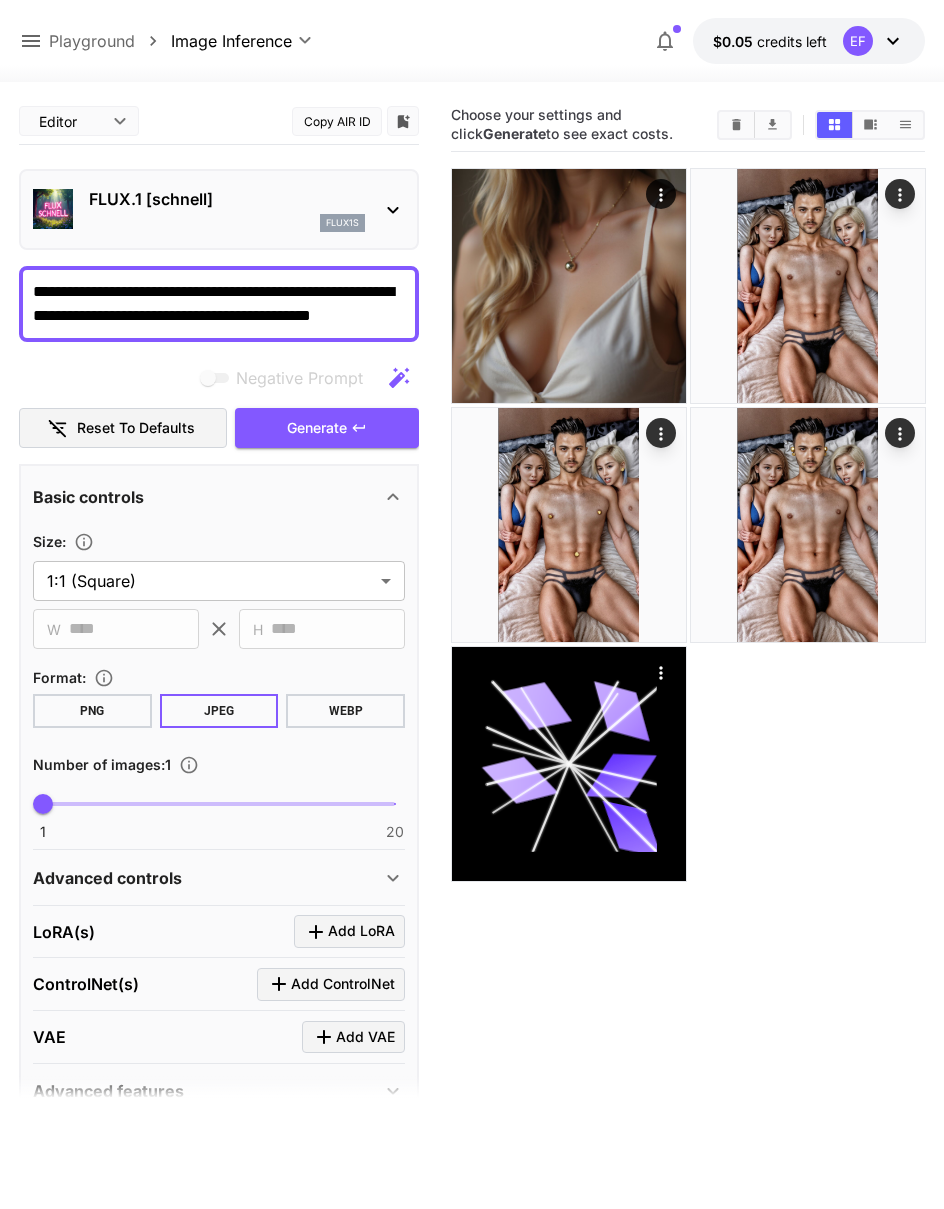 click on "flux1s" at bounding box center [227, 223] 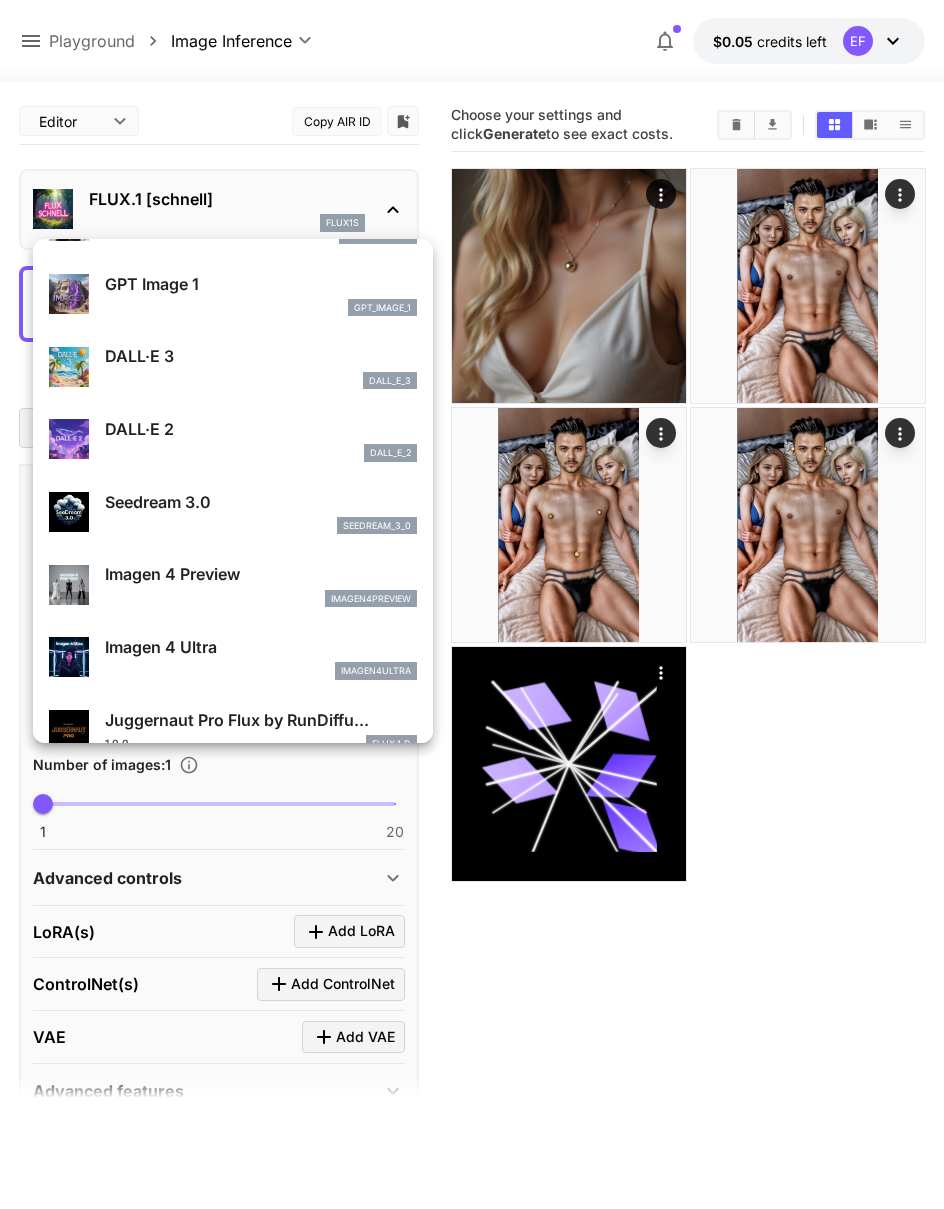 scroll, scrollTop: 267, scrollLeft: 0, axis: vertical 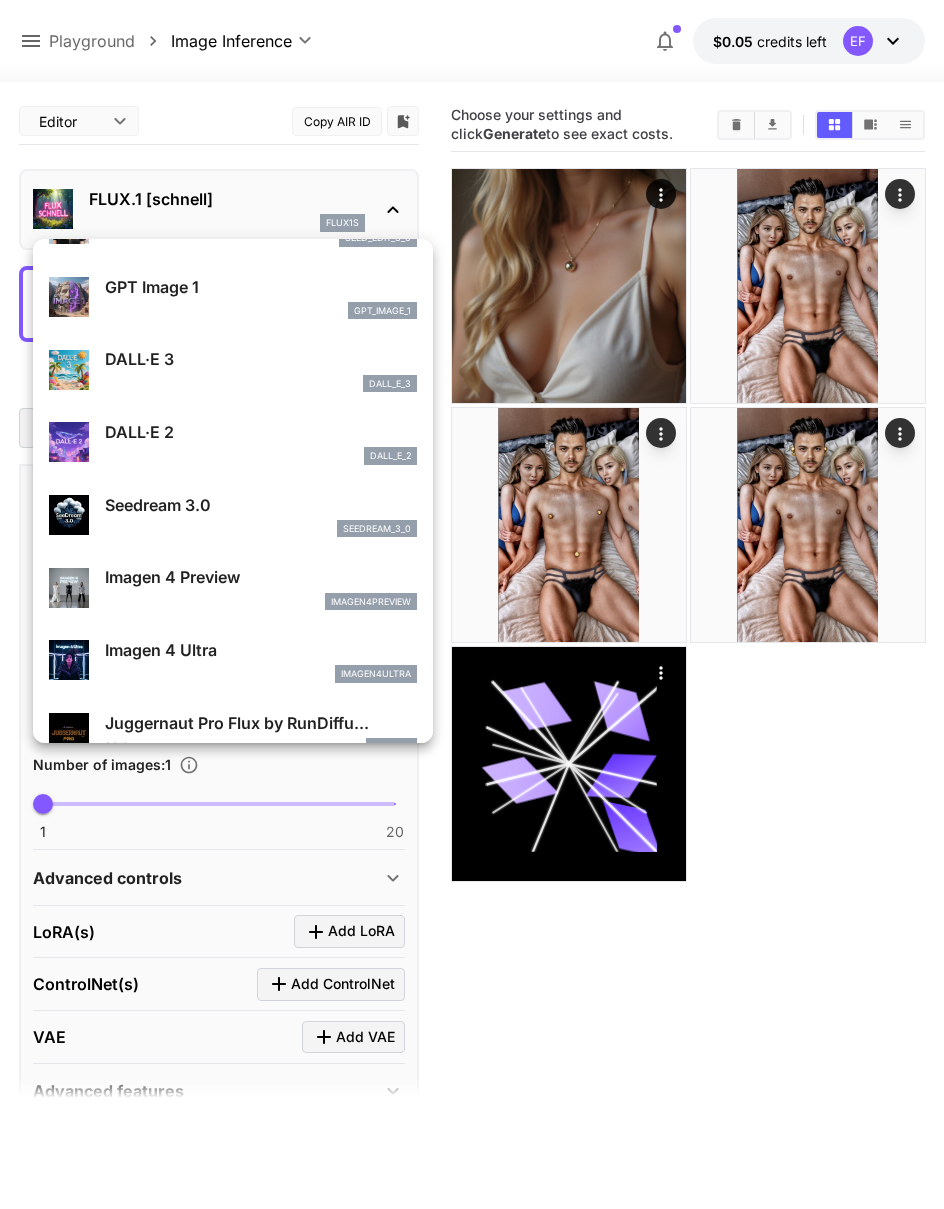click on "Seedream 3.0" at bounding box center (261, 505) 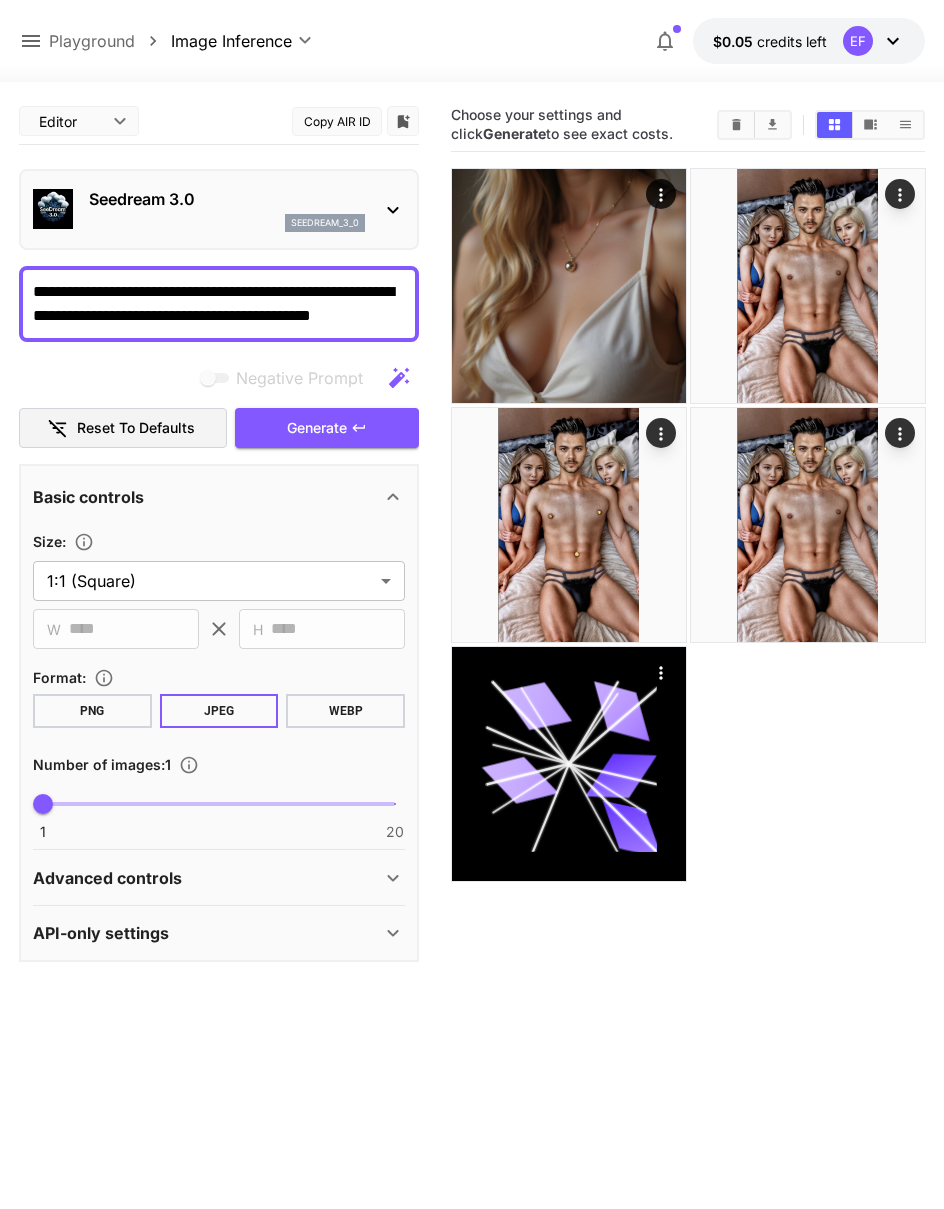 click at bounding box center [53, 209] 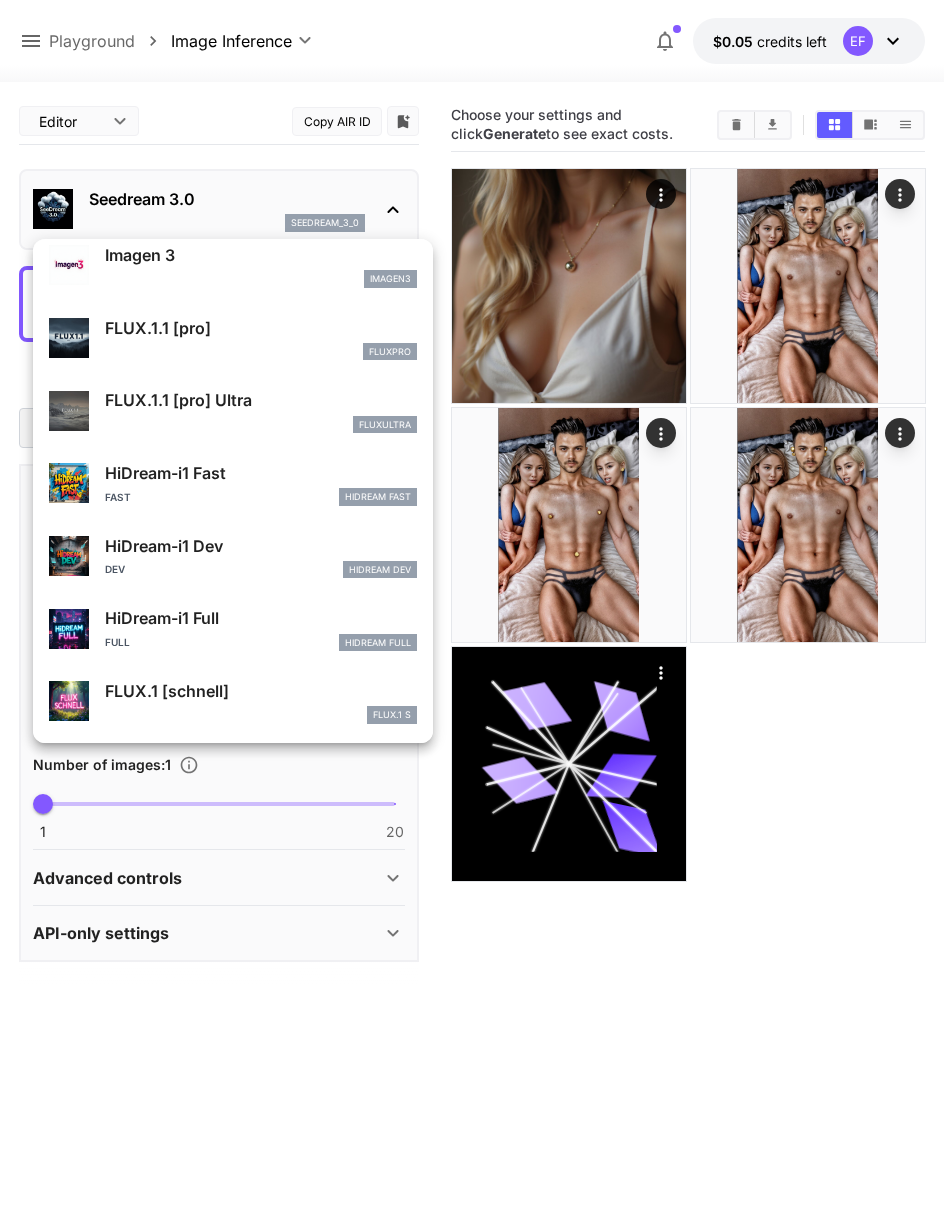 scroll, scrollTop: 1017, scrollLeft: 0, axis: vertical 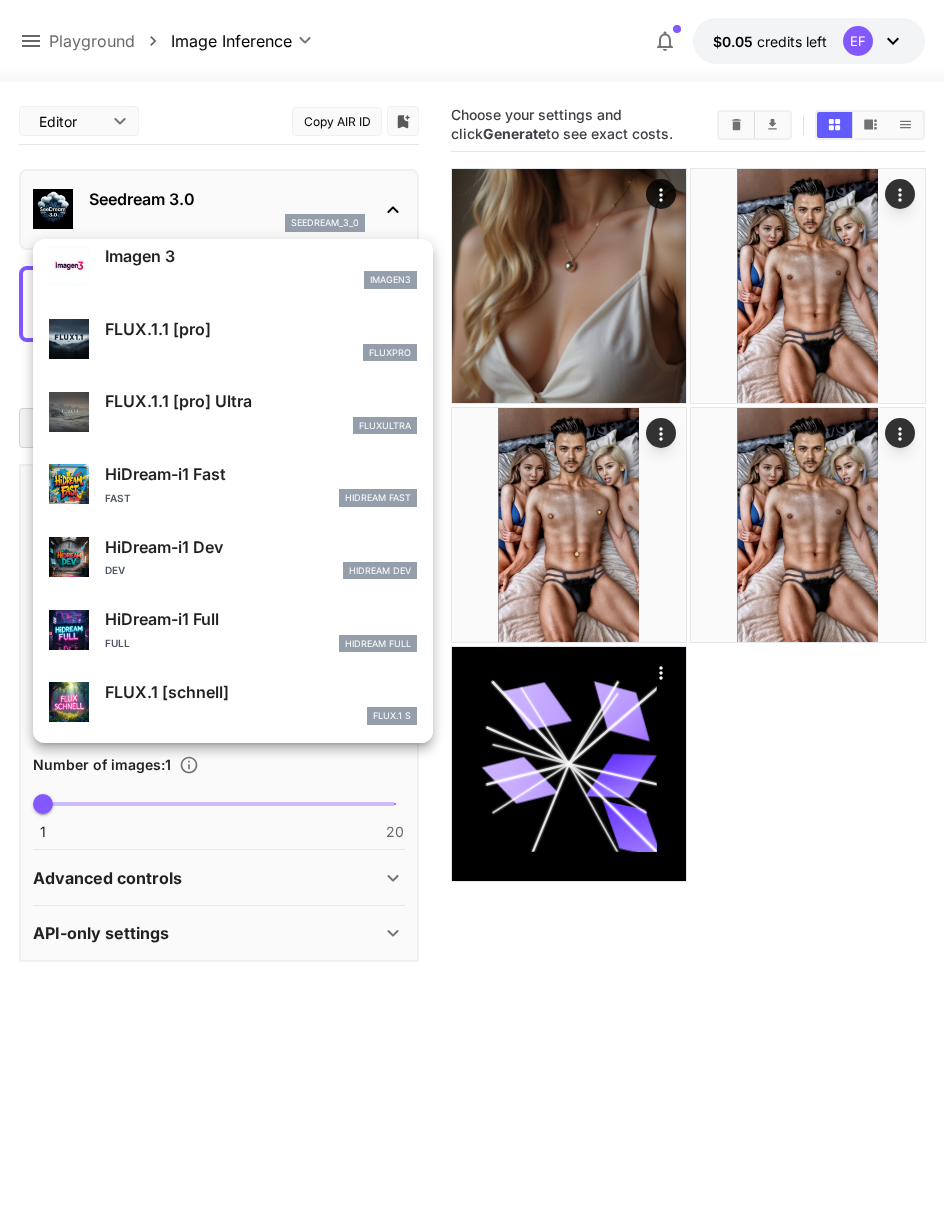click on "HiDream-i1 Dev" at bounding box center (261, 547) 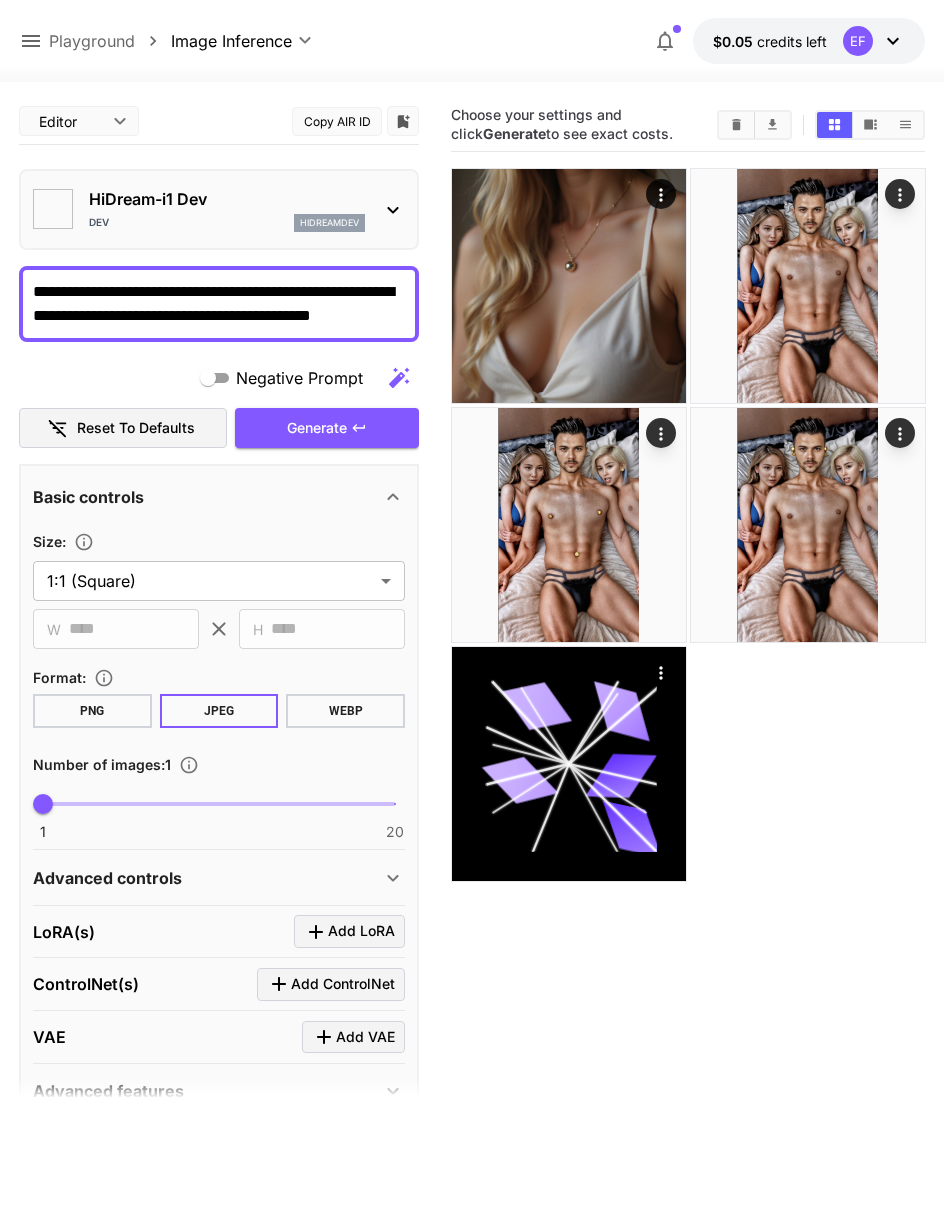 type on "*******" 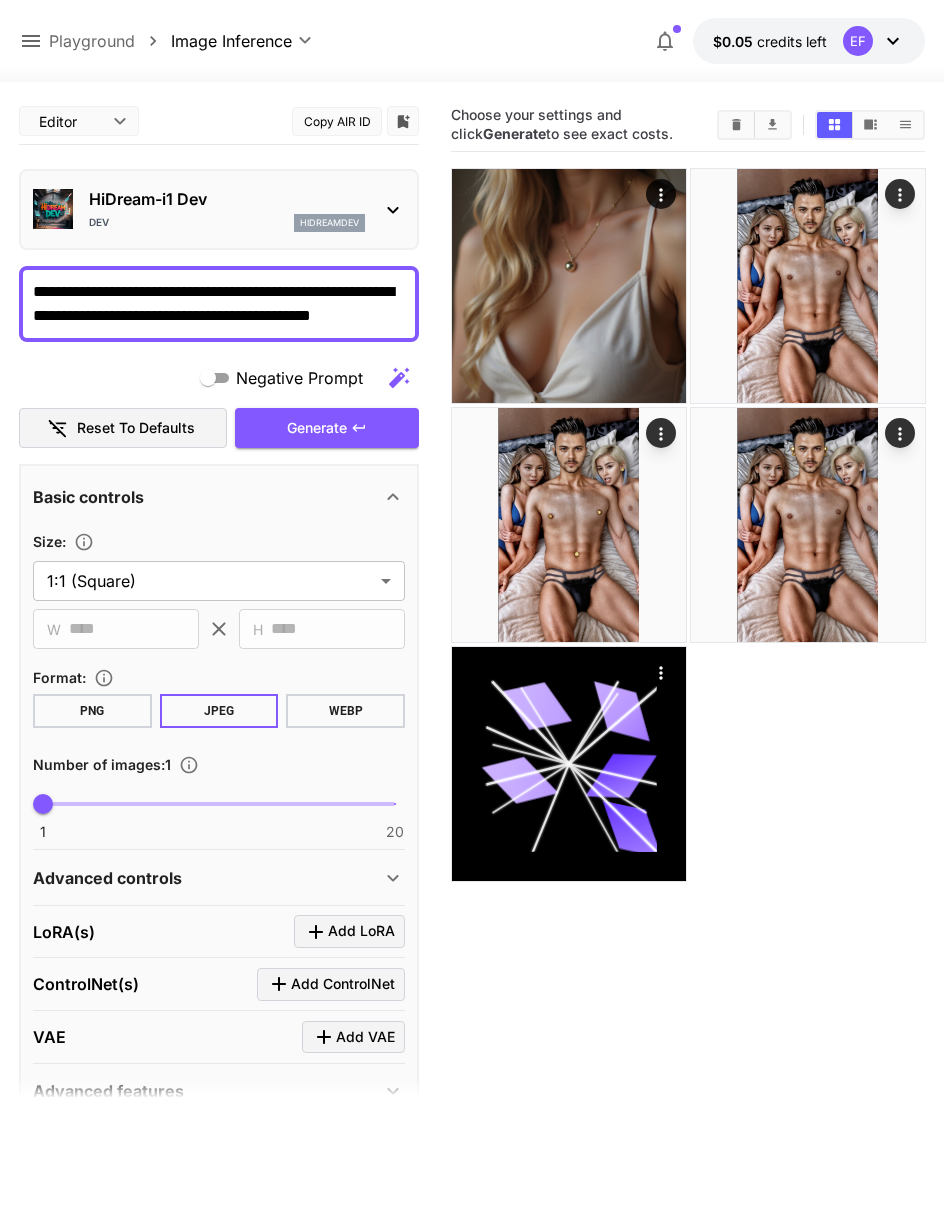 click on "HiDream-i1 Dev" at bounding box center [227, 199] 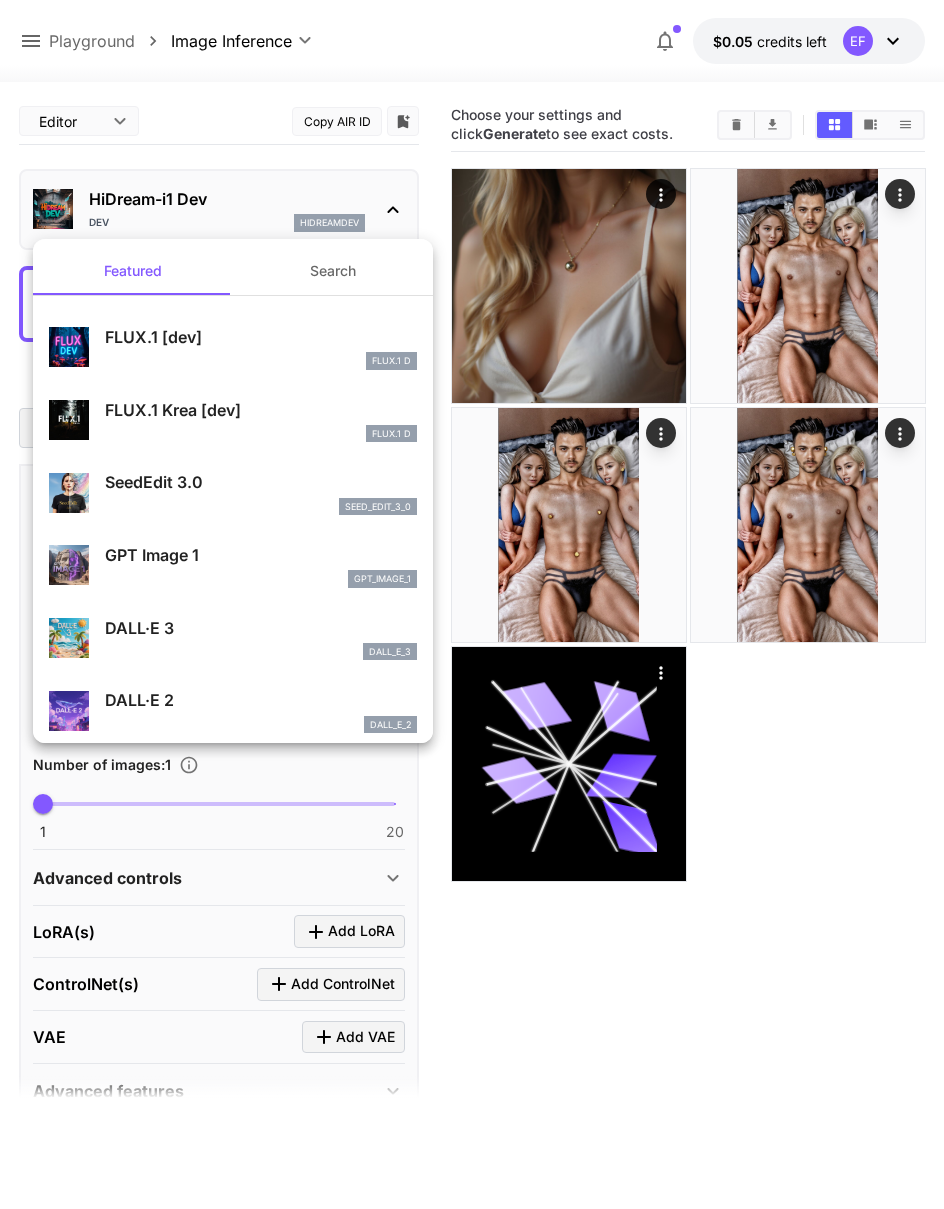 click on "DALL·E 3" at bounding box center (261, 628) 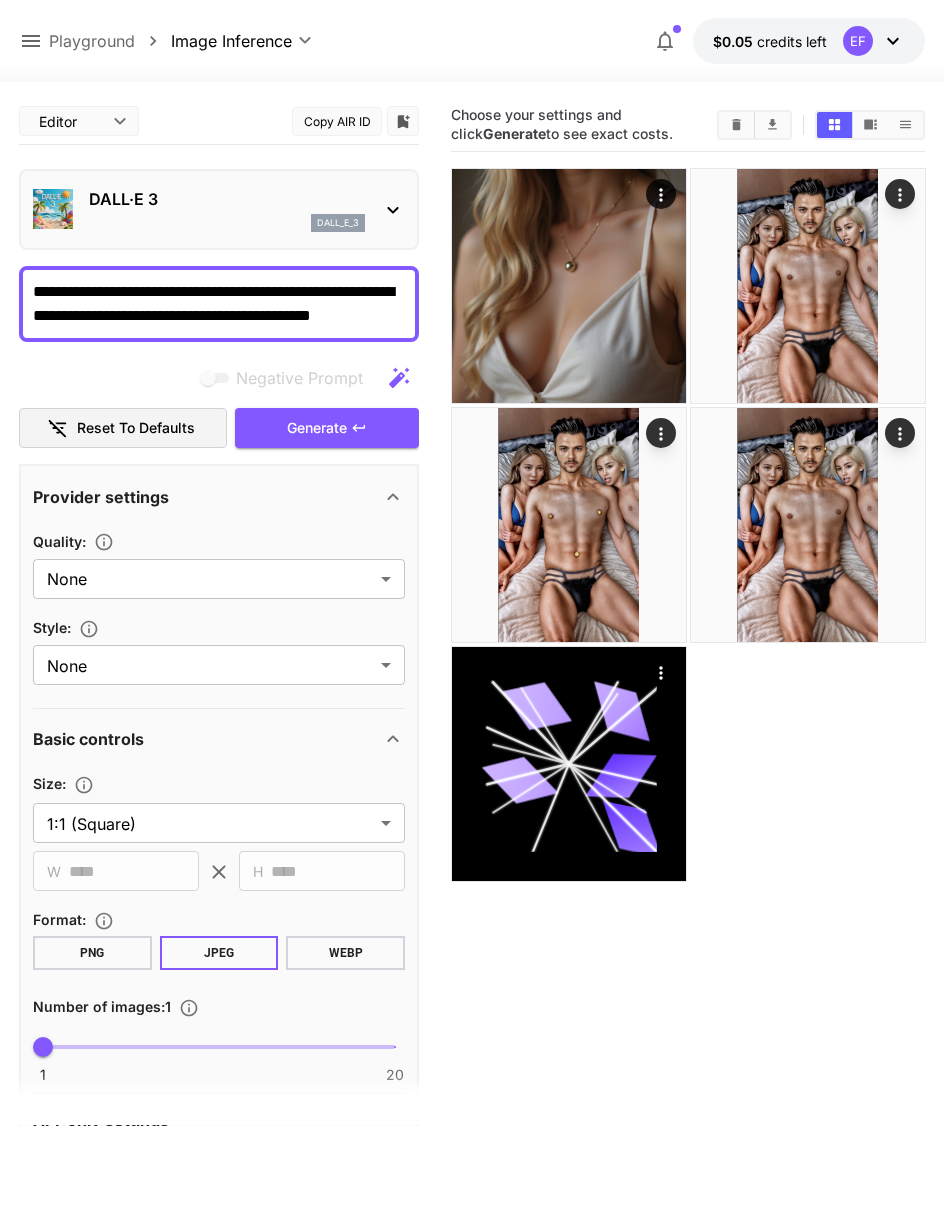 click at bounding box center [53, 209] 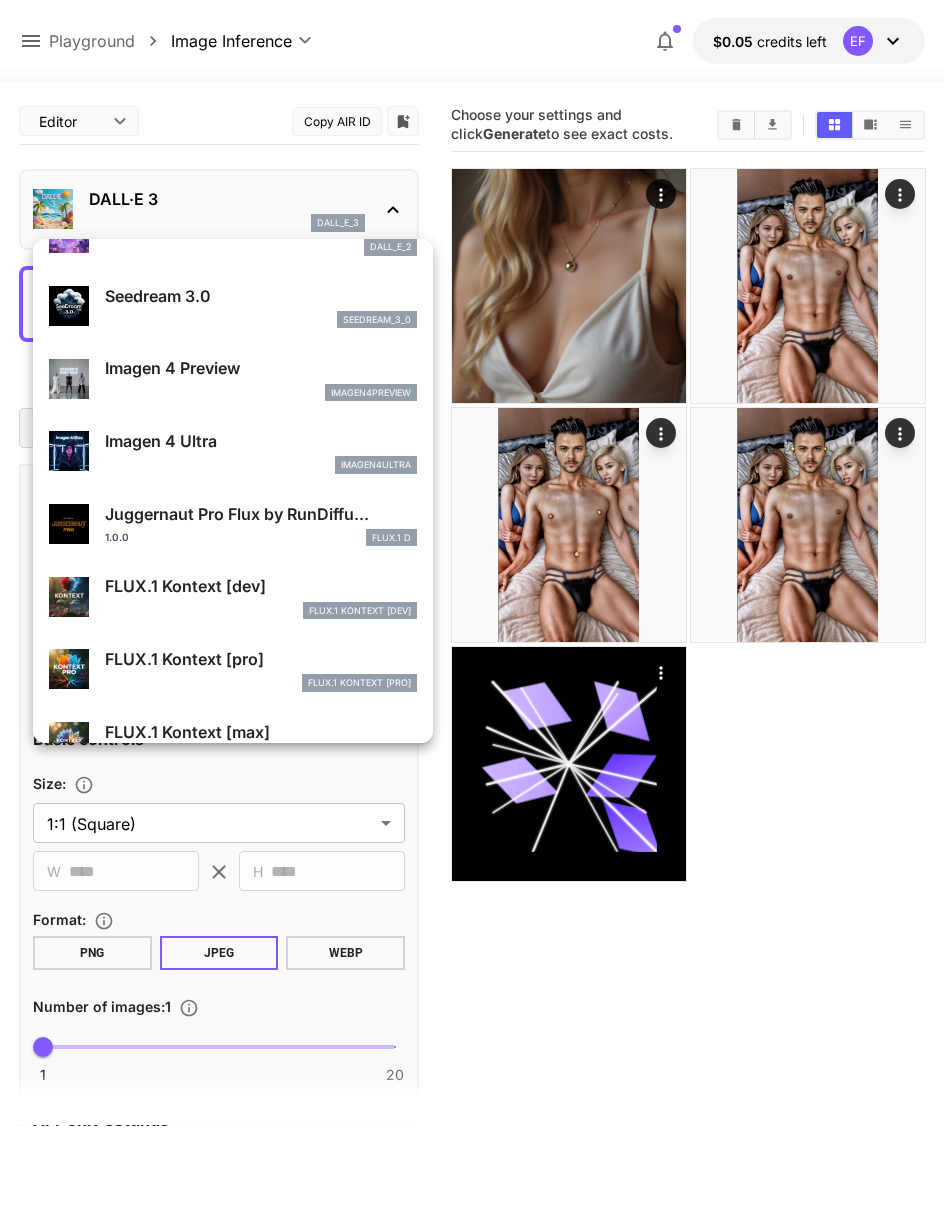 scroll, scrollTop: 476, scrollLeft: 0, axis: vertical 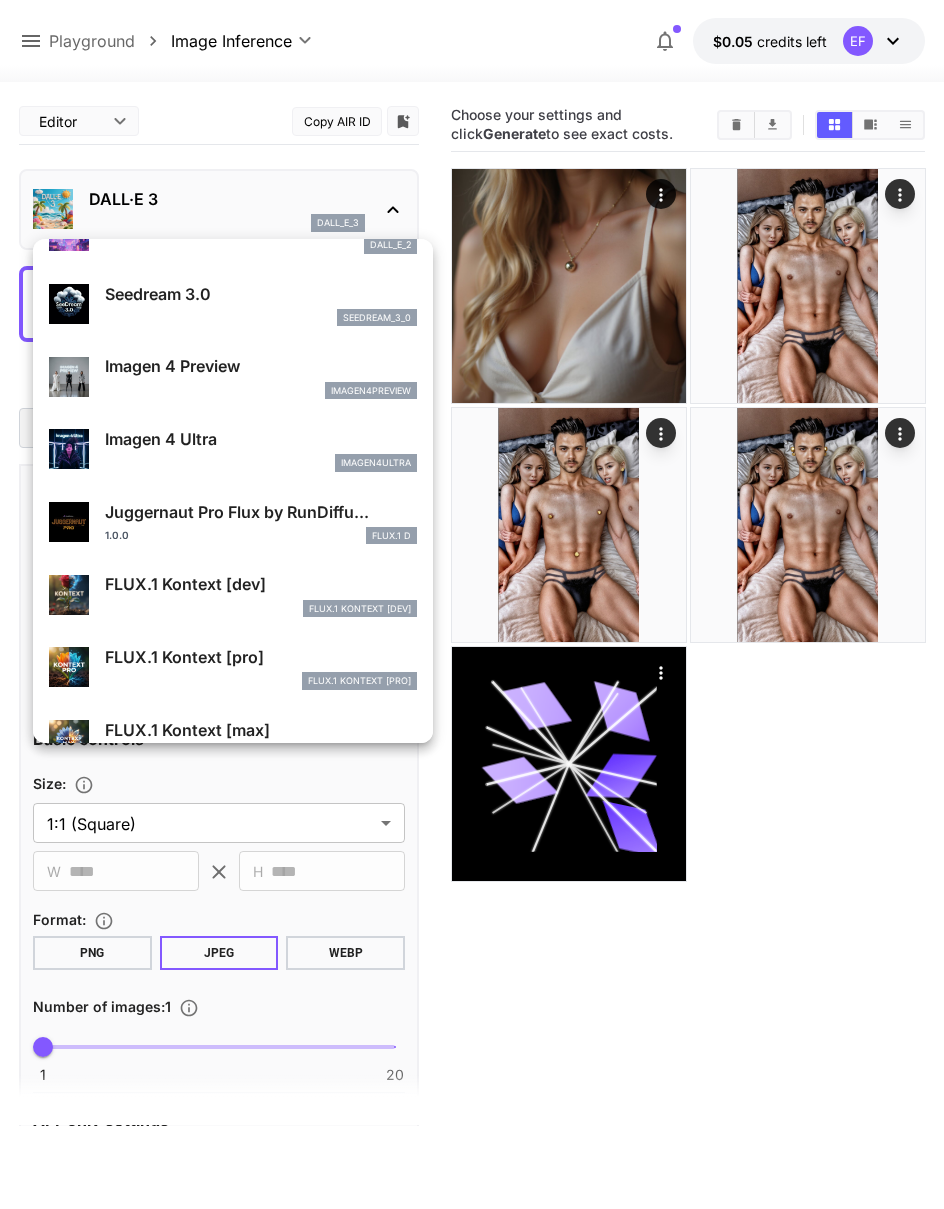 click on "FLUX.1 Kontext [max]" at bounding box center (261, 730) 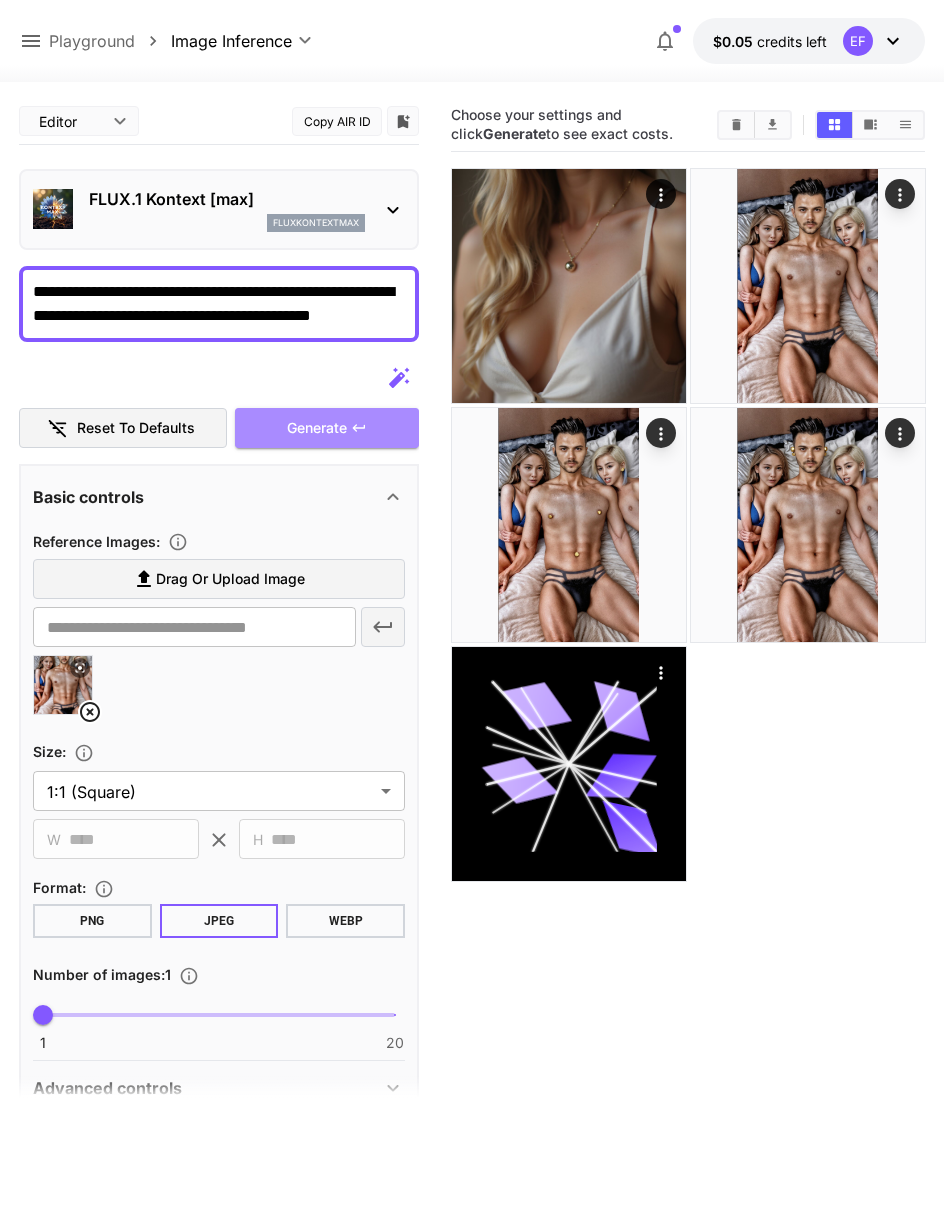 click on "Generate" at bounding box center (317, 428) 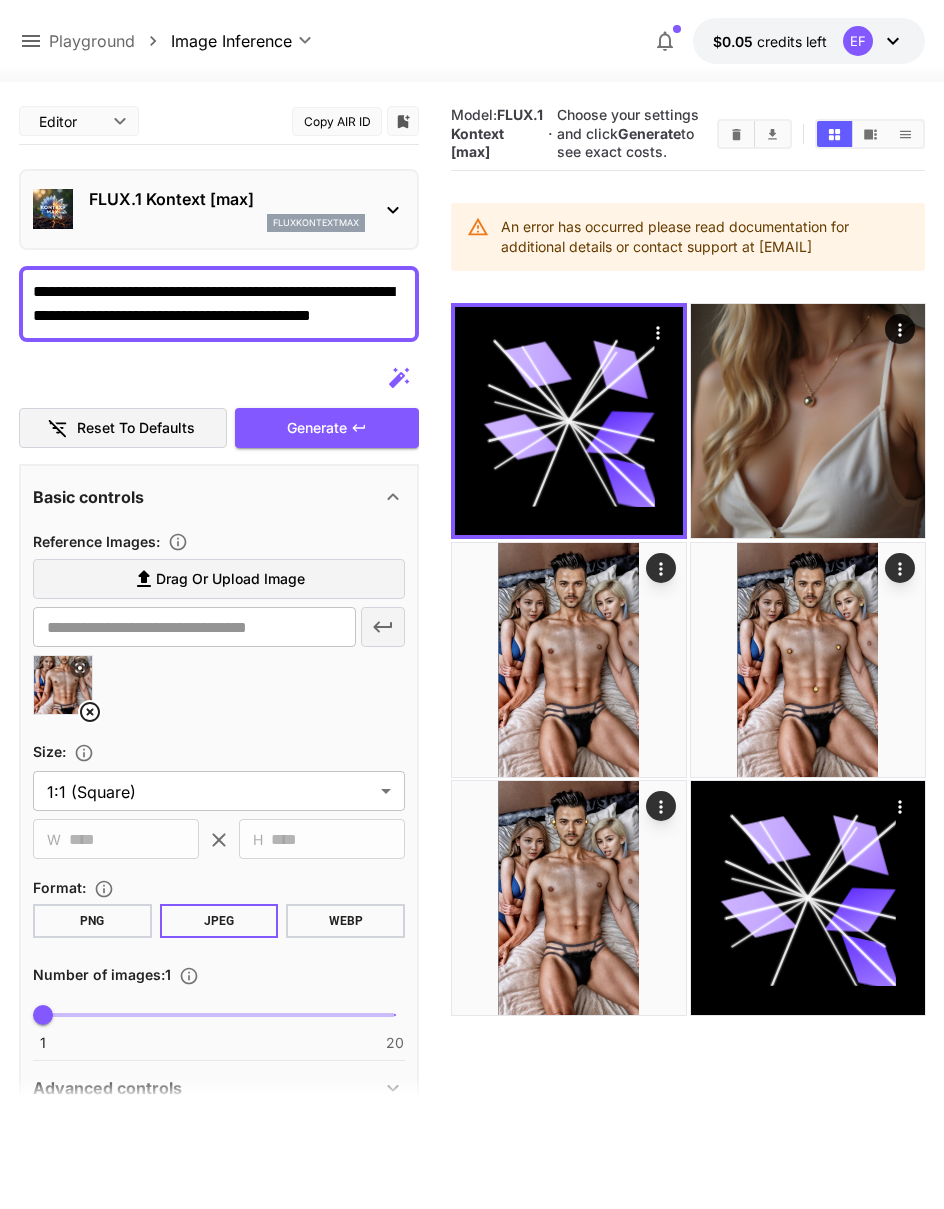 click on "fluxkontextmax" at bounding box center [227, 223] 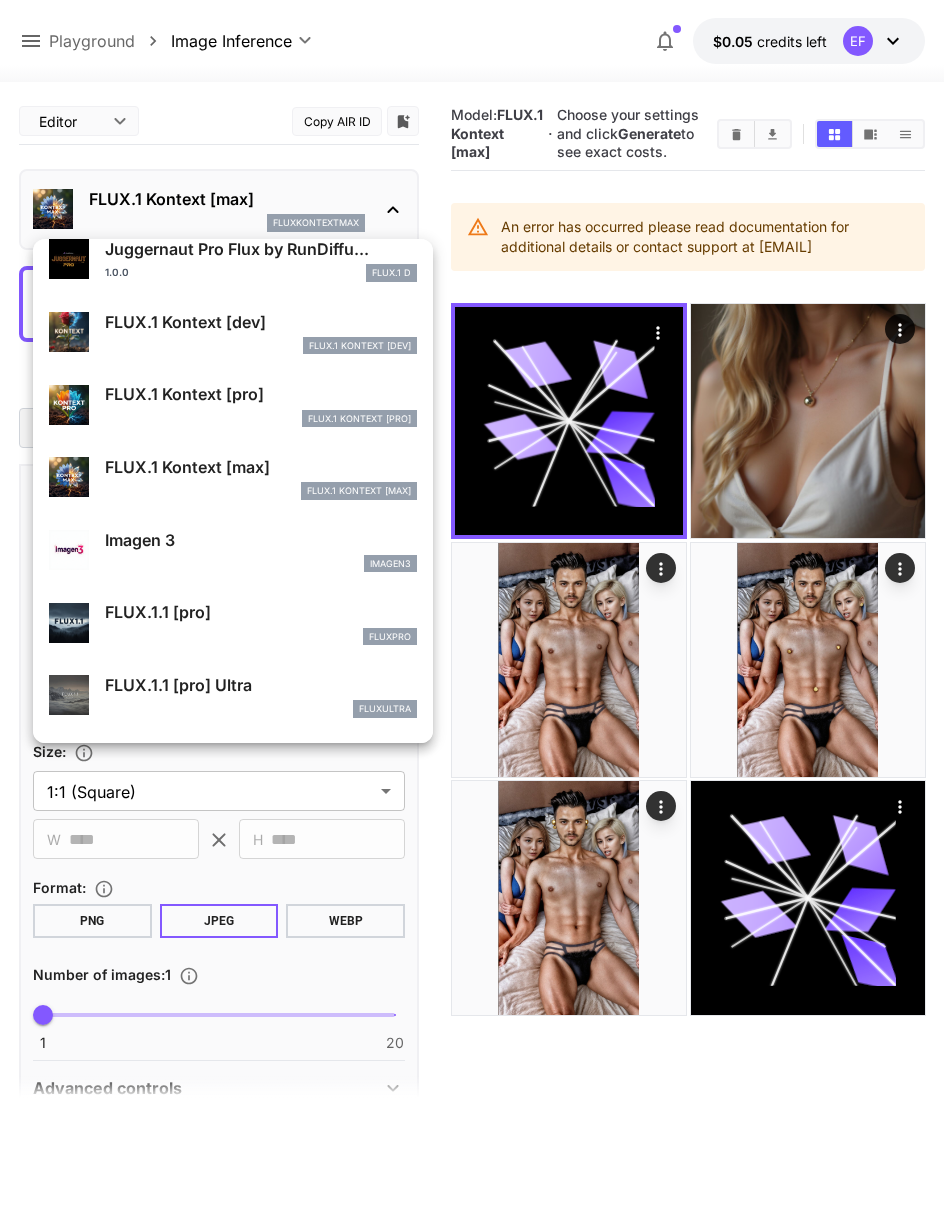 scroll, scrollTop: 737, scrollLeft: 0, axis: vertical 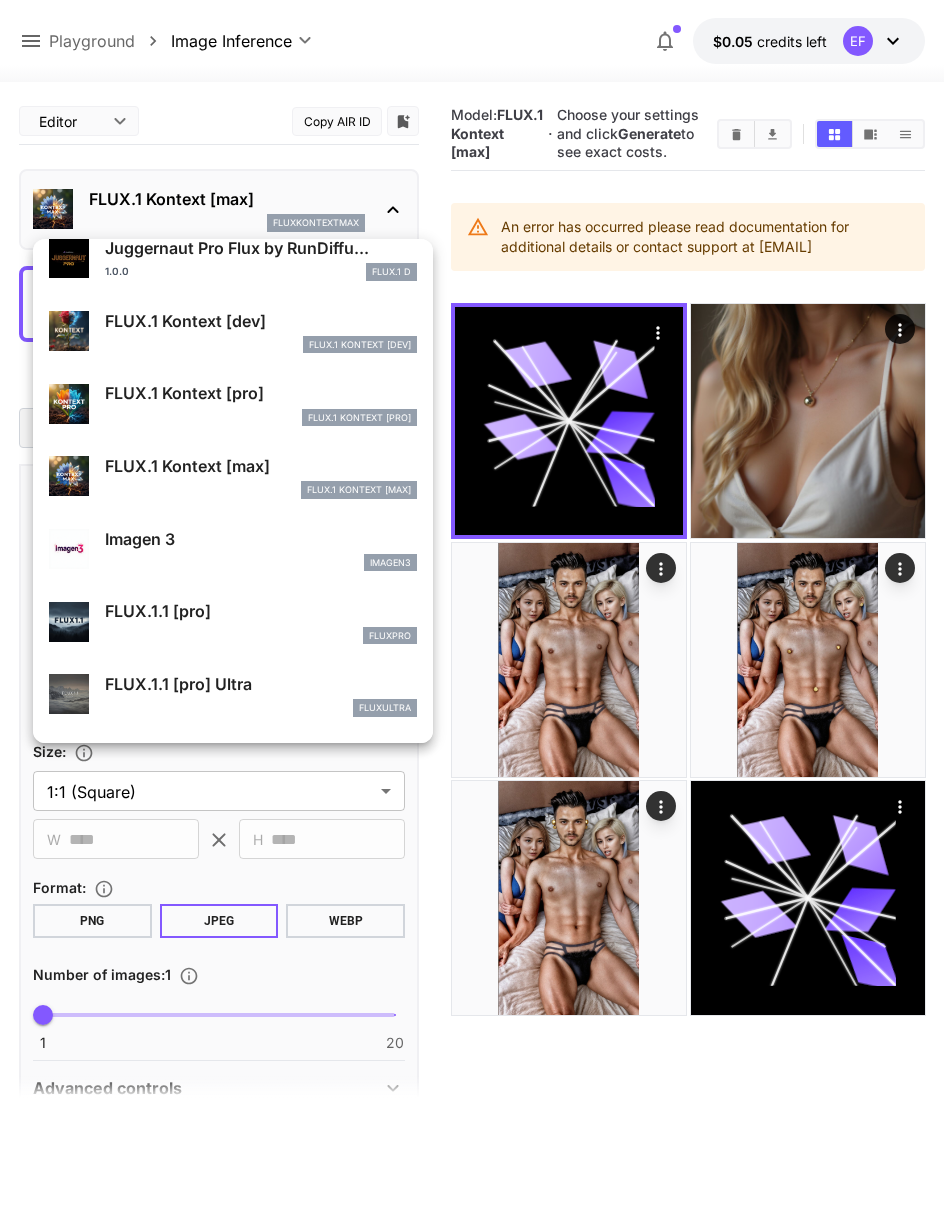 click on "FLUX.1 Kontext [pro]" at bounding box center (261, 393) 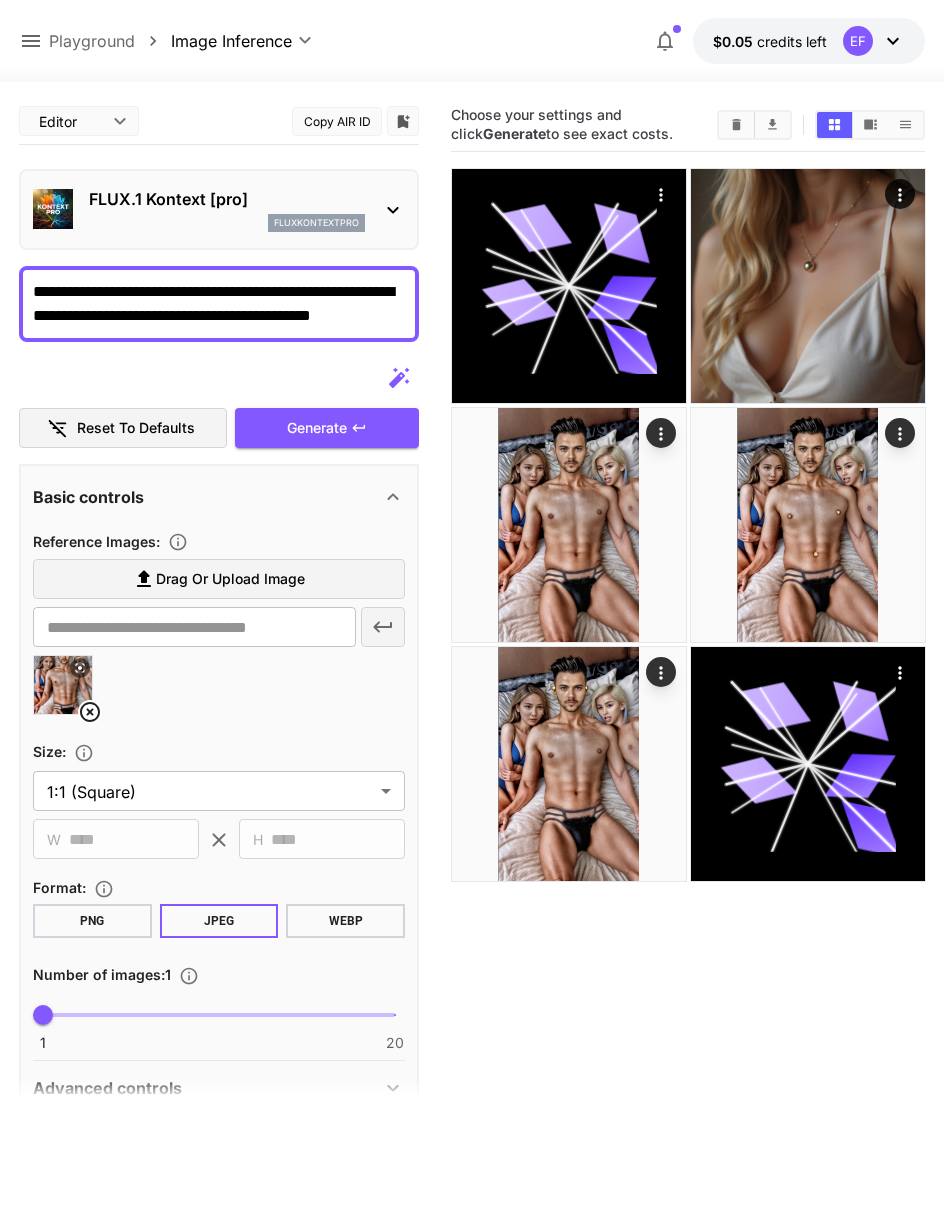 click on "Generate" at bounding box center [317, 428] 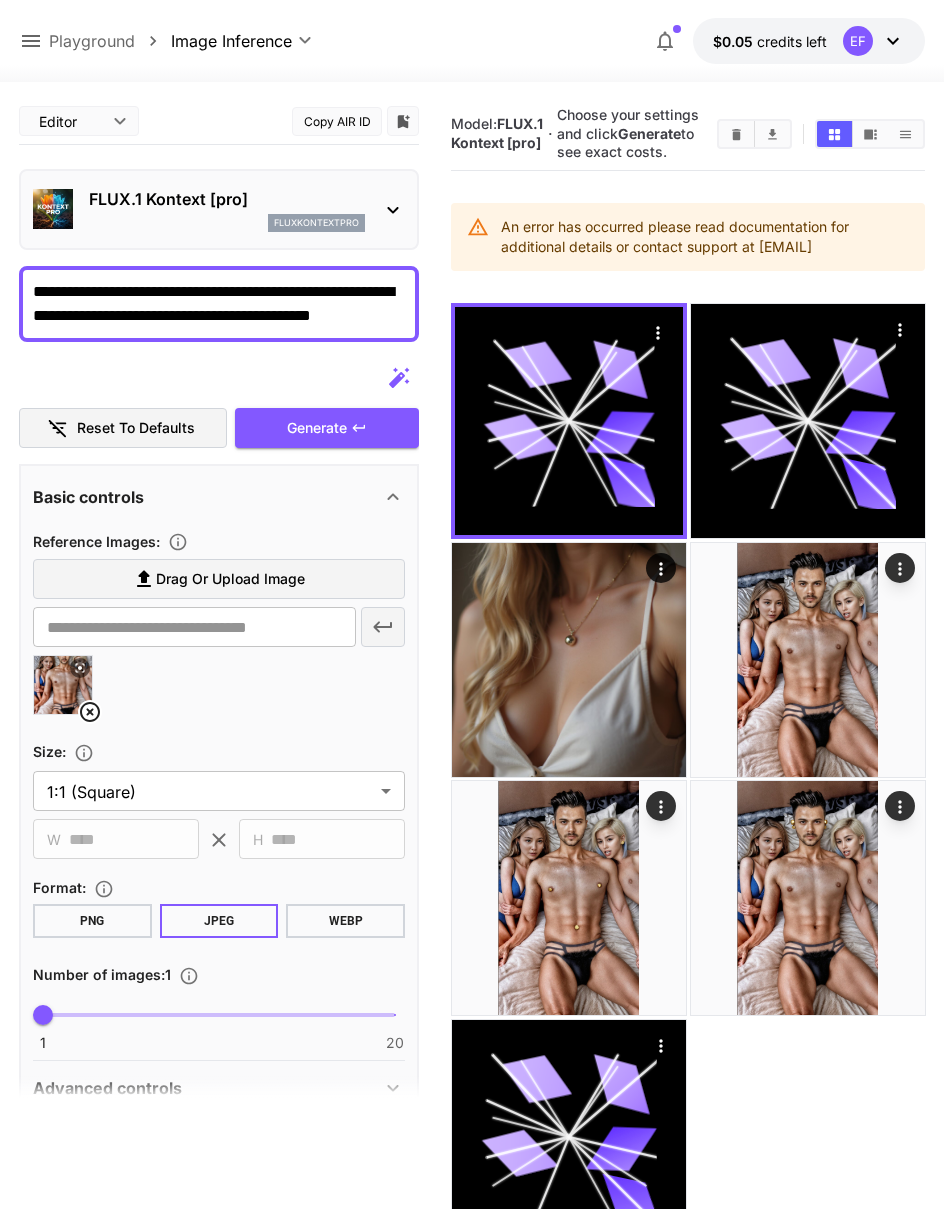 click on "fluxkontextpro" at bounding box center (227, 223) 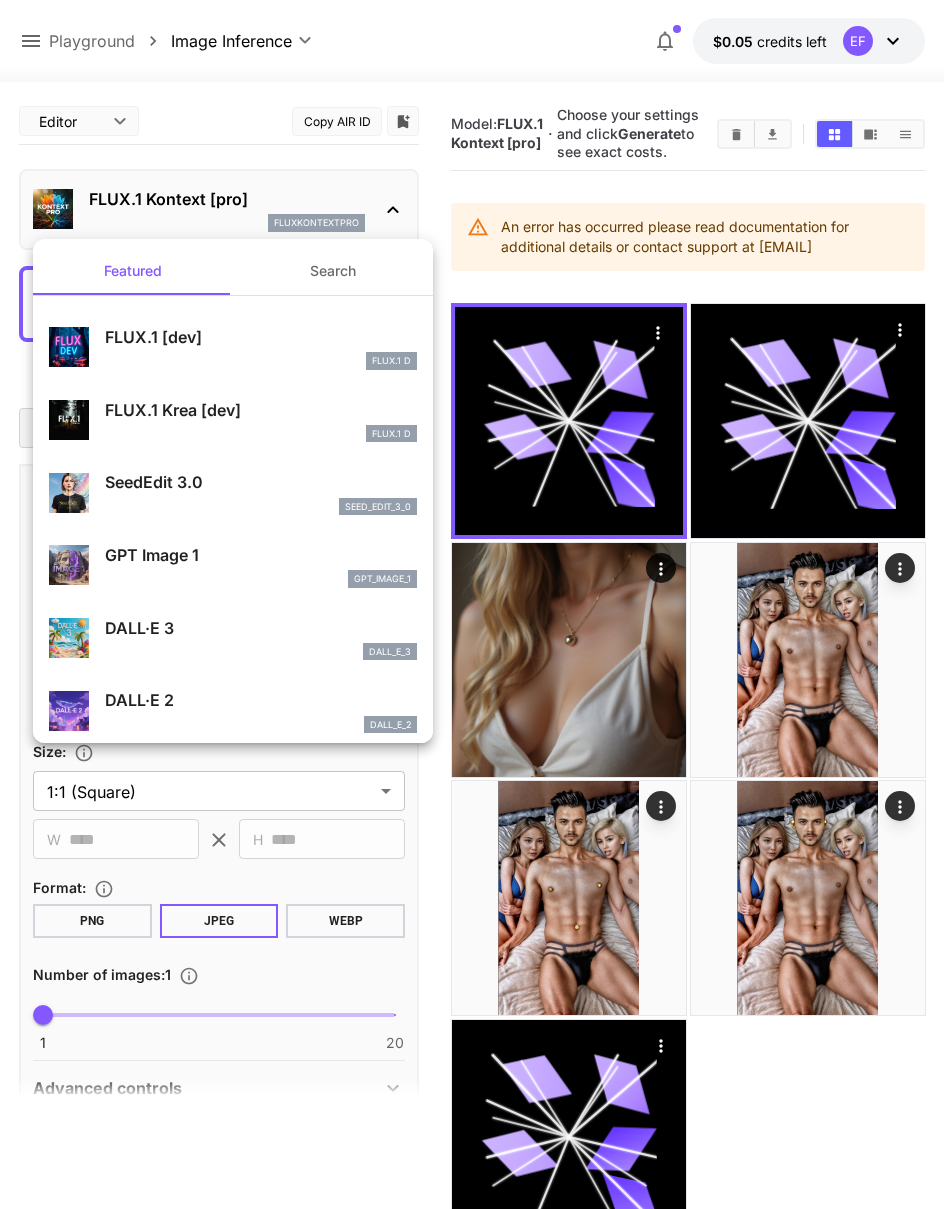 click on "seed_edit_3_0" at bounding box center (261, 507) 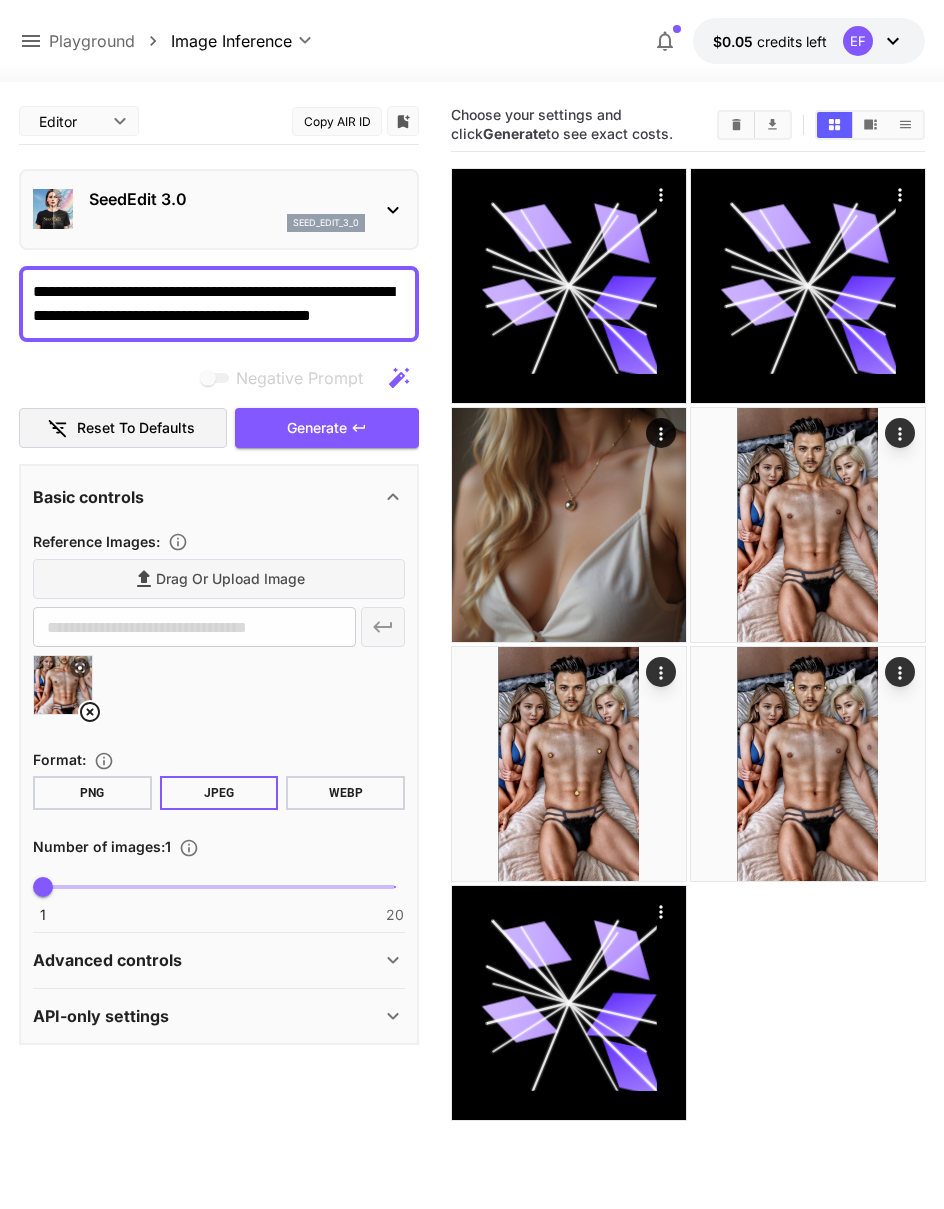 click on "Generate" at bounding box center [327, 428] 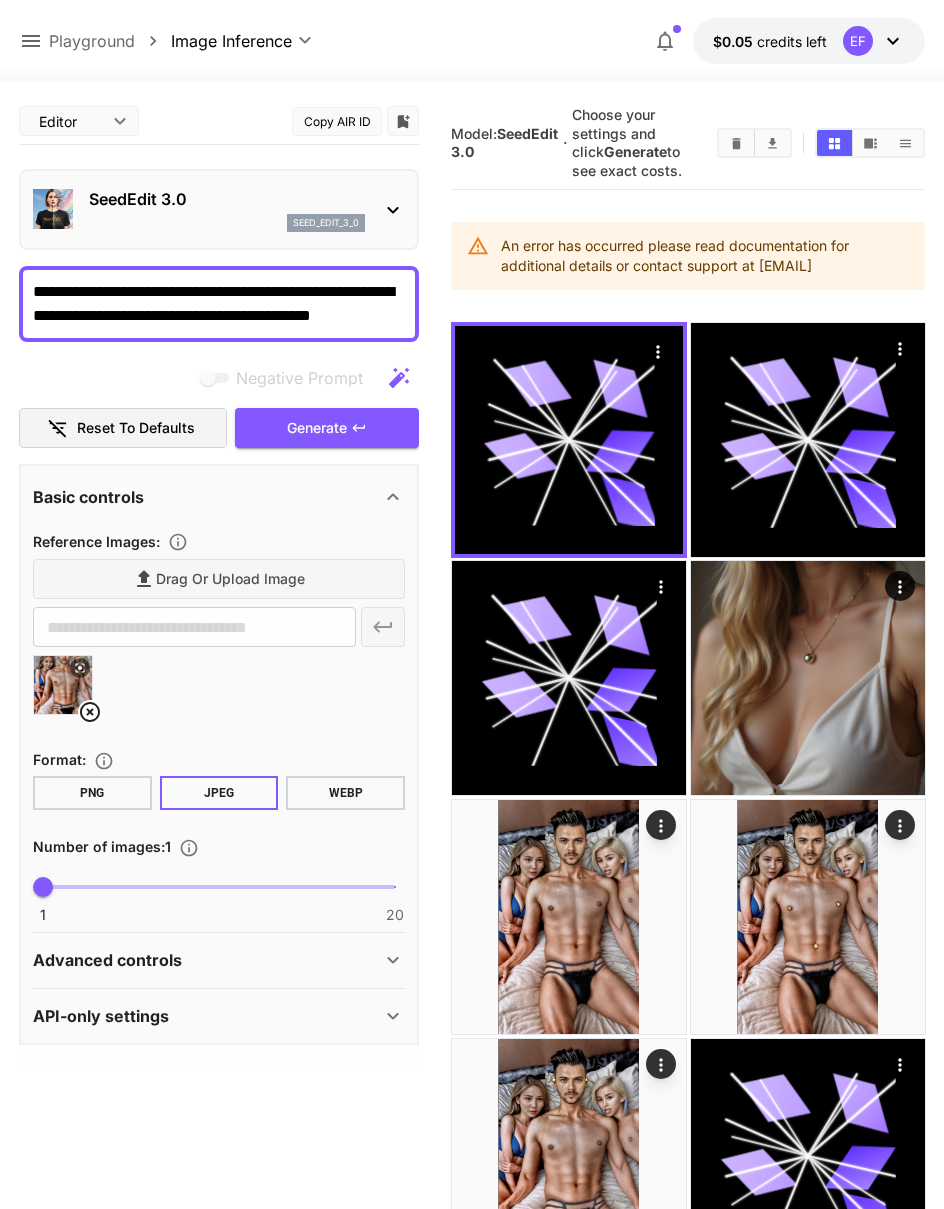 click on "SeedEdit 3.0 seed_edit_3_0" at bounding box center (227, 209) 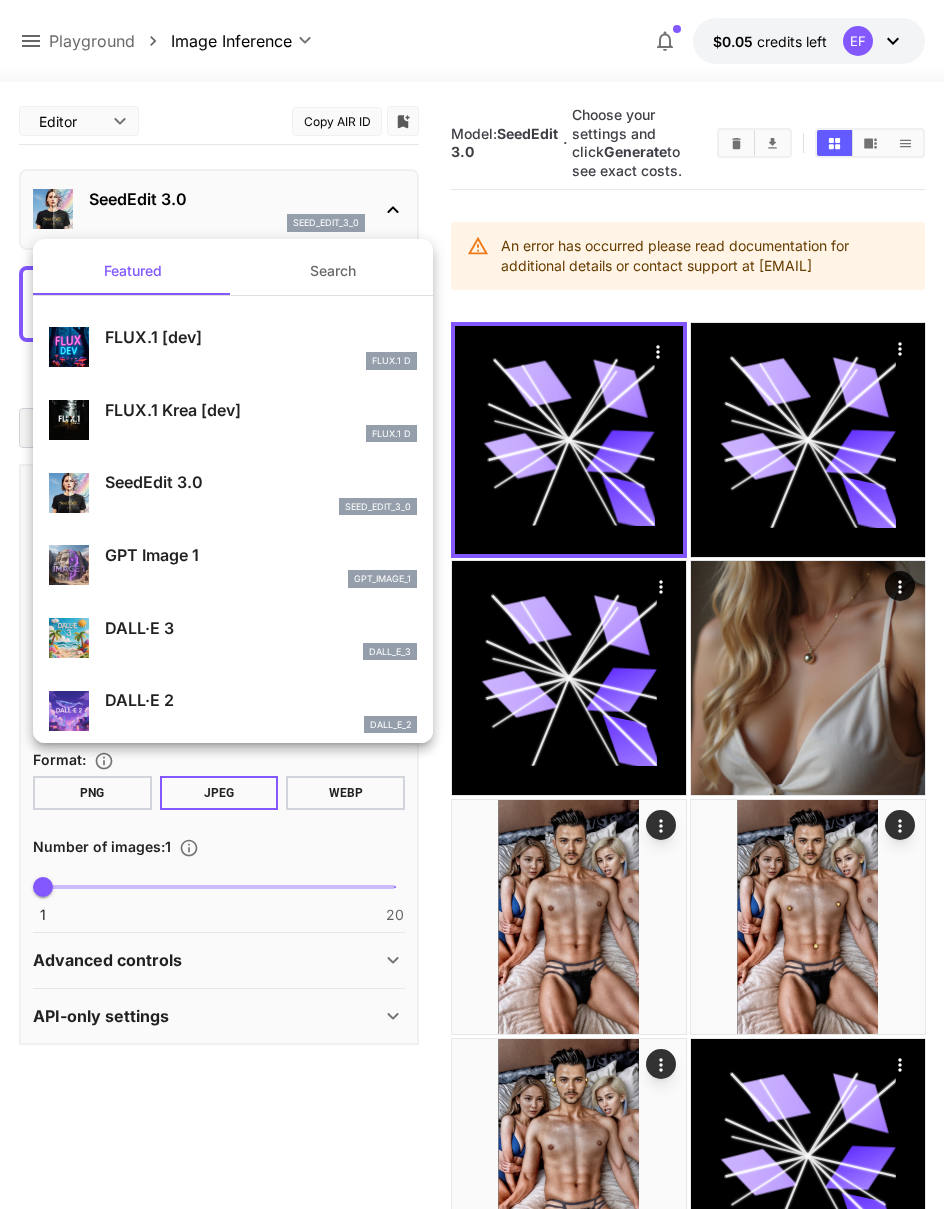 click on "FLUX.1 Krea [dev]" at bounding box center [261, 410] 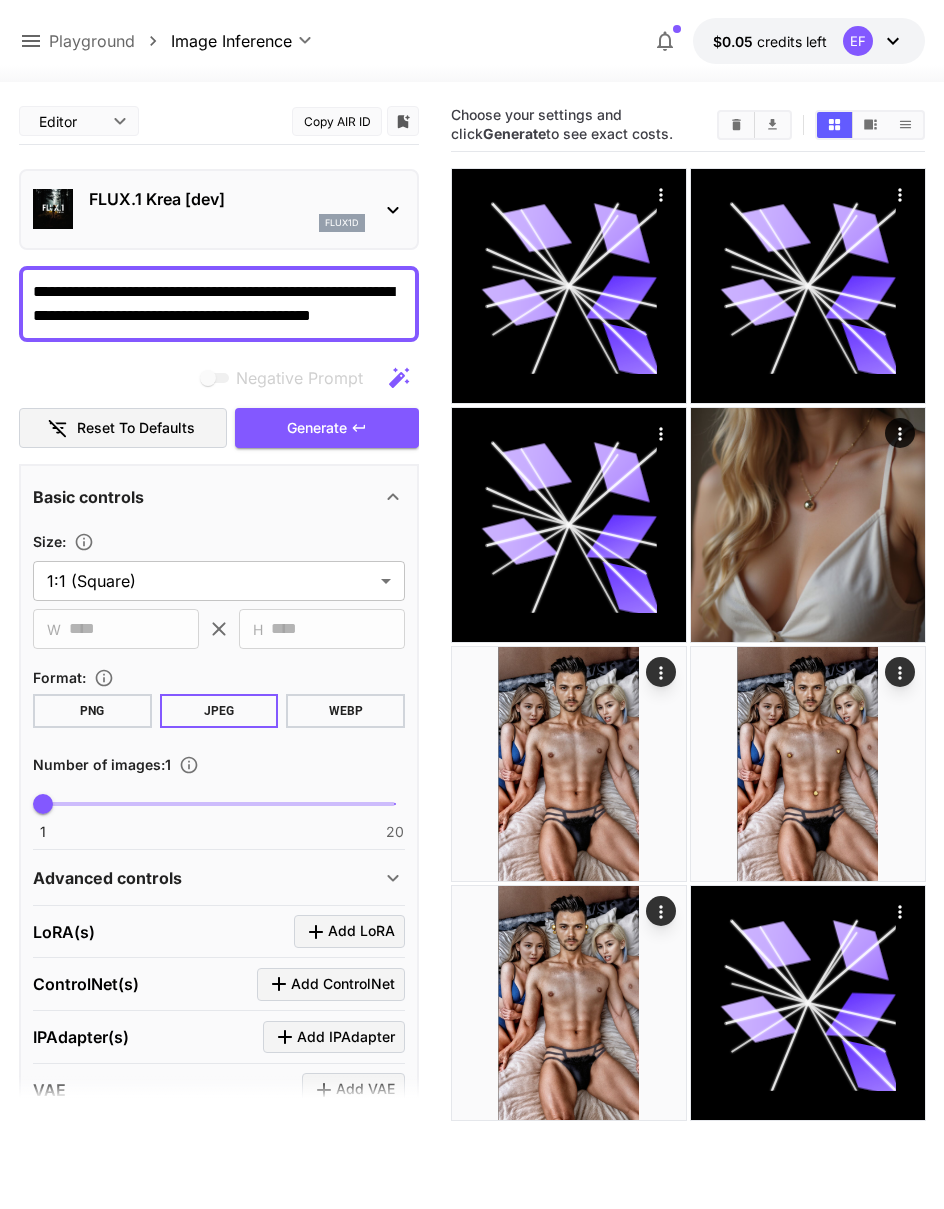 click on "Generate" at bounding box center (317, 428) 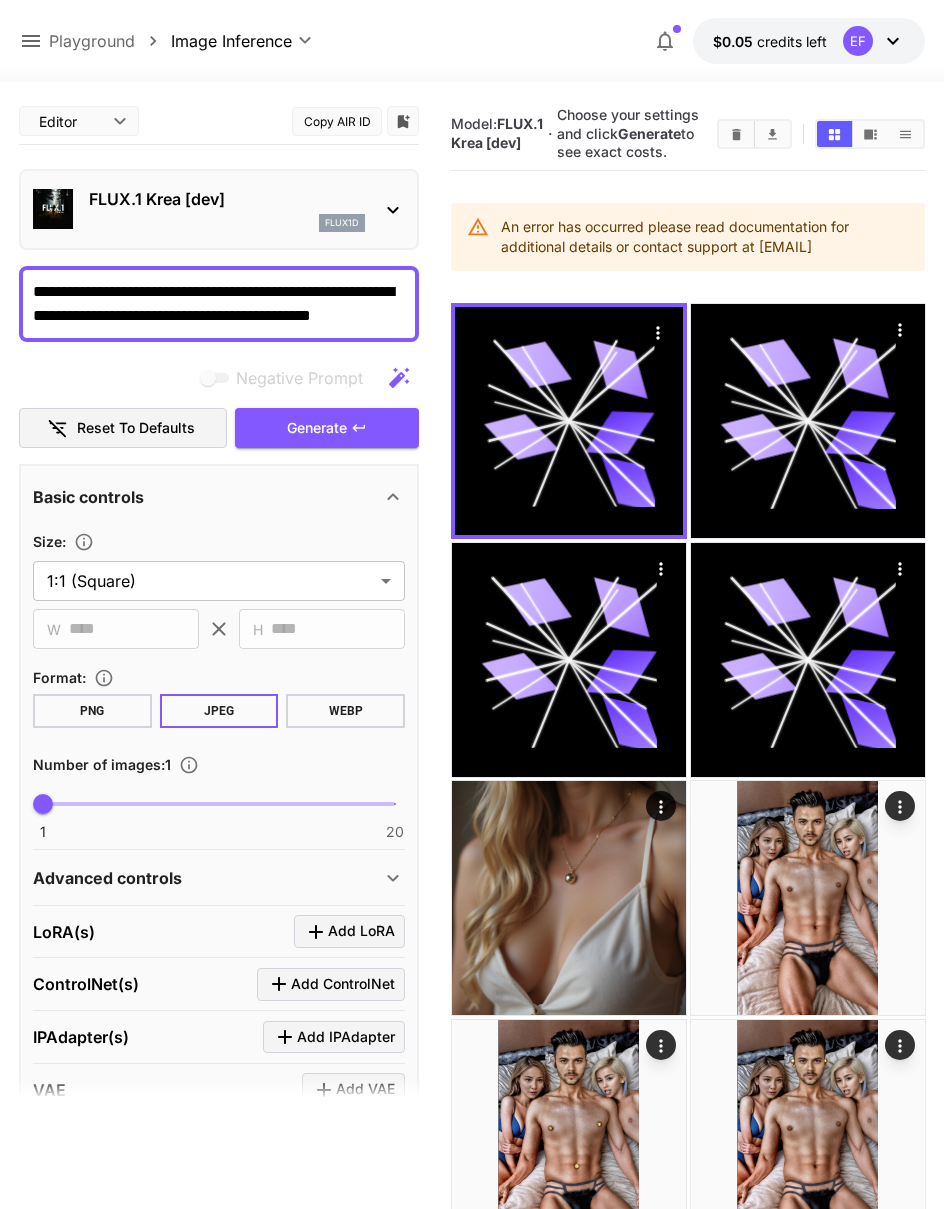 click on "**********" at bounding box center [219, 304] 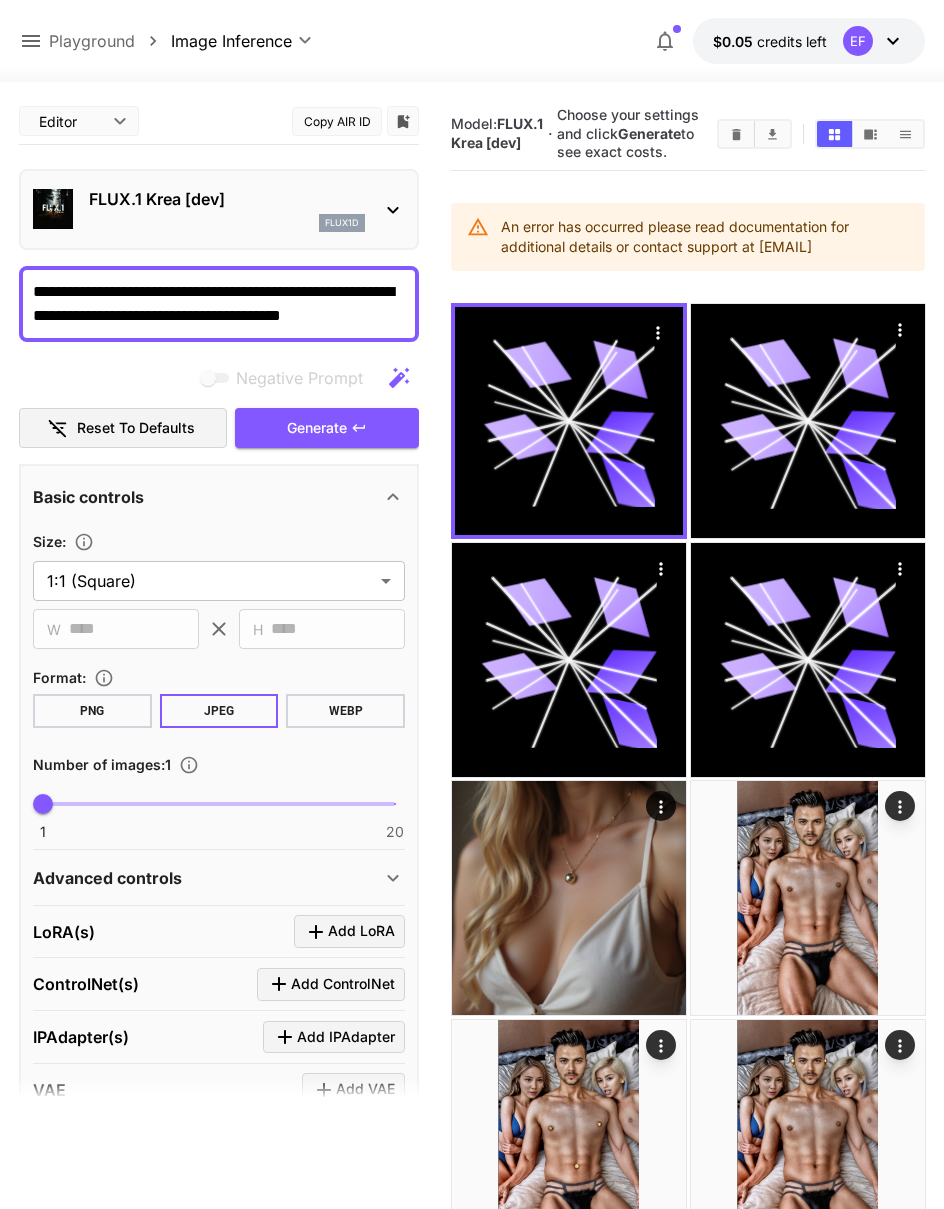 type on "**********" 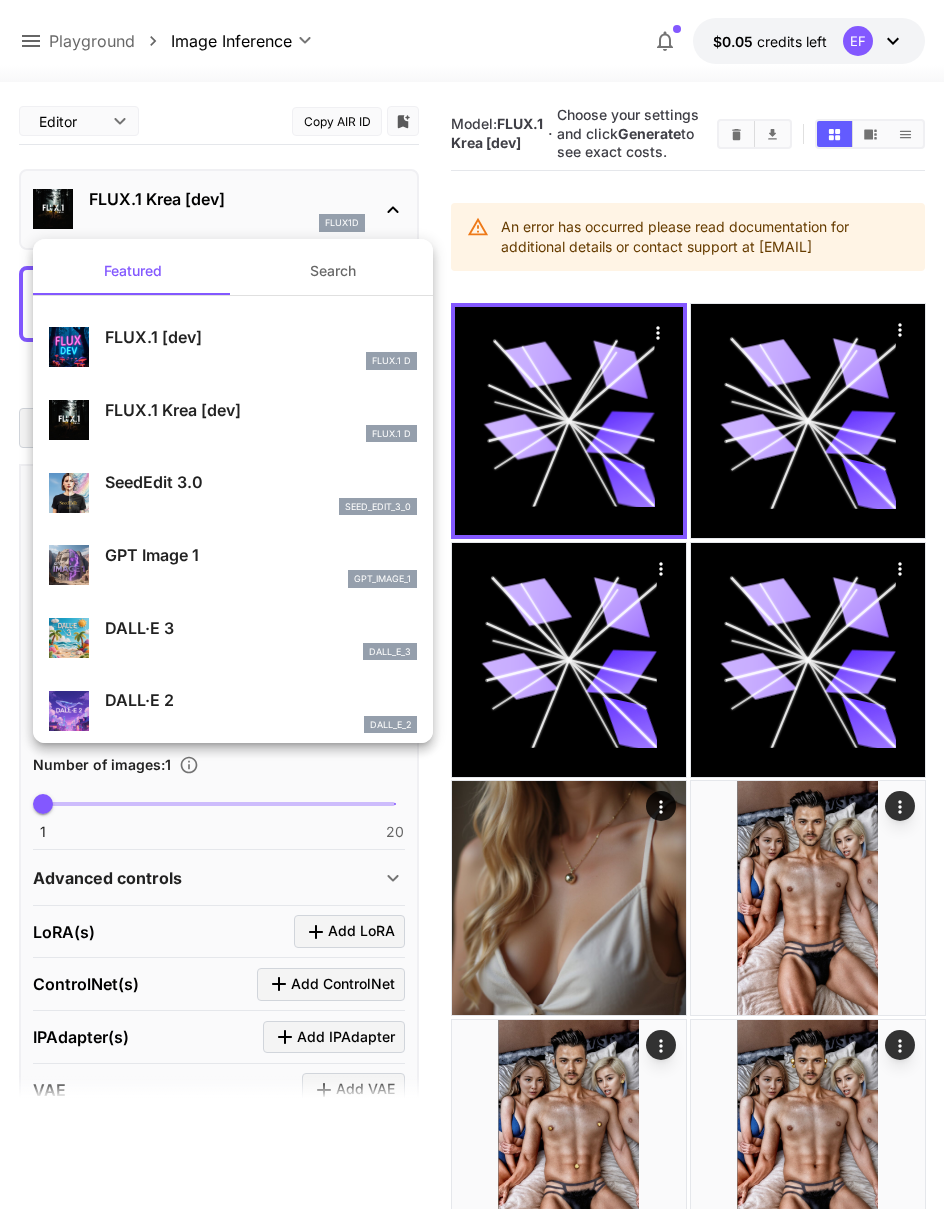 click on "SeedEdit 3.0 seed_edit_3_0" at bounding box center (261, 492) 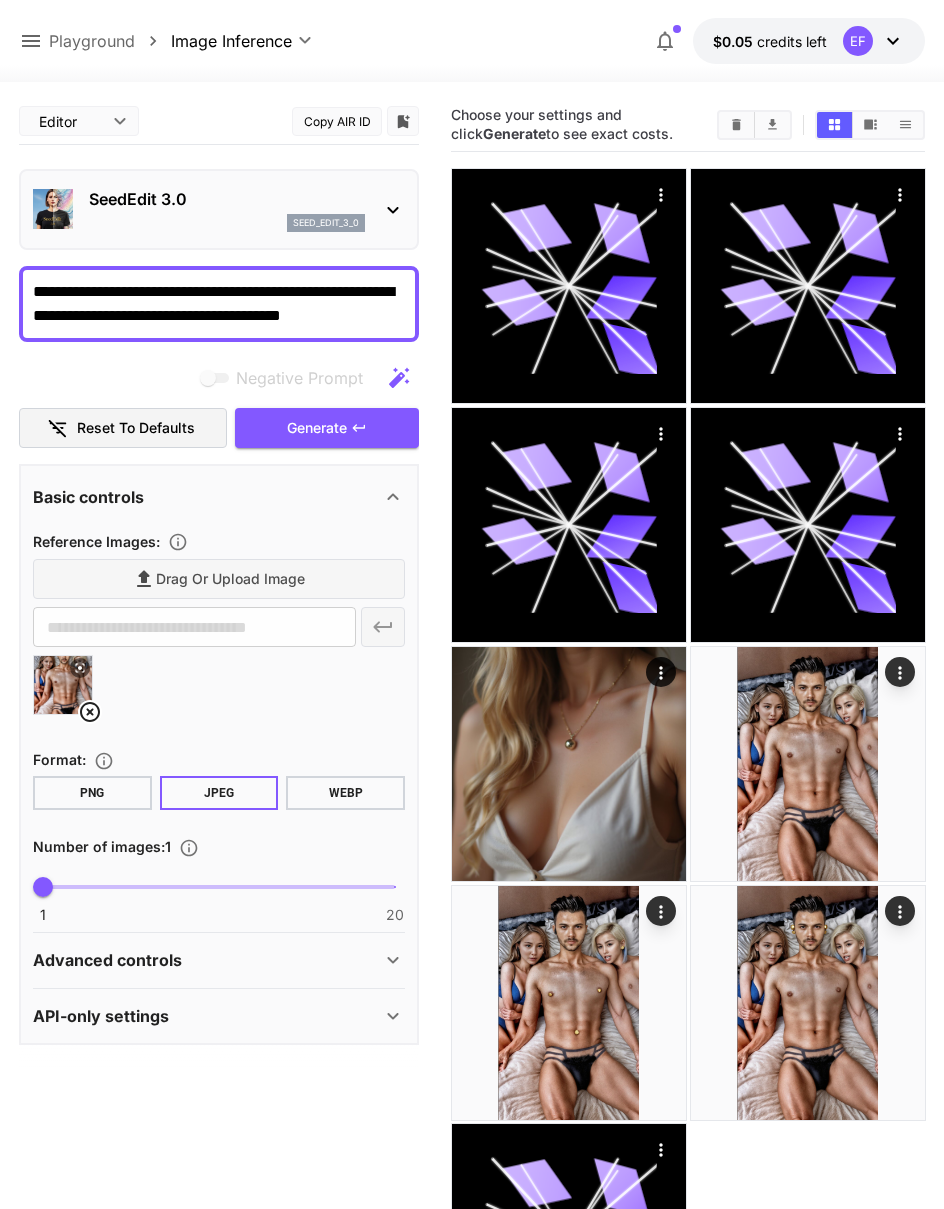 click on "Generate" at bounding box center [317, 428] 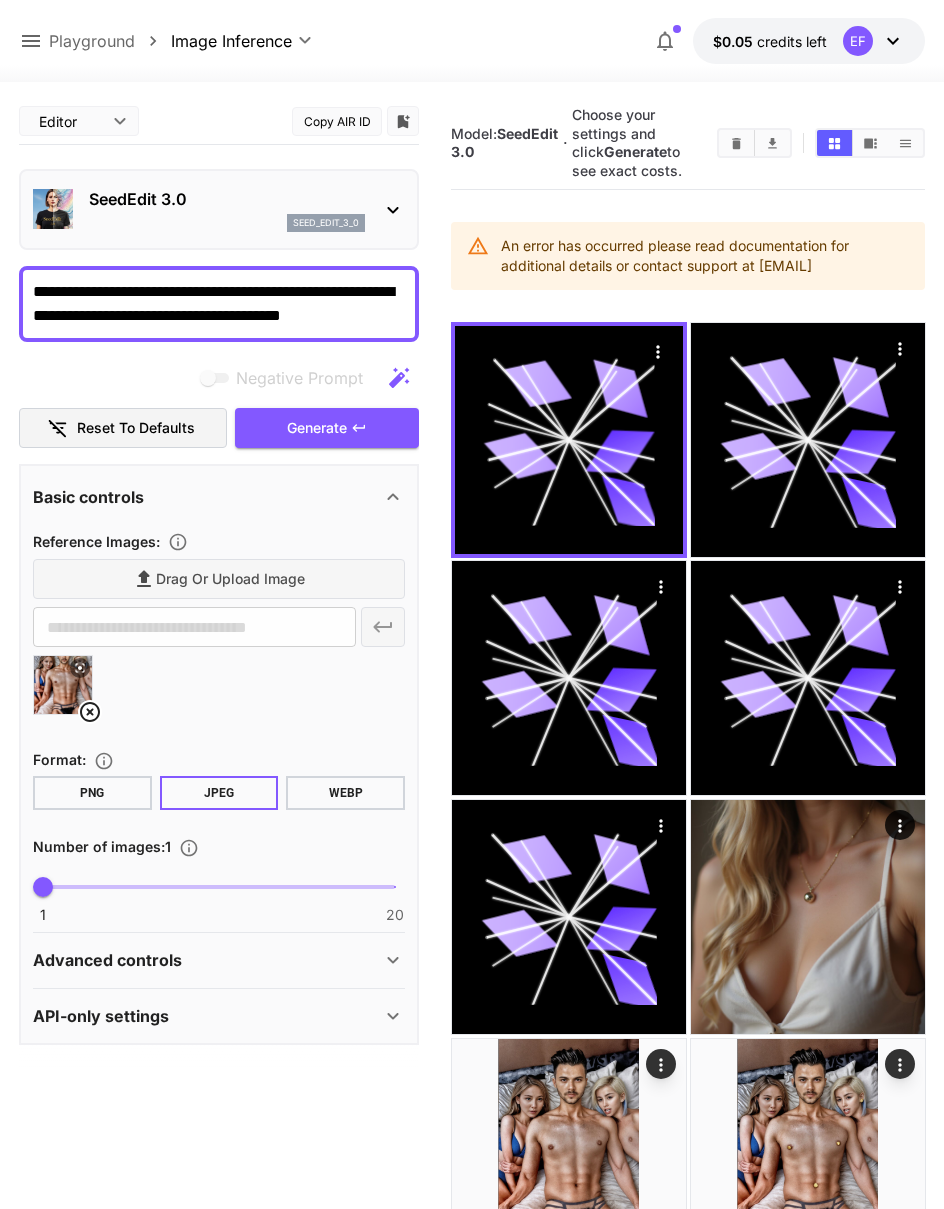 click on "**********" at bounding box center (219, 304) 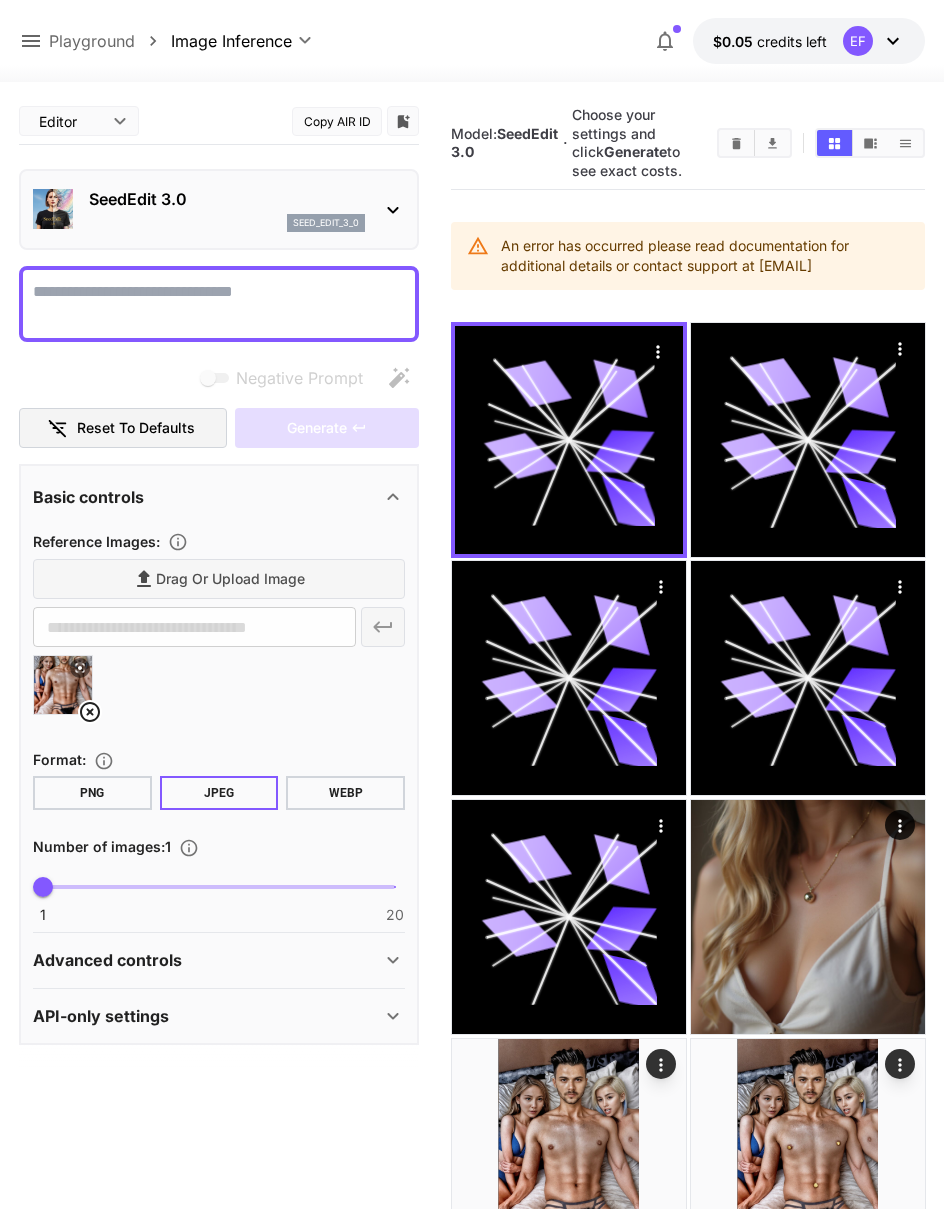 type 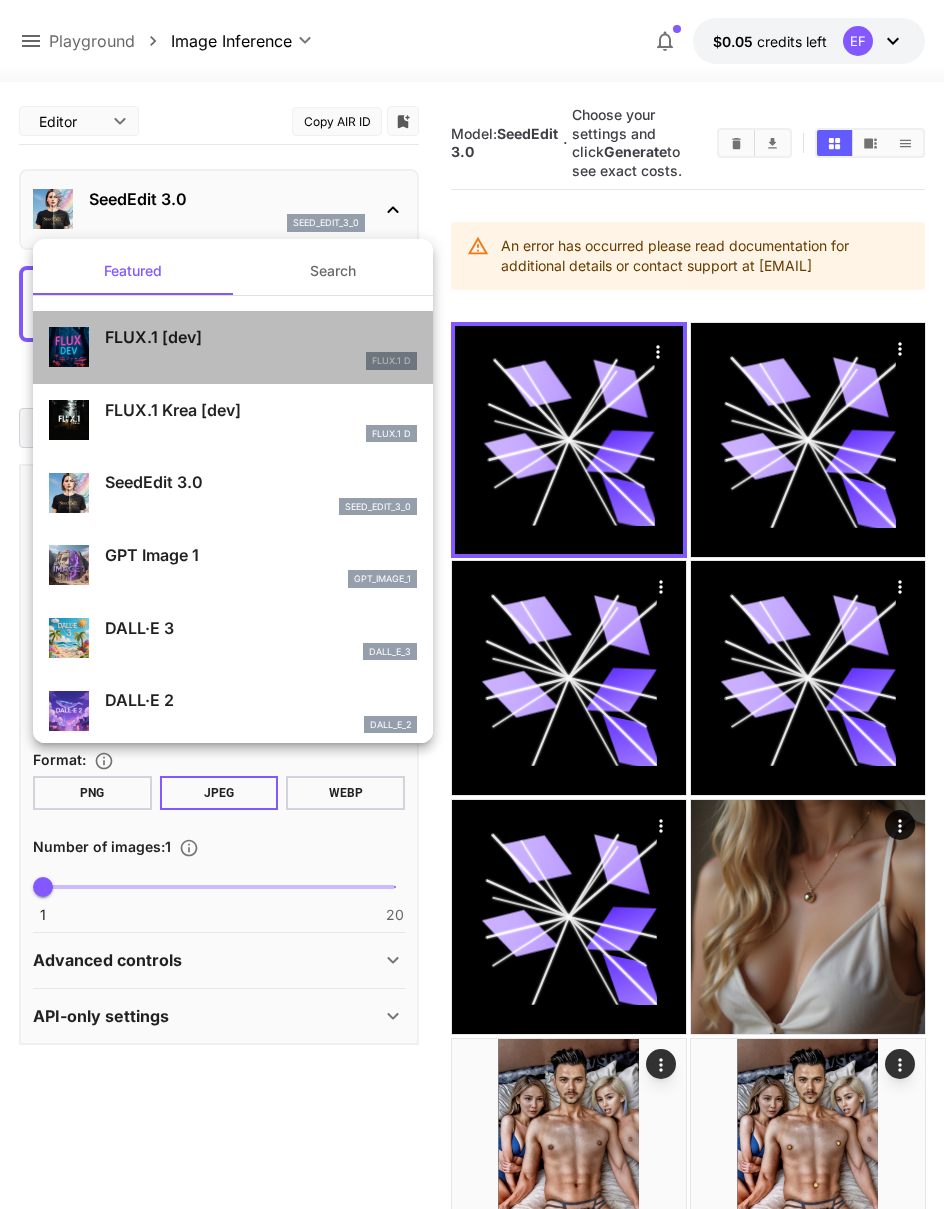 click on "FLUX.1 [dev]" at bounding box center (261, 337) 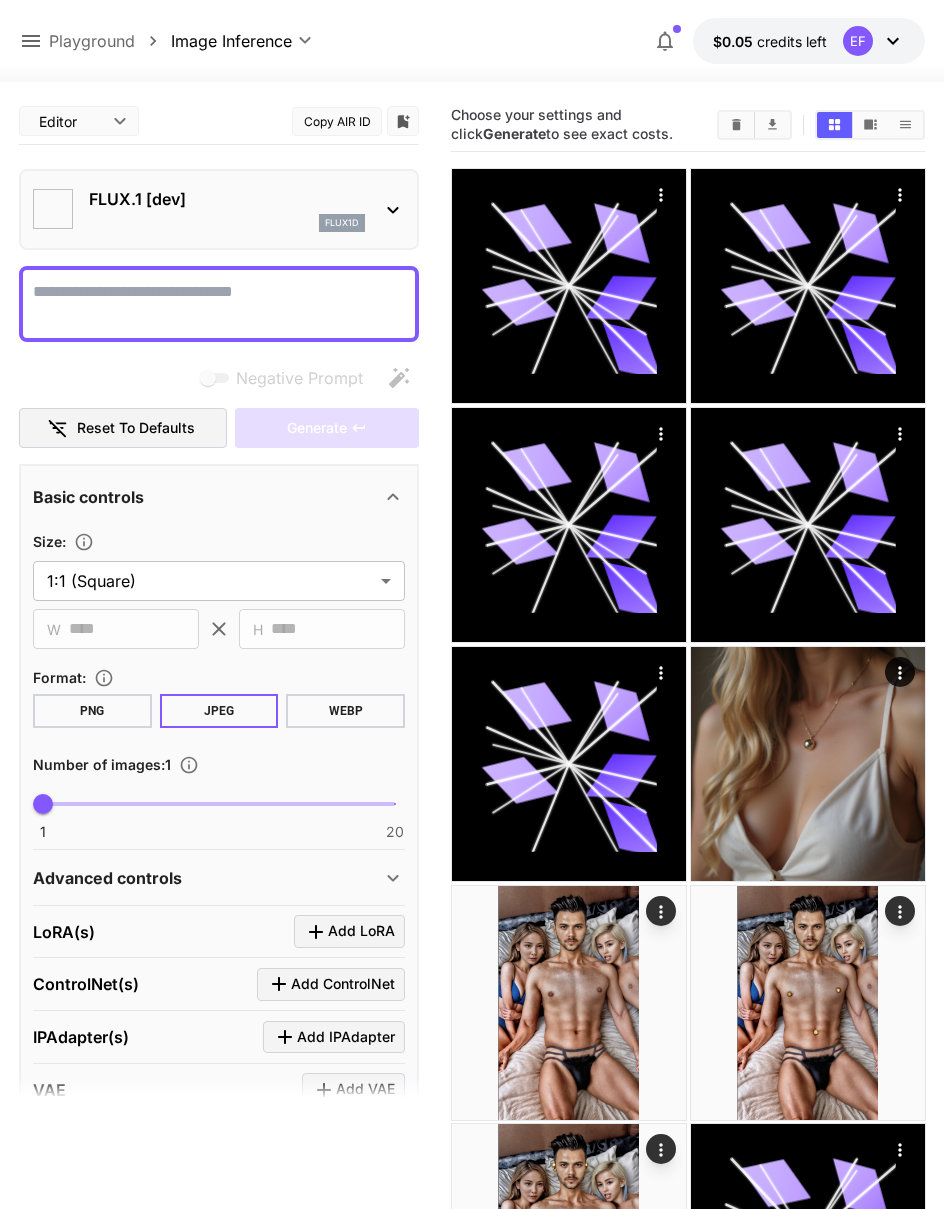 type on "**********" 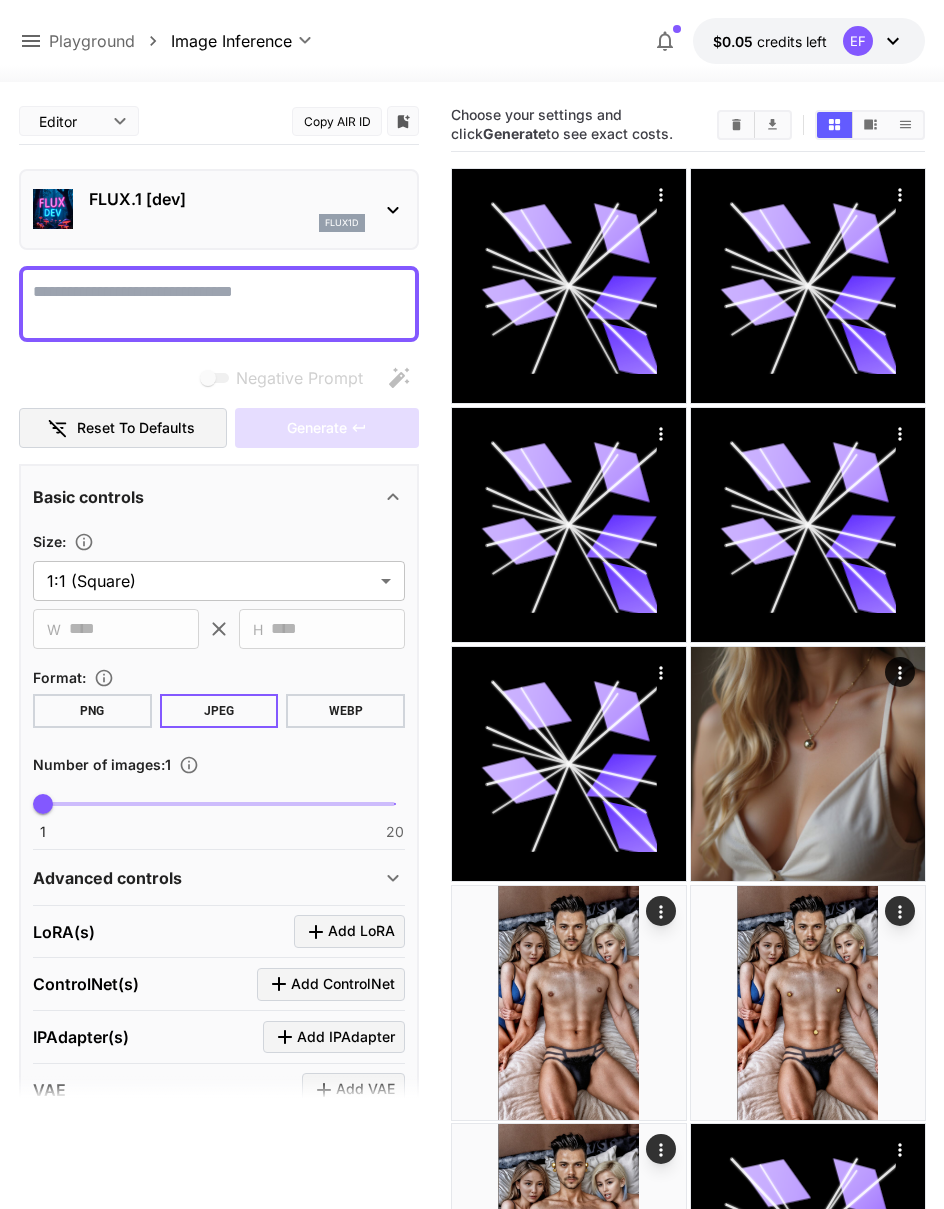 click on "Negative Prompt" at bounding box center [219, 304] 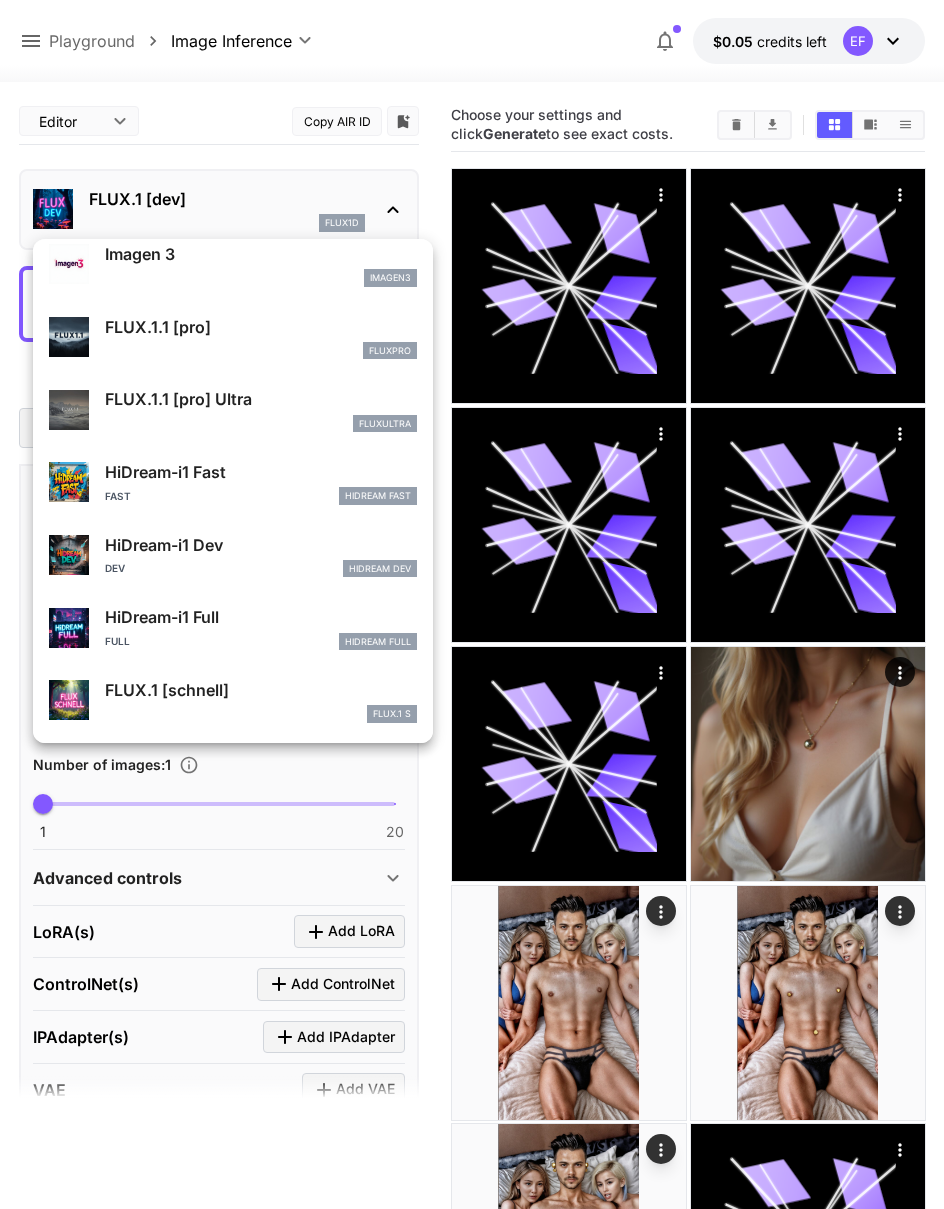 scroll, scrollTop: 1017, scrollLeft: 0, axis: vertical 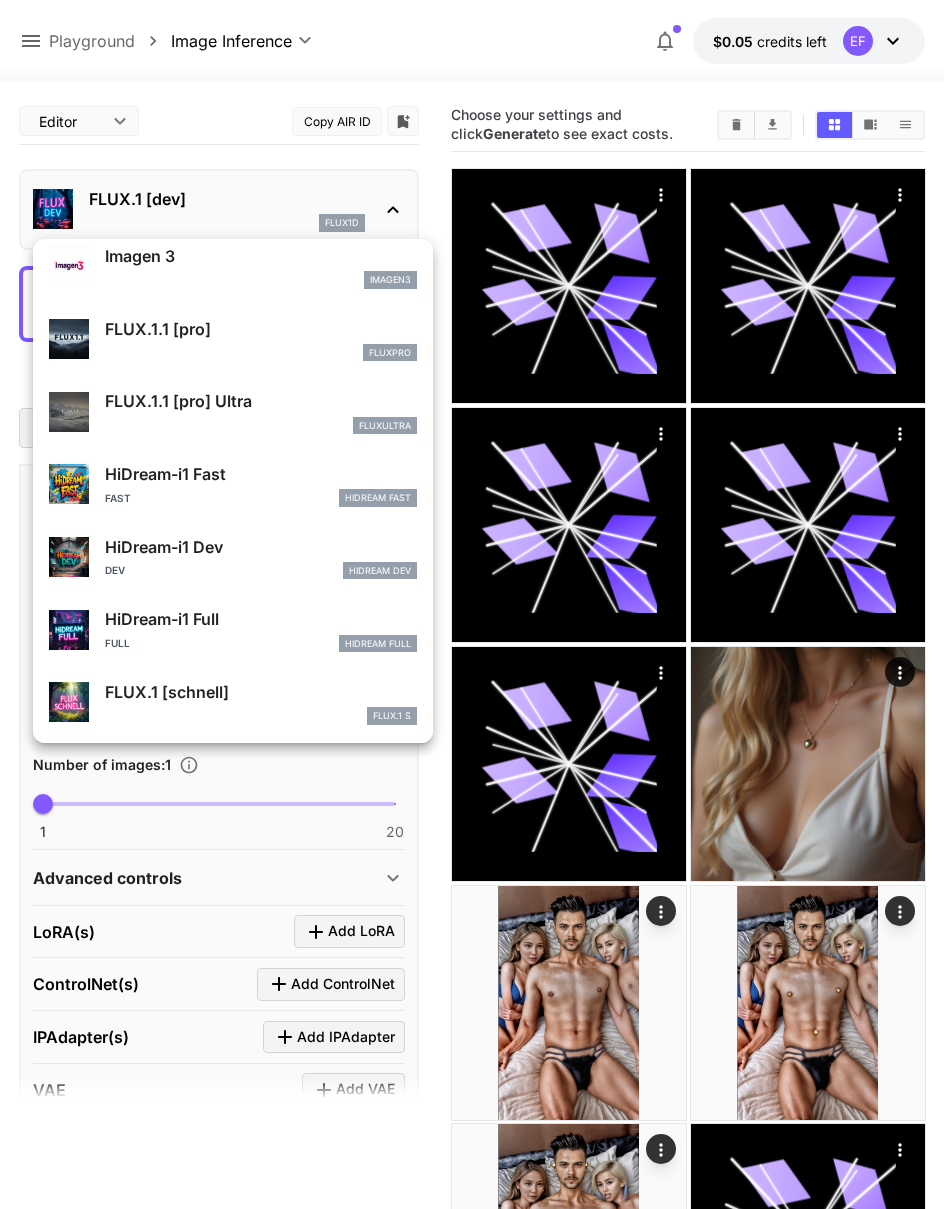 click on "HiDream-i1 Fast" at bounding box center [261, 474] 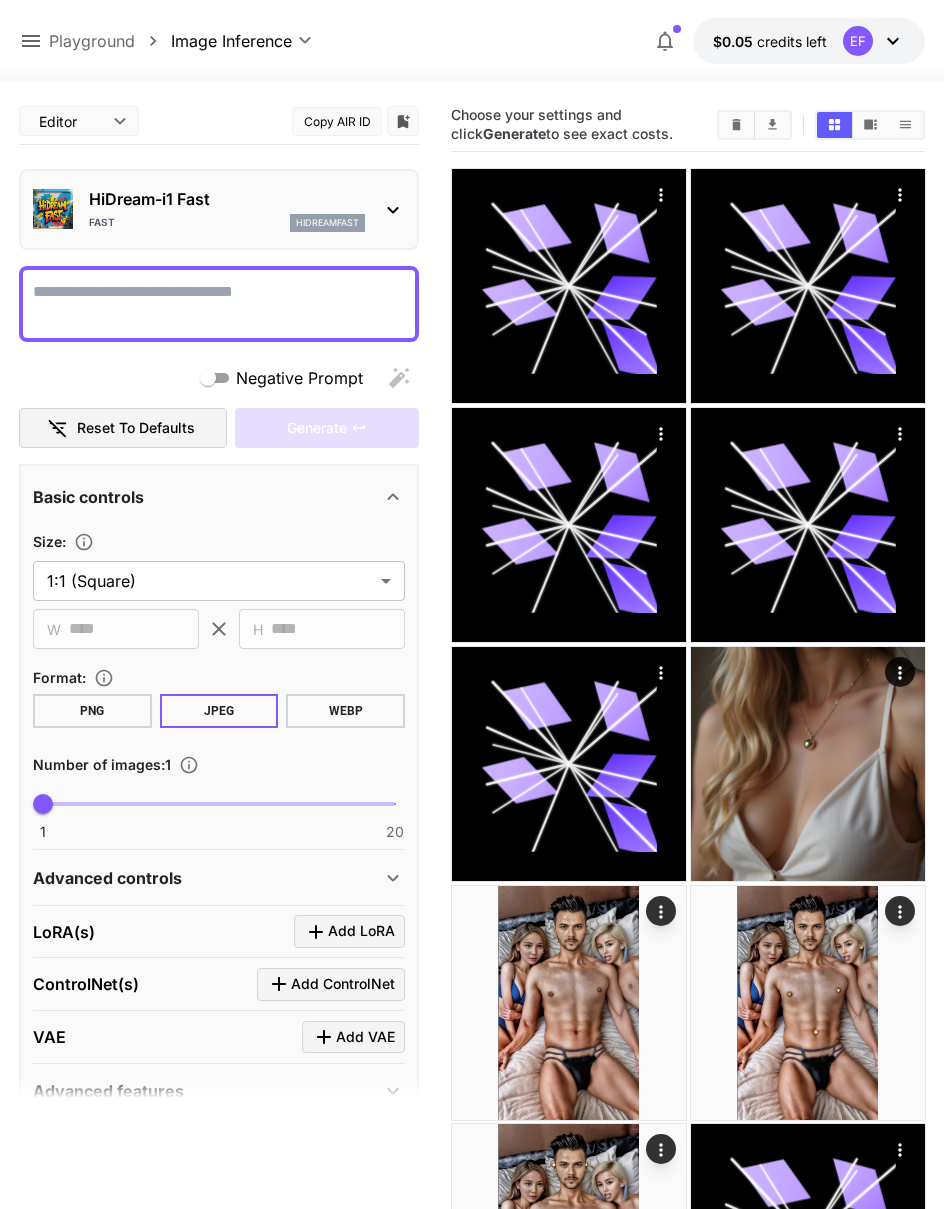 click at bounding box center [219, 304] 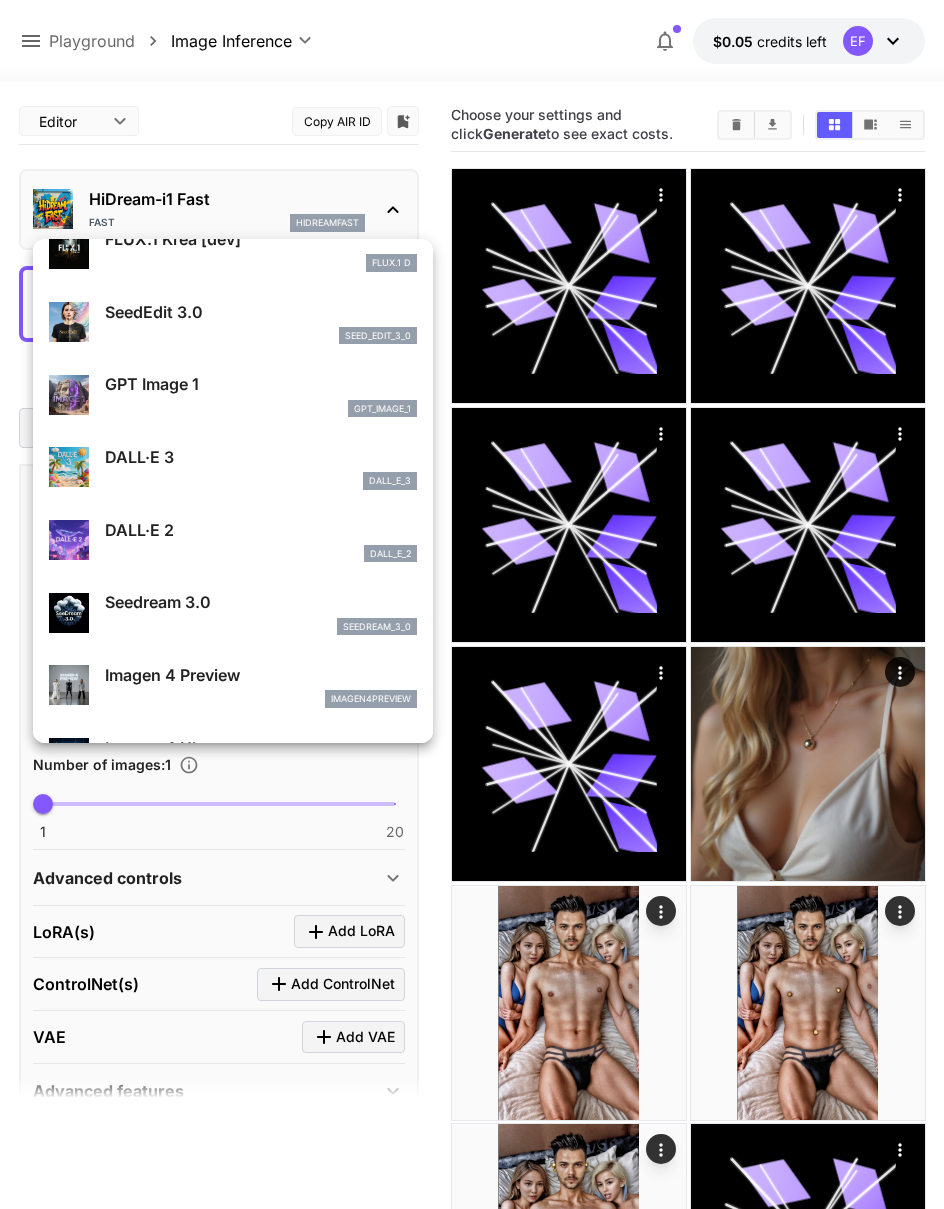 scroll, scrollTop: 171, scrollLeft: 0, axis: vertical 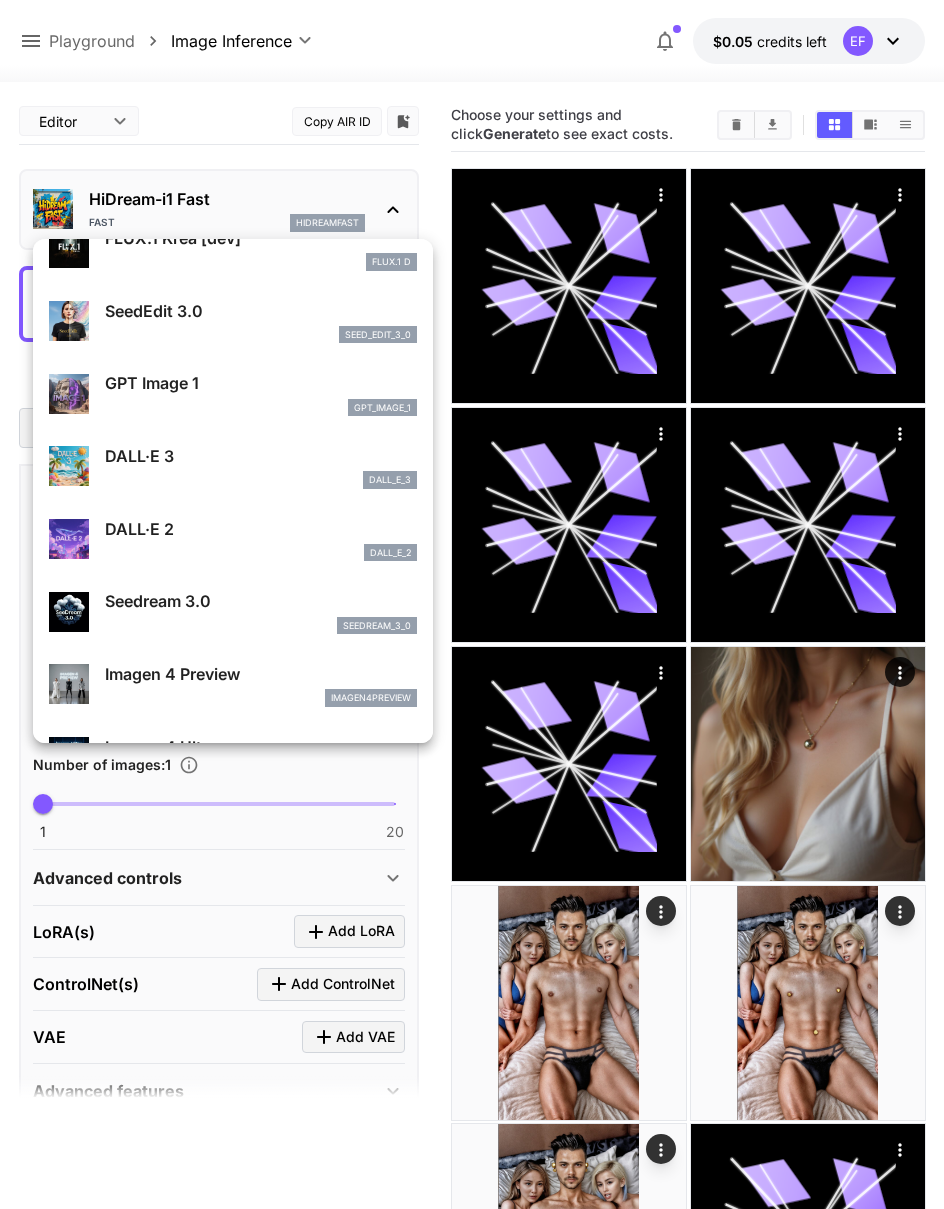 click on "GPT Image 1" at bounding box center (261, 383) 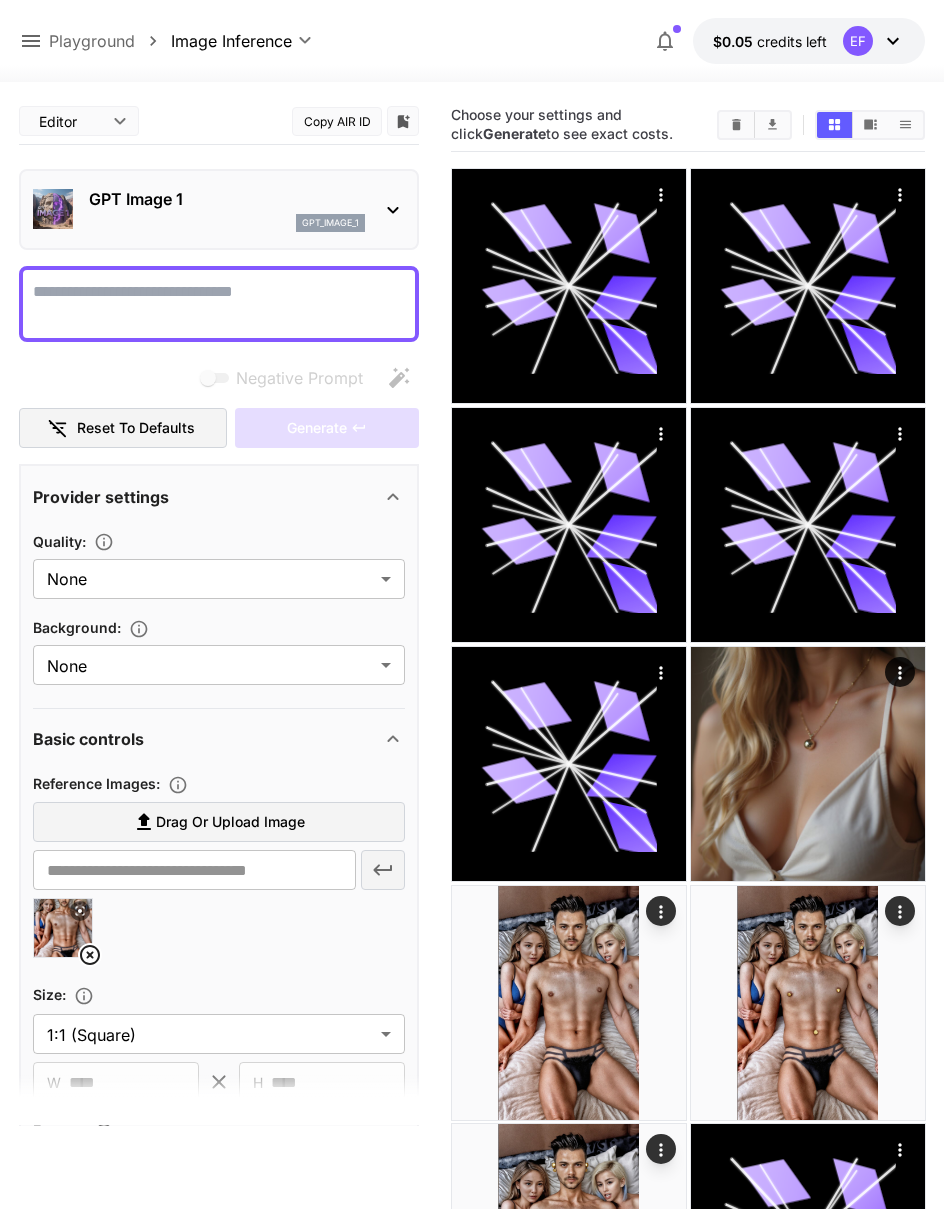 click on "Negative Prompt" at bounding box center [219, 304] 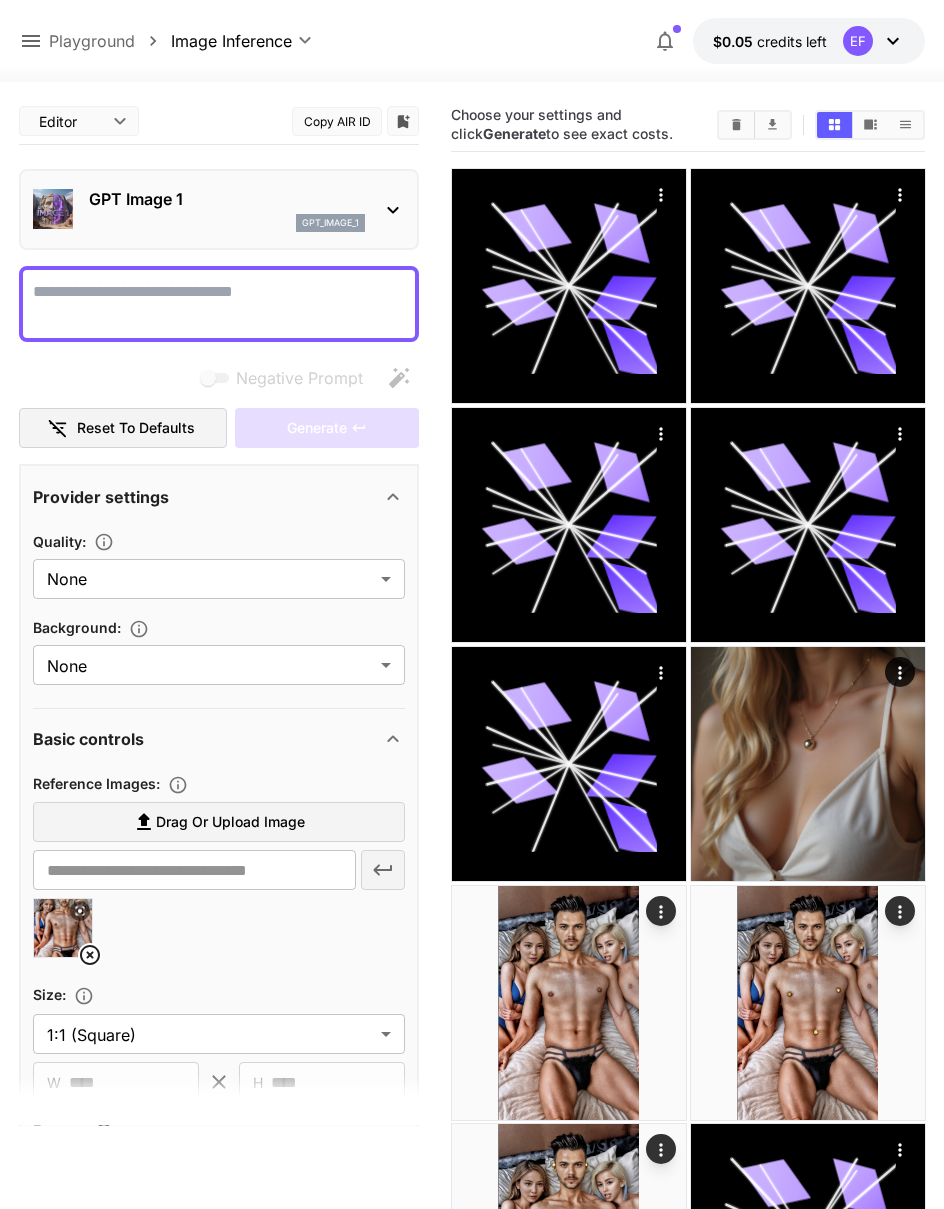 paste on "**********" 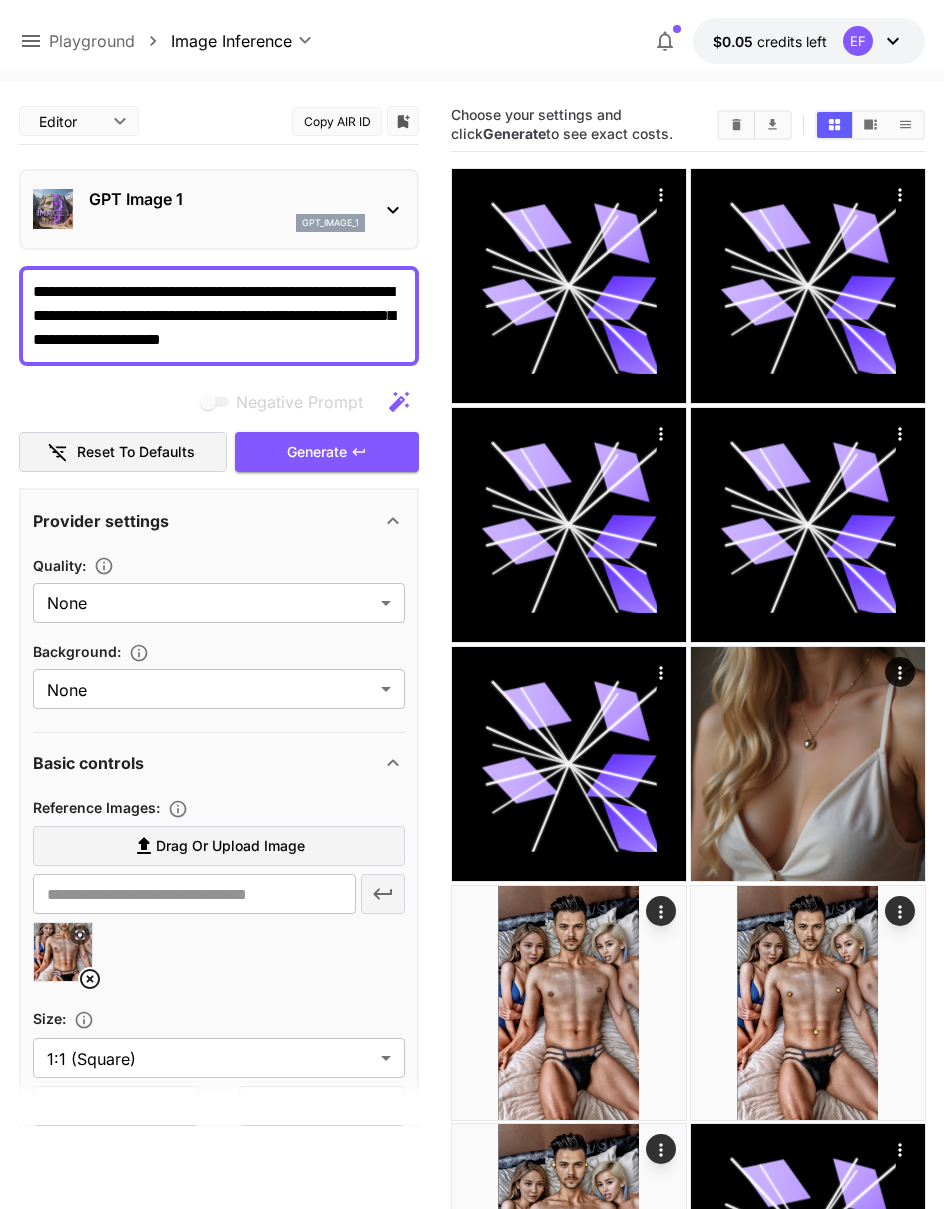 click on "**********" at bounding box center [219, 316] 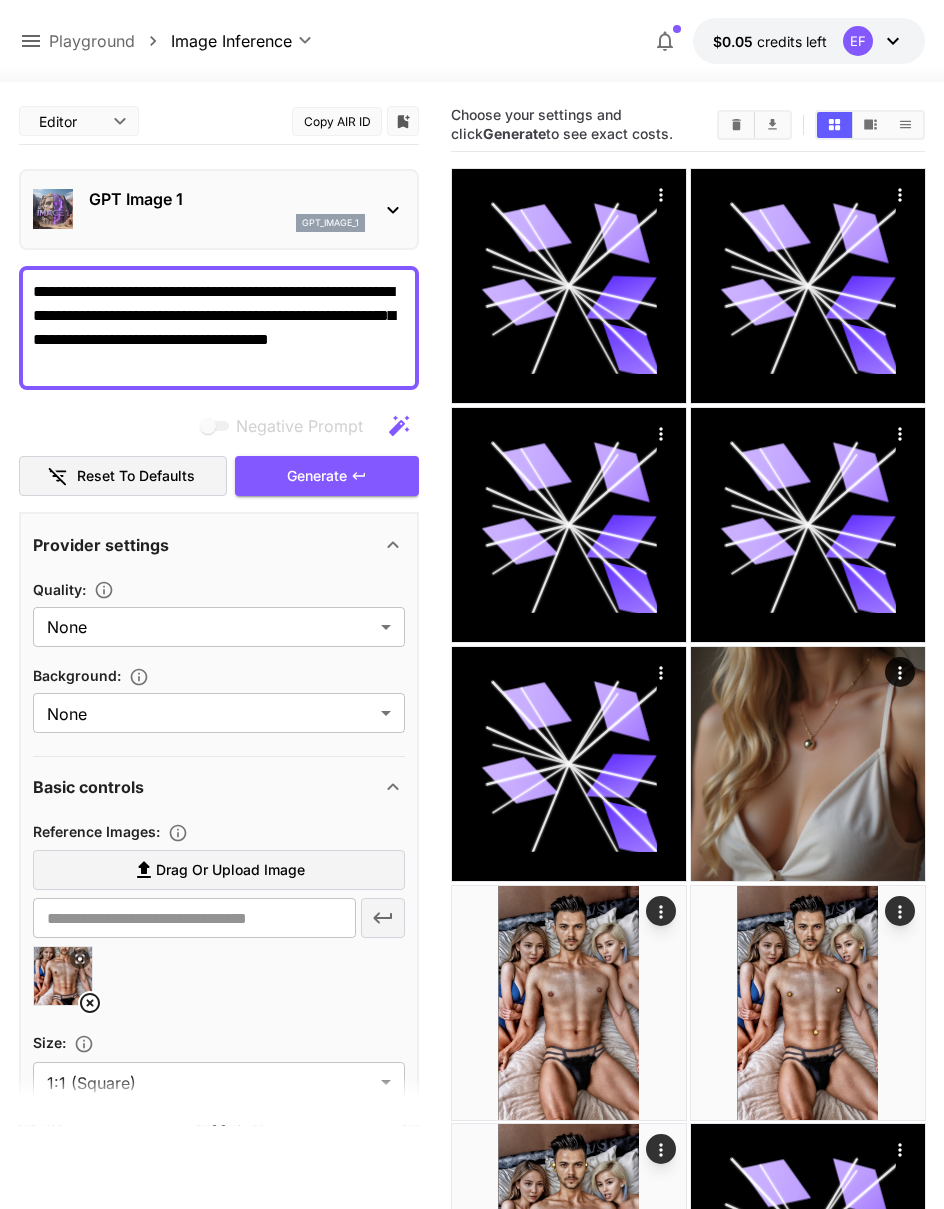 click on "**********" at bounding box center (219, 328) 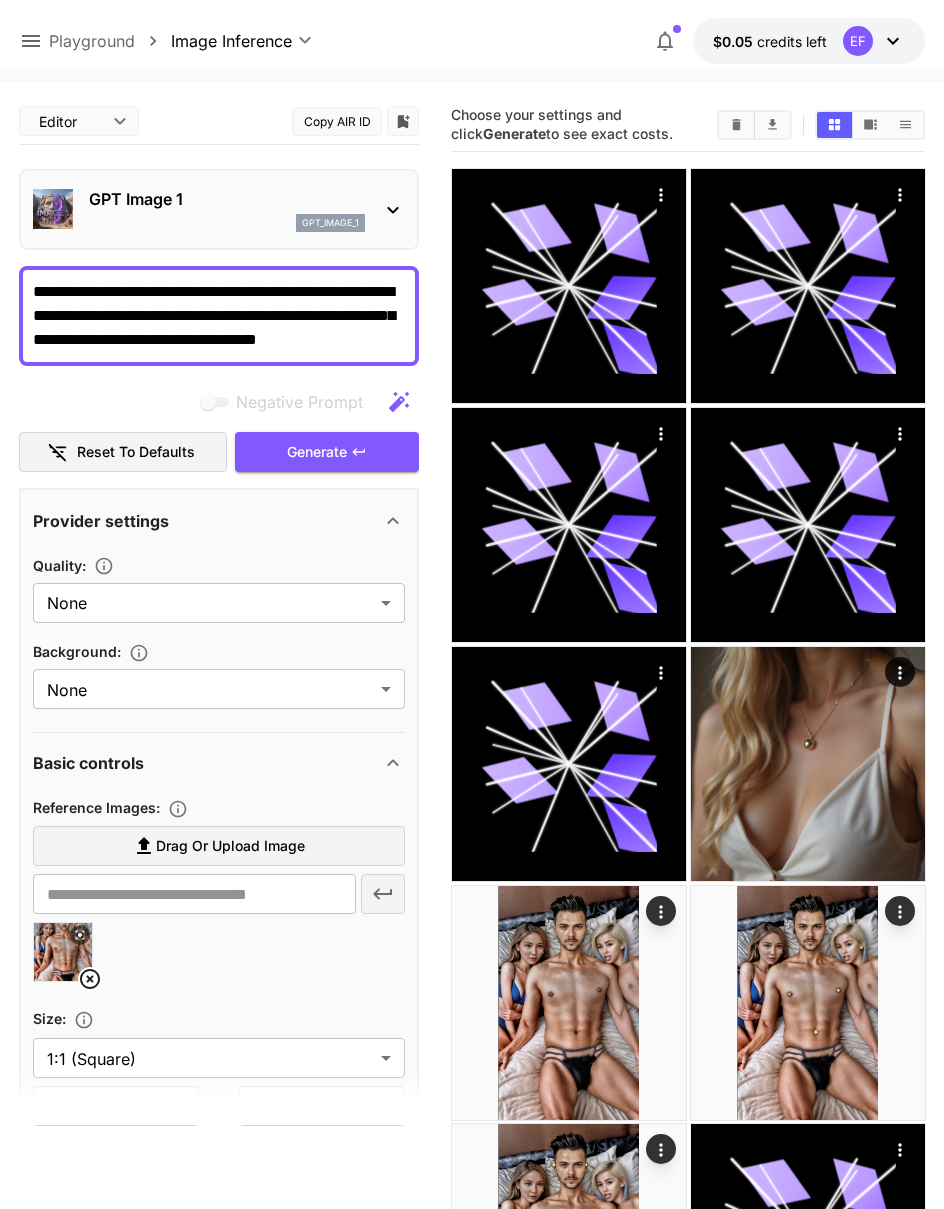 scroll, scrollTop: 0, scrollLeft: 0, axis: both 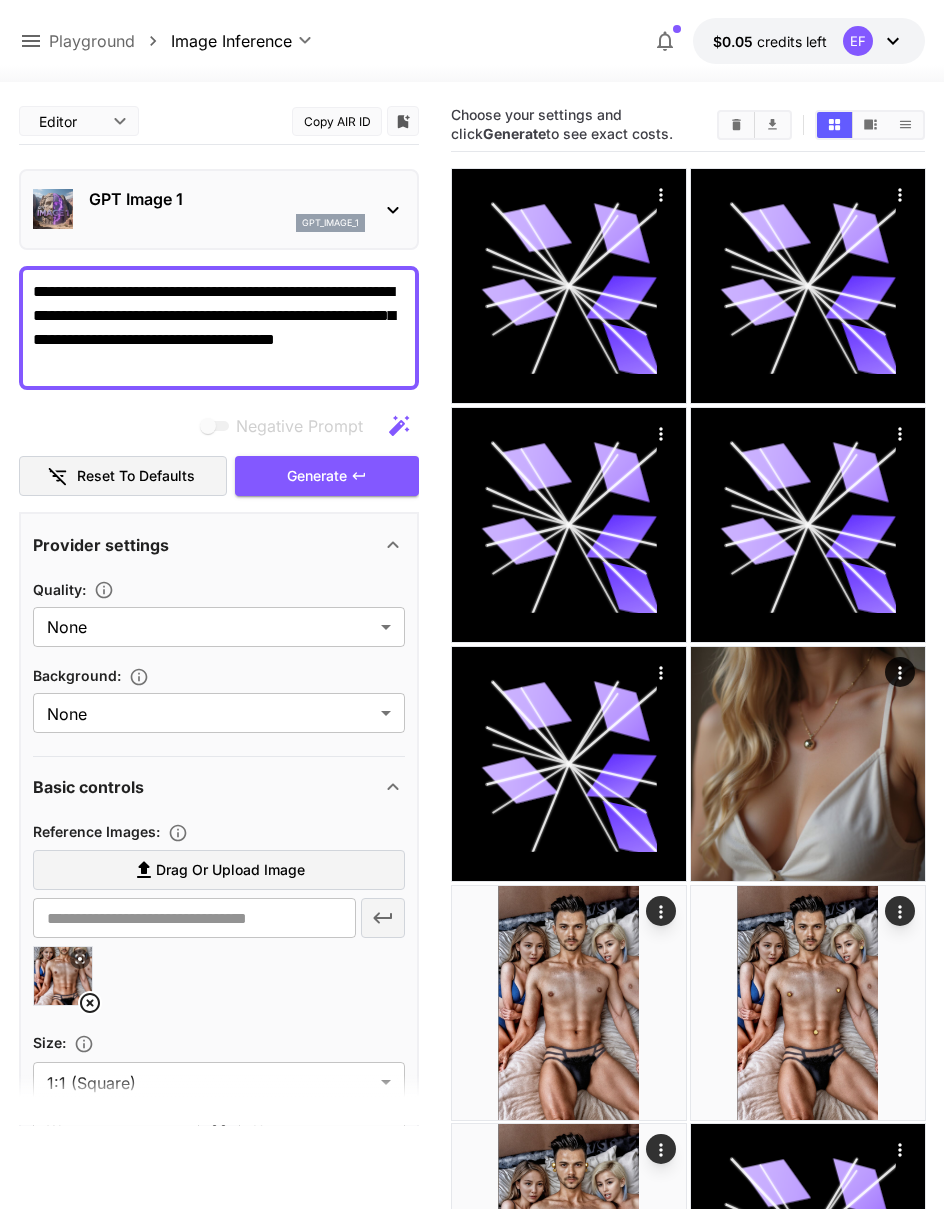 type on "**********" 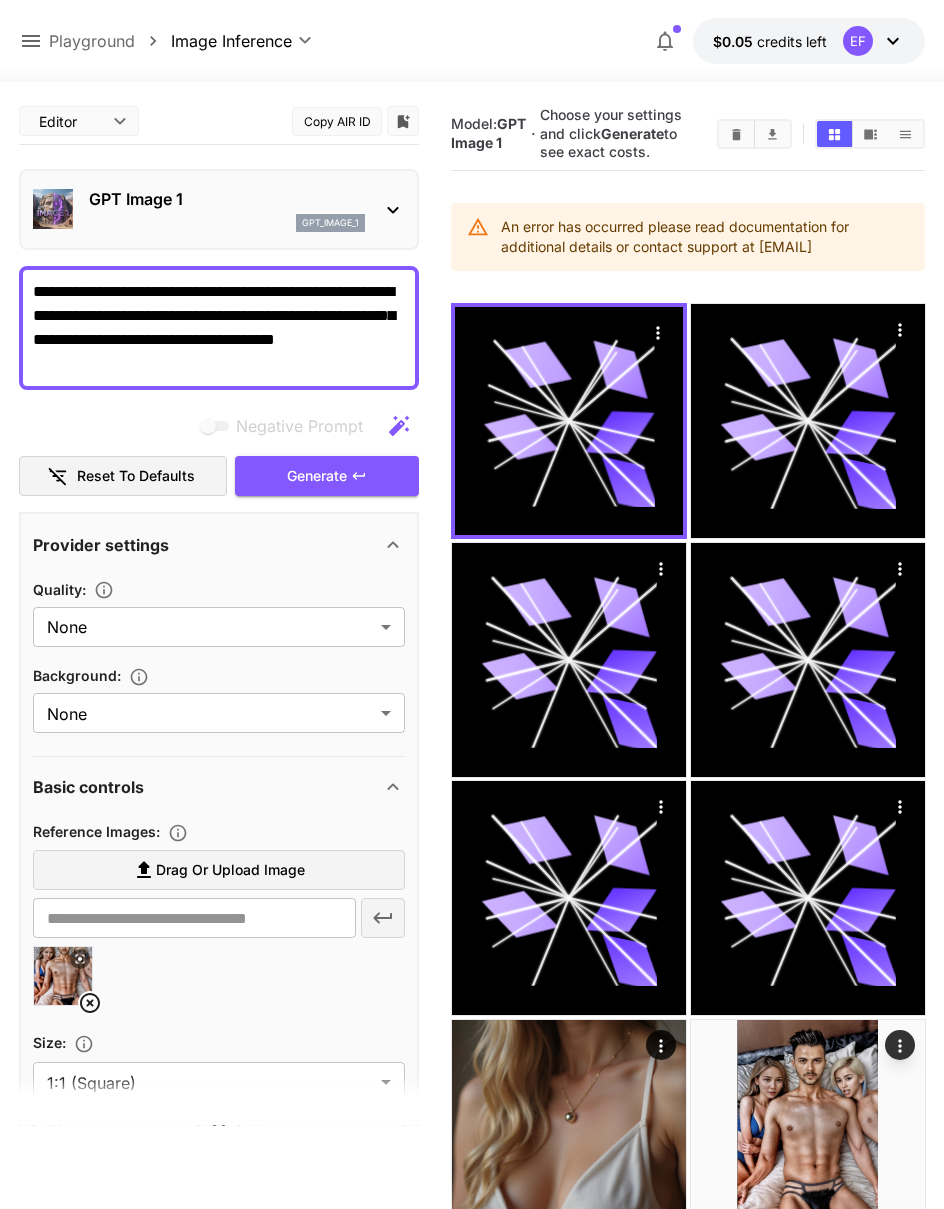 click on "**********" at bounding box center [219, 328] 